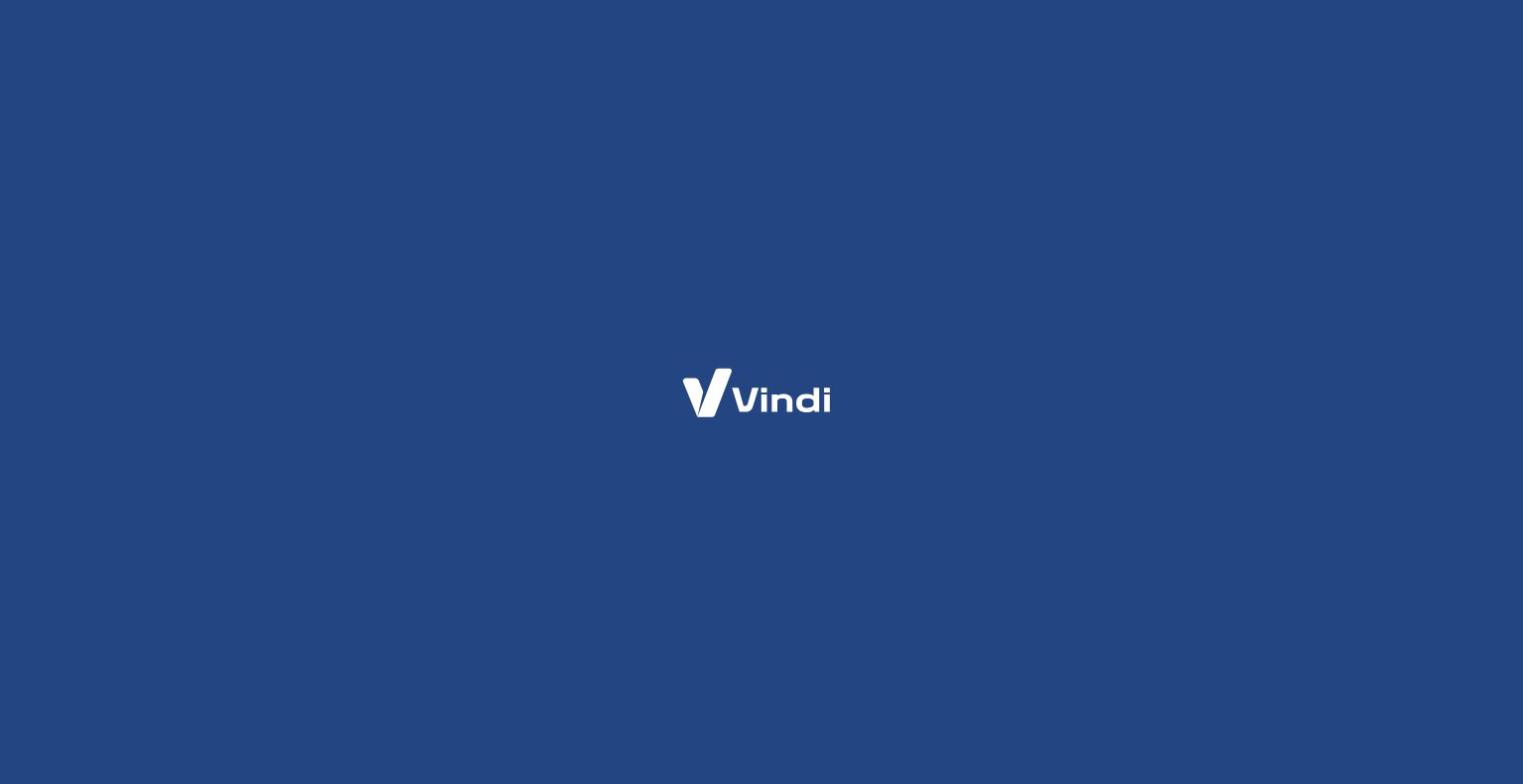 scroll, scrollTop: 0, scrollLeft: 0, axis: both 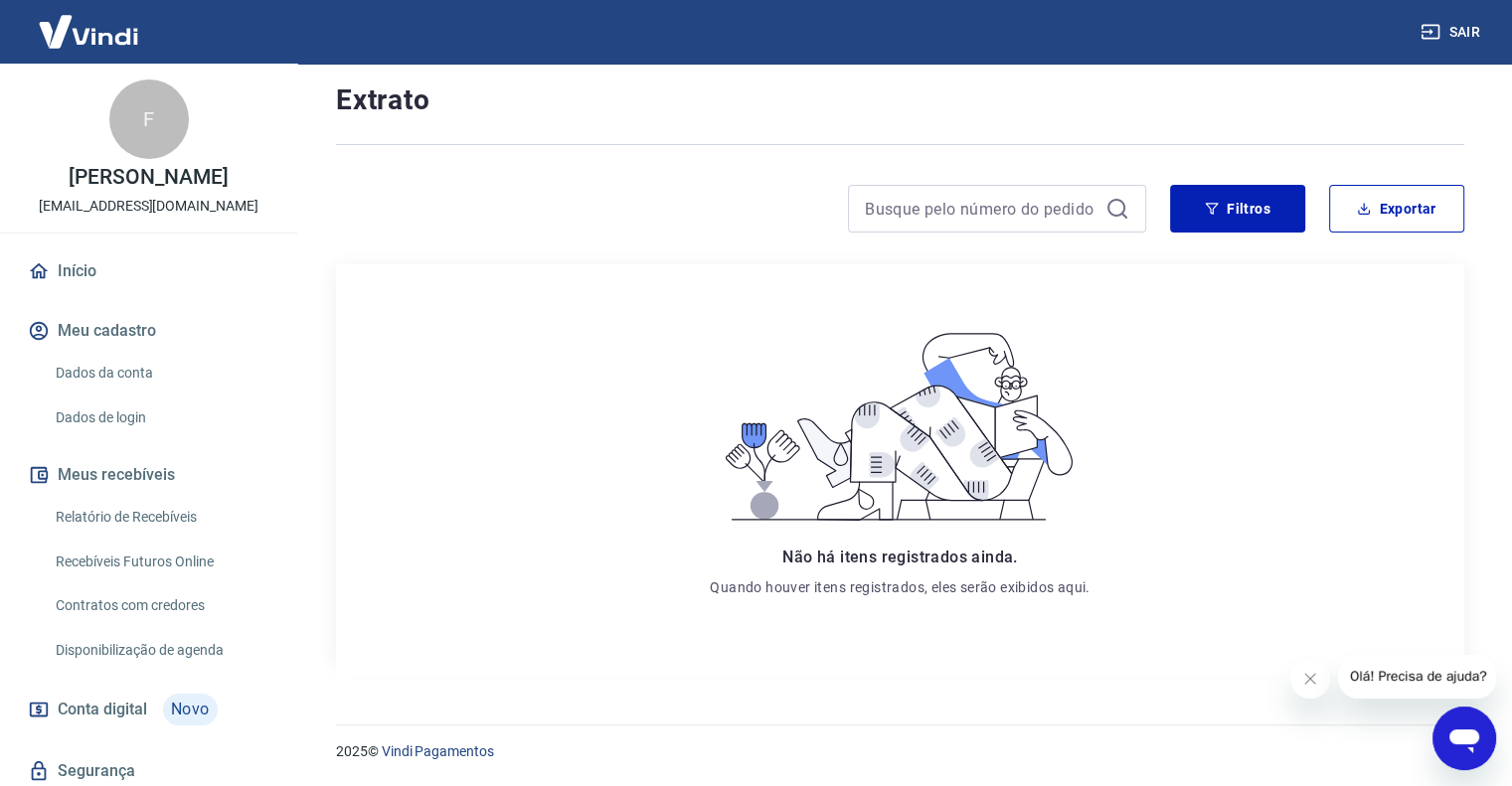 click on "Relatório de Recebíveis" at bounding box center (160, 517) 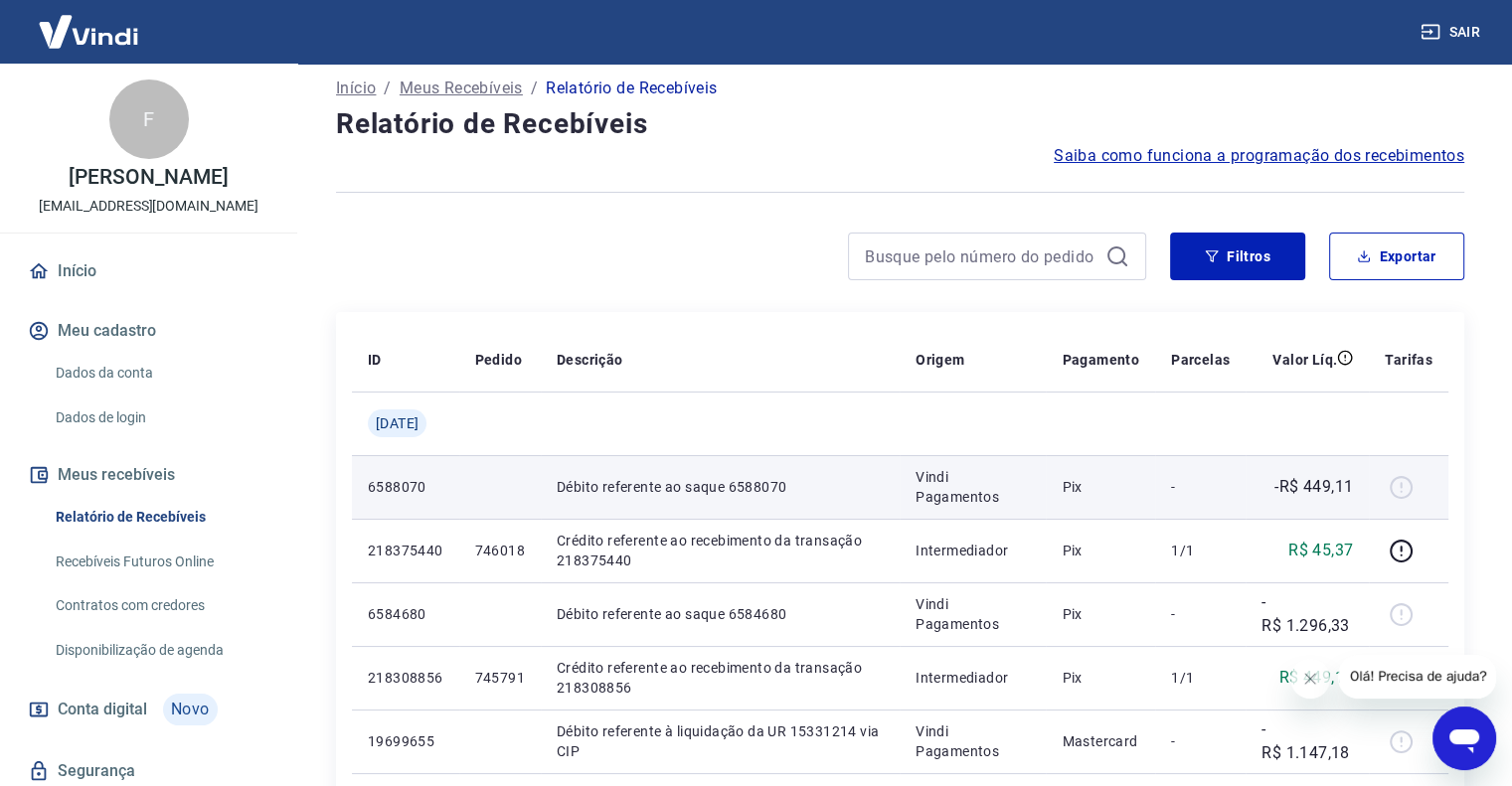 scroll, scrollTop: 0, scrollLeft: 0, axis: both 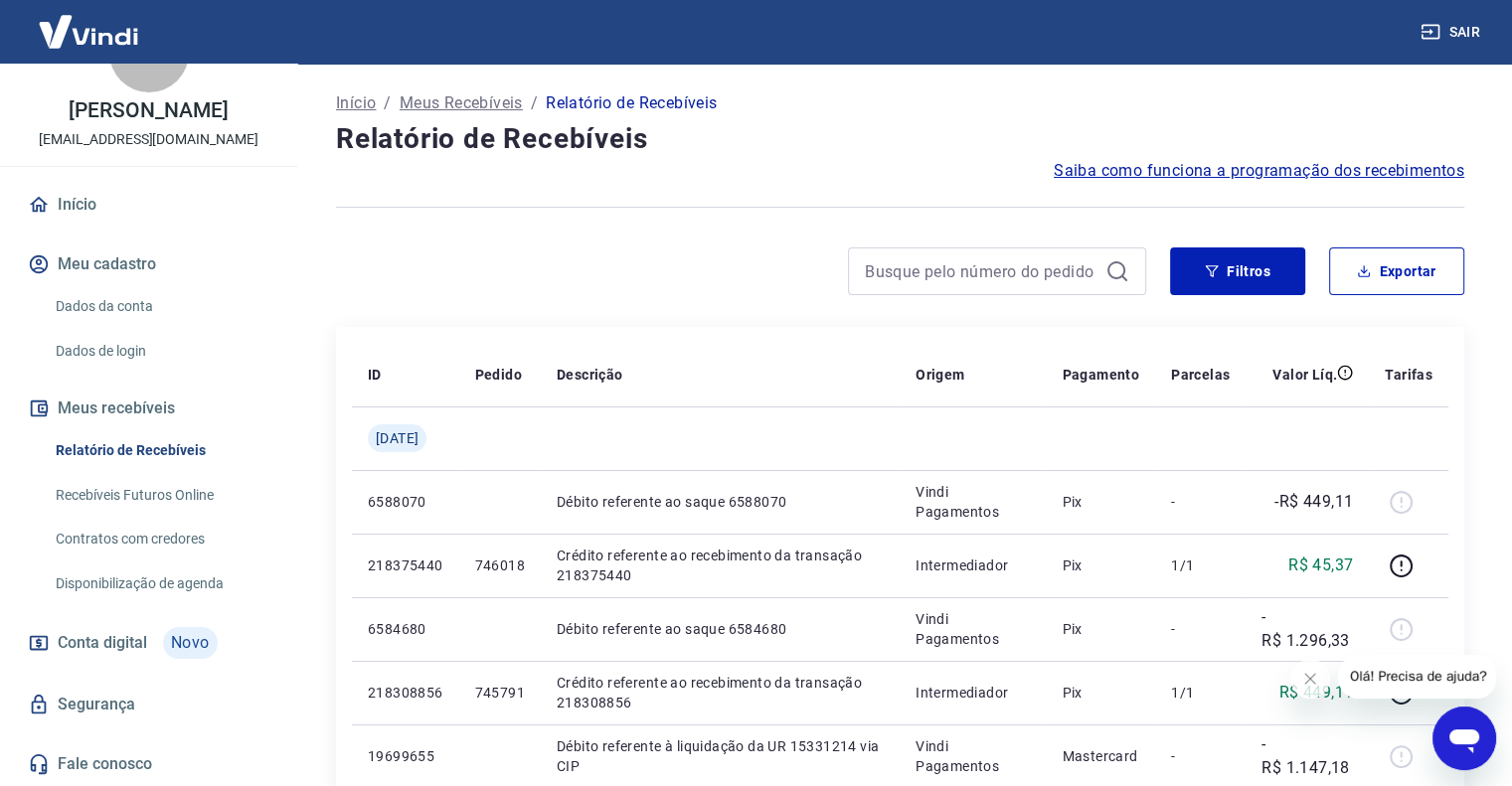 click on "Conta digital" at bounding box center (102, 643) 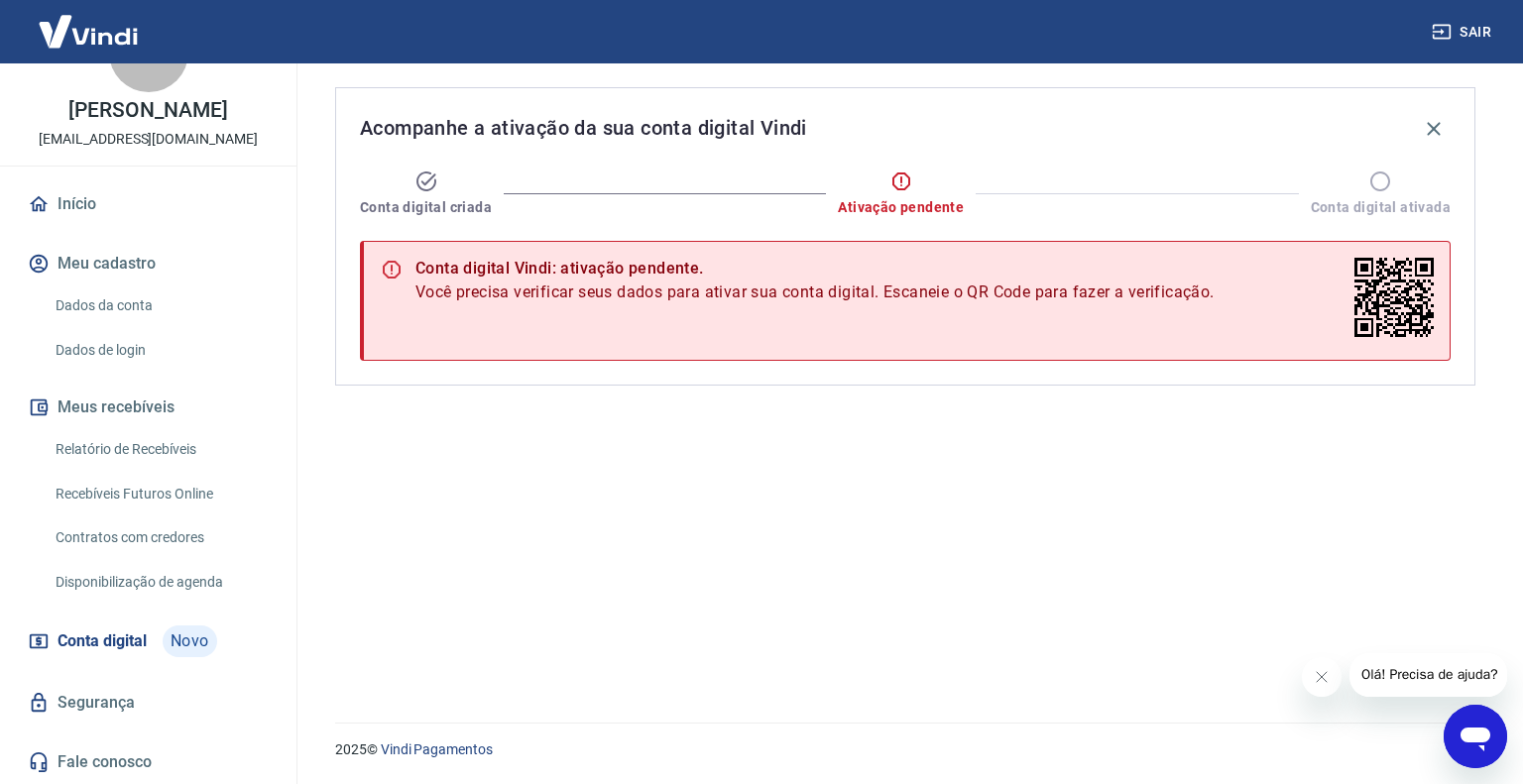 click on "Acompanhe a ativação da sua conta digital Vindi Conta digital criada Ativação pendente Conta digital ativada Conta digital Vindi: ativação pendente. Você precisa verificar seus dados para ativar sua conta digital. Escaneie o QR Code para fazer a verificação. Você precisa verificar seus dados para ativar sua conta digital. Acesse o link para fazer a verificação. Fazer verificação" at bounding box center (905, 381) 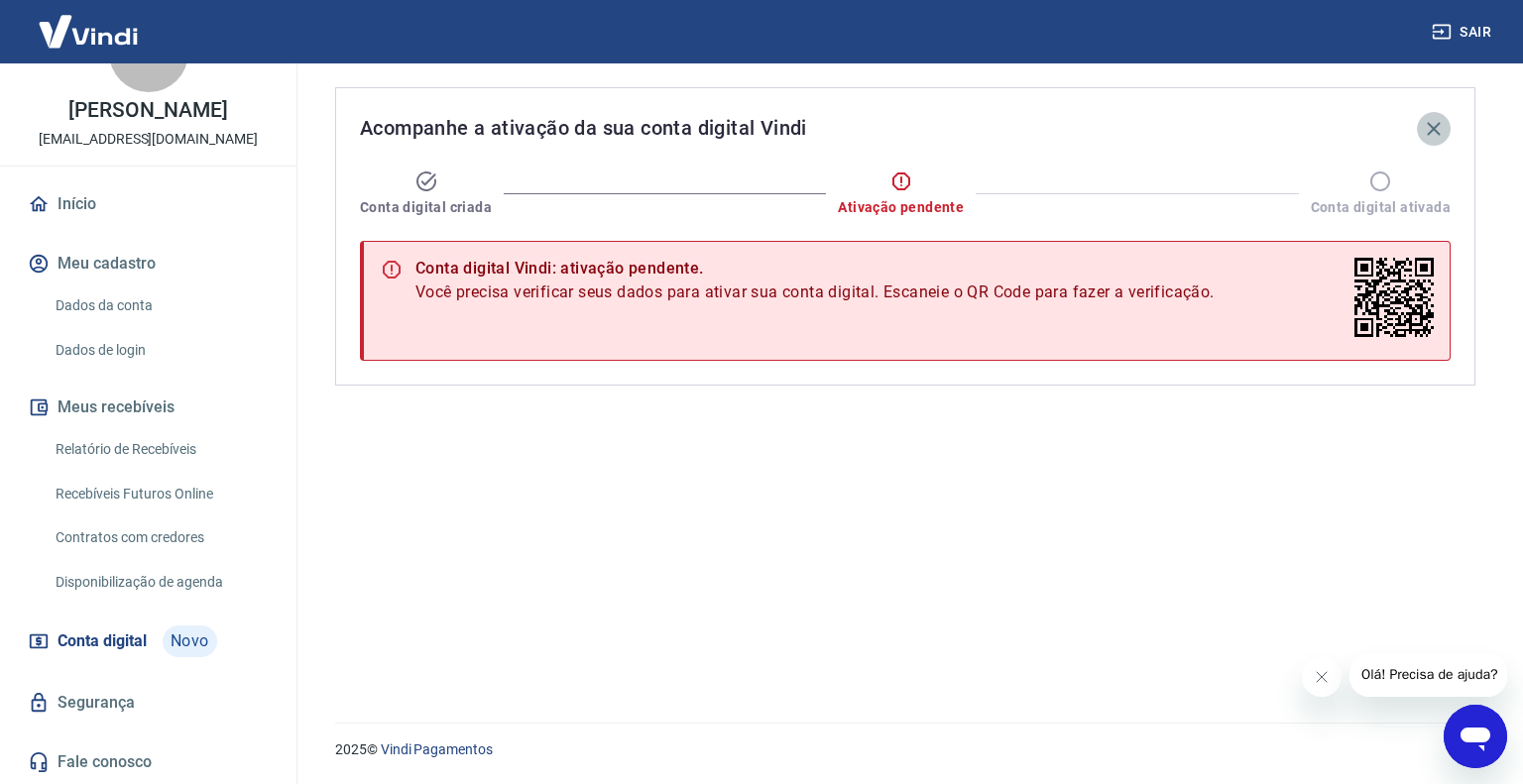 click 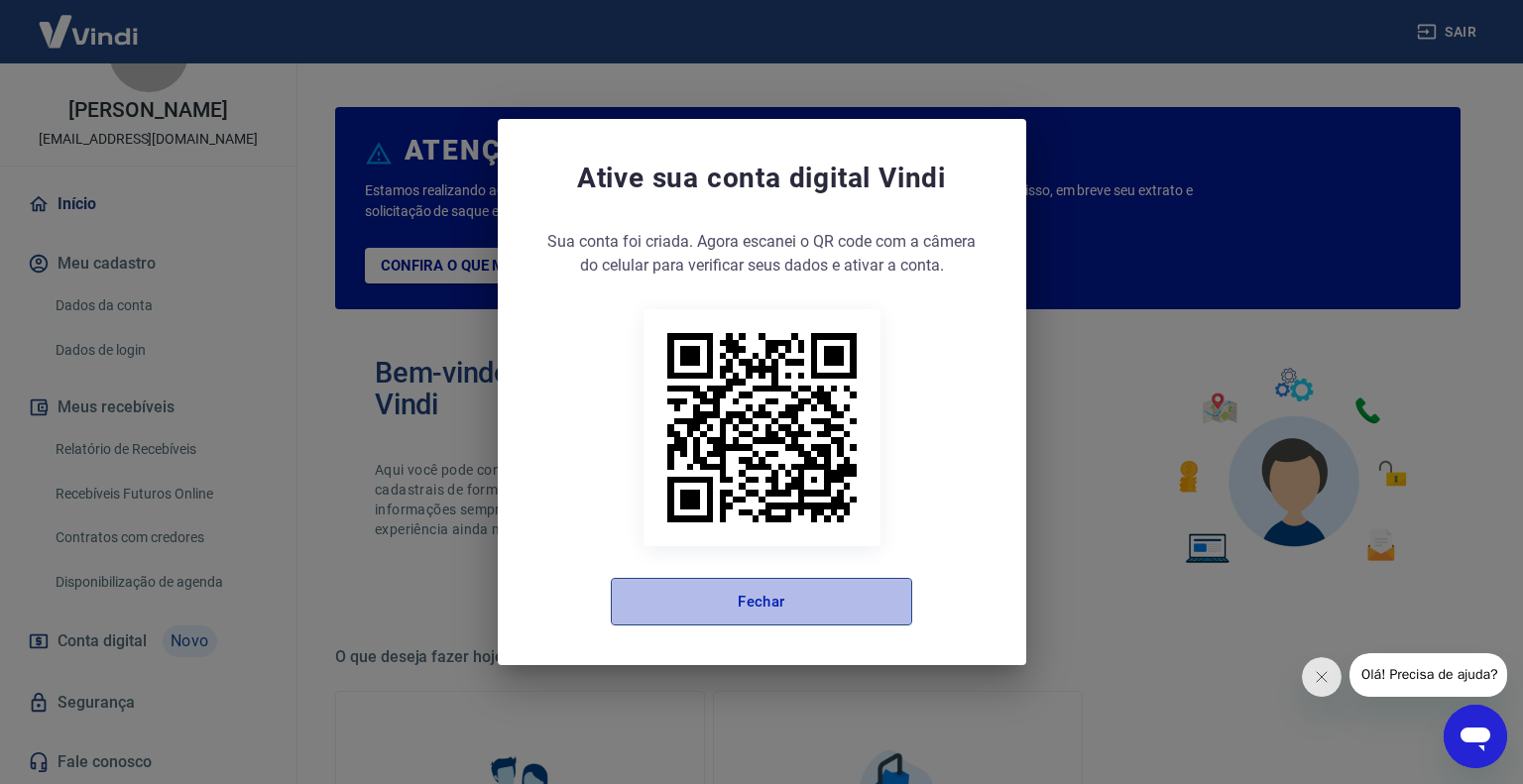 click on "Fechar" at bounding box center [762, 602] 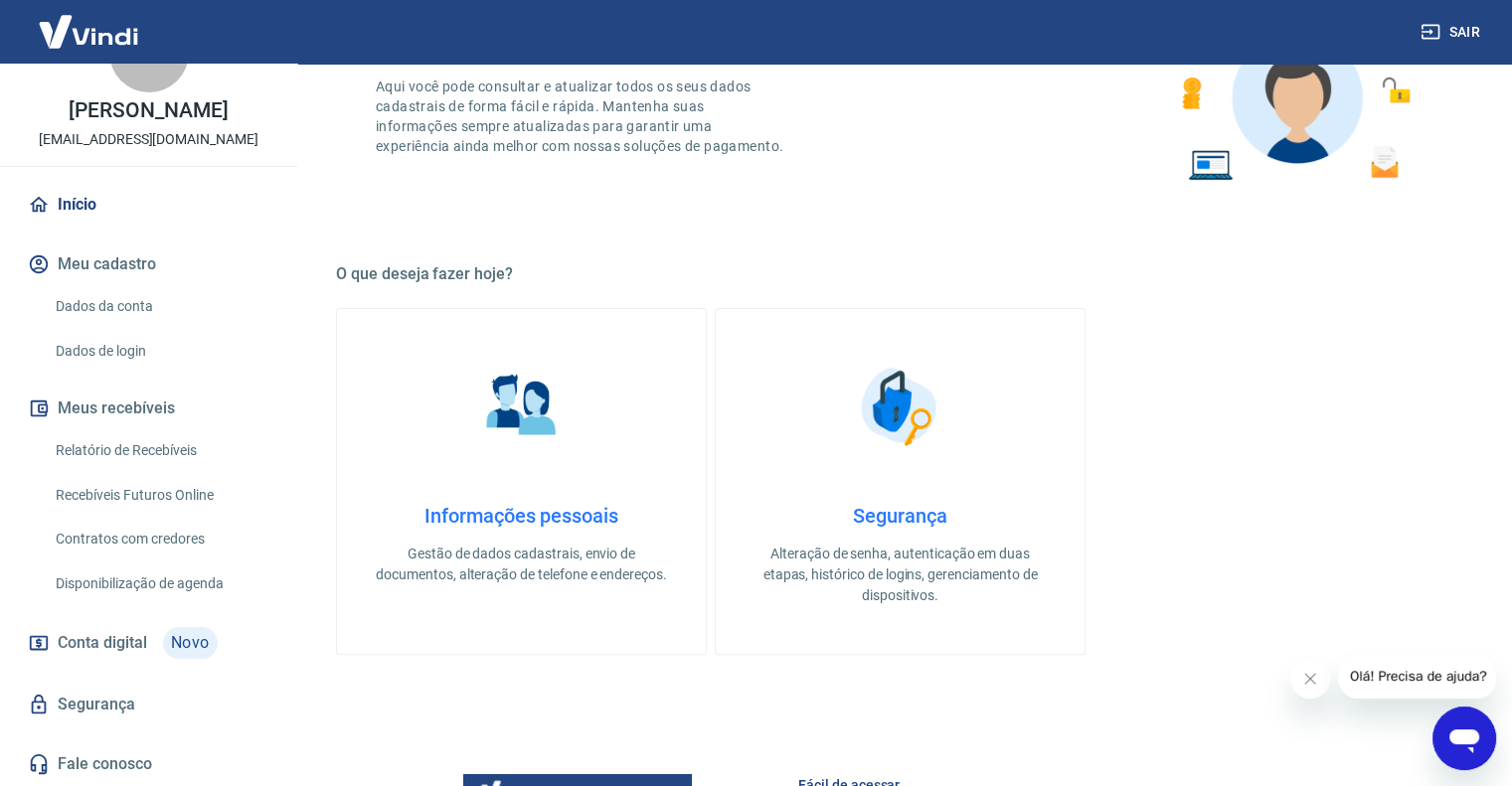 scroll, scrollTop: 530, scrollLeft: 0, axis: vertical 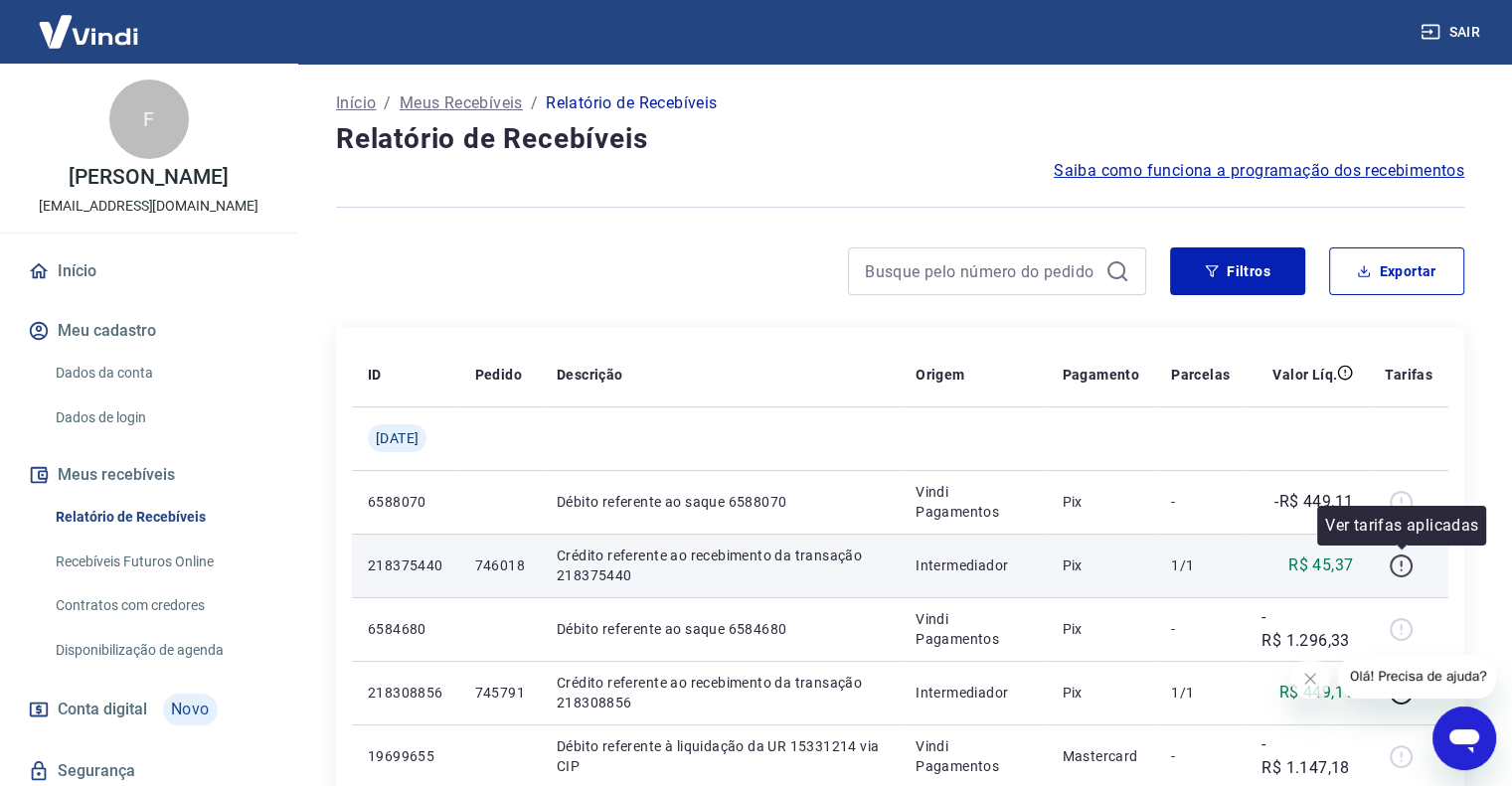 click 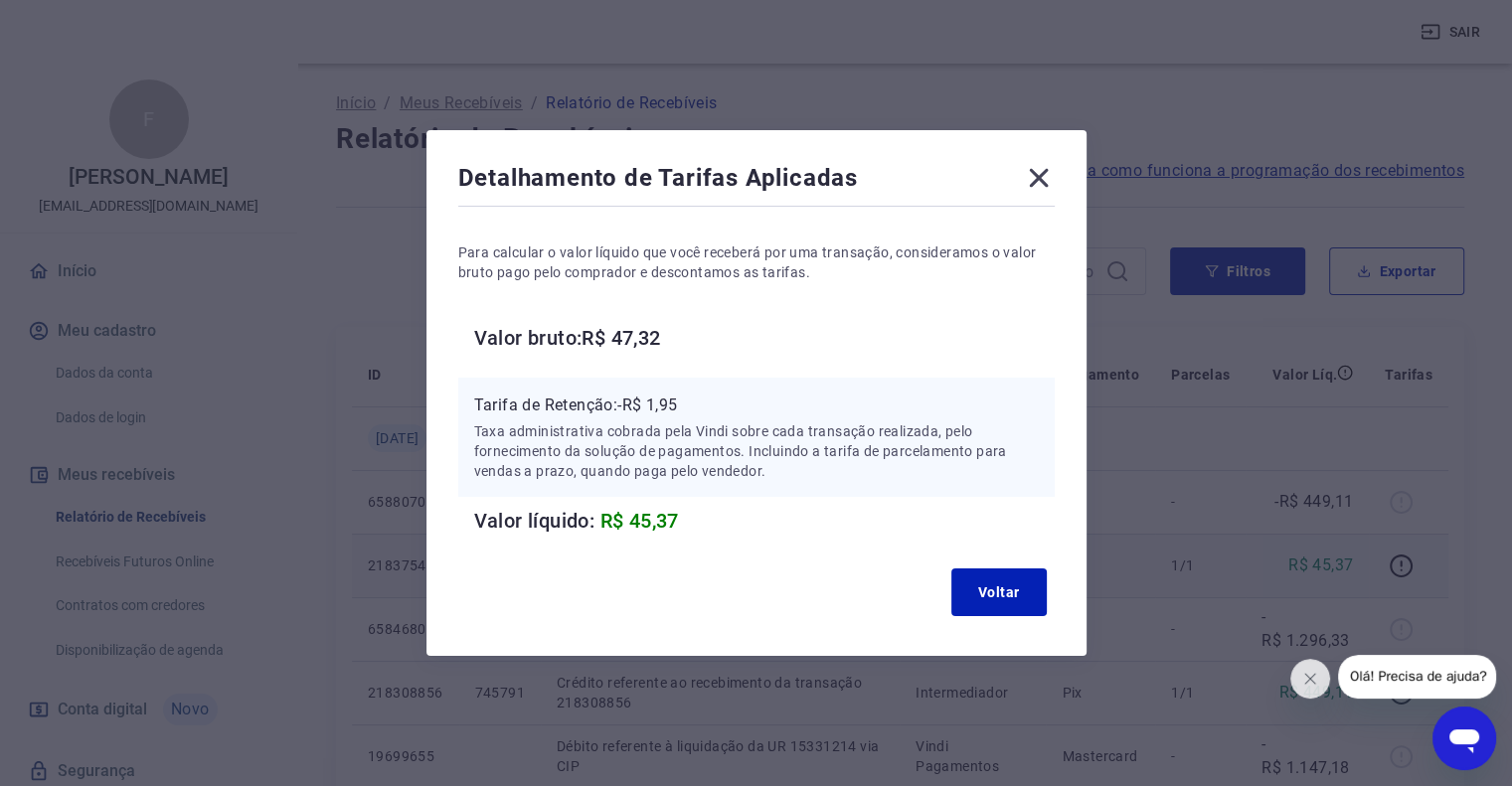 click 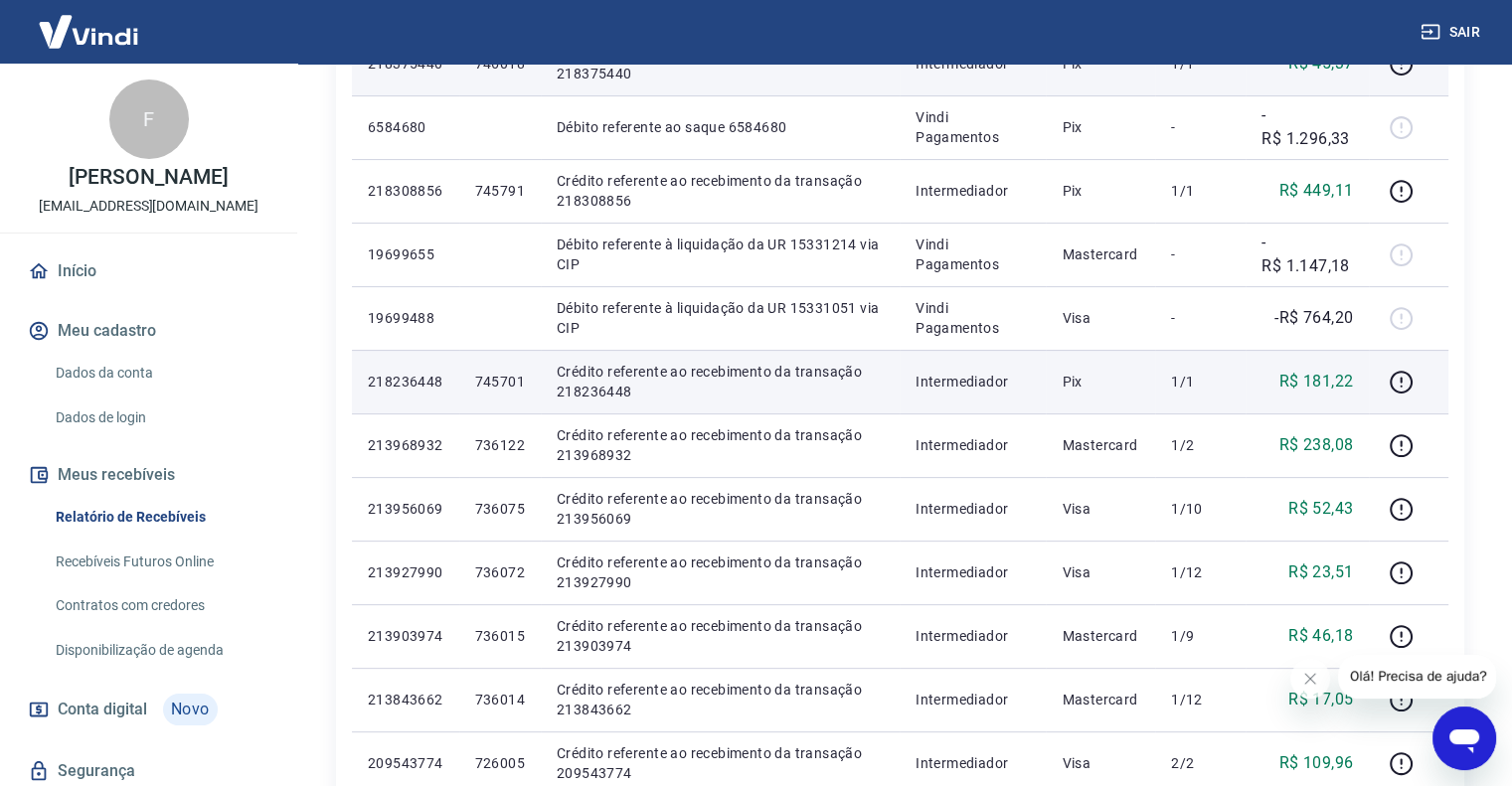 scroll, scrollTop: 530, scrollLeft: 0, axis: vertical 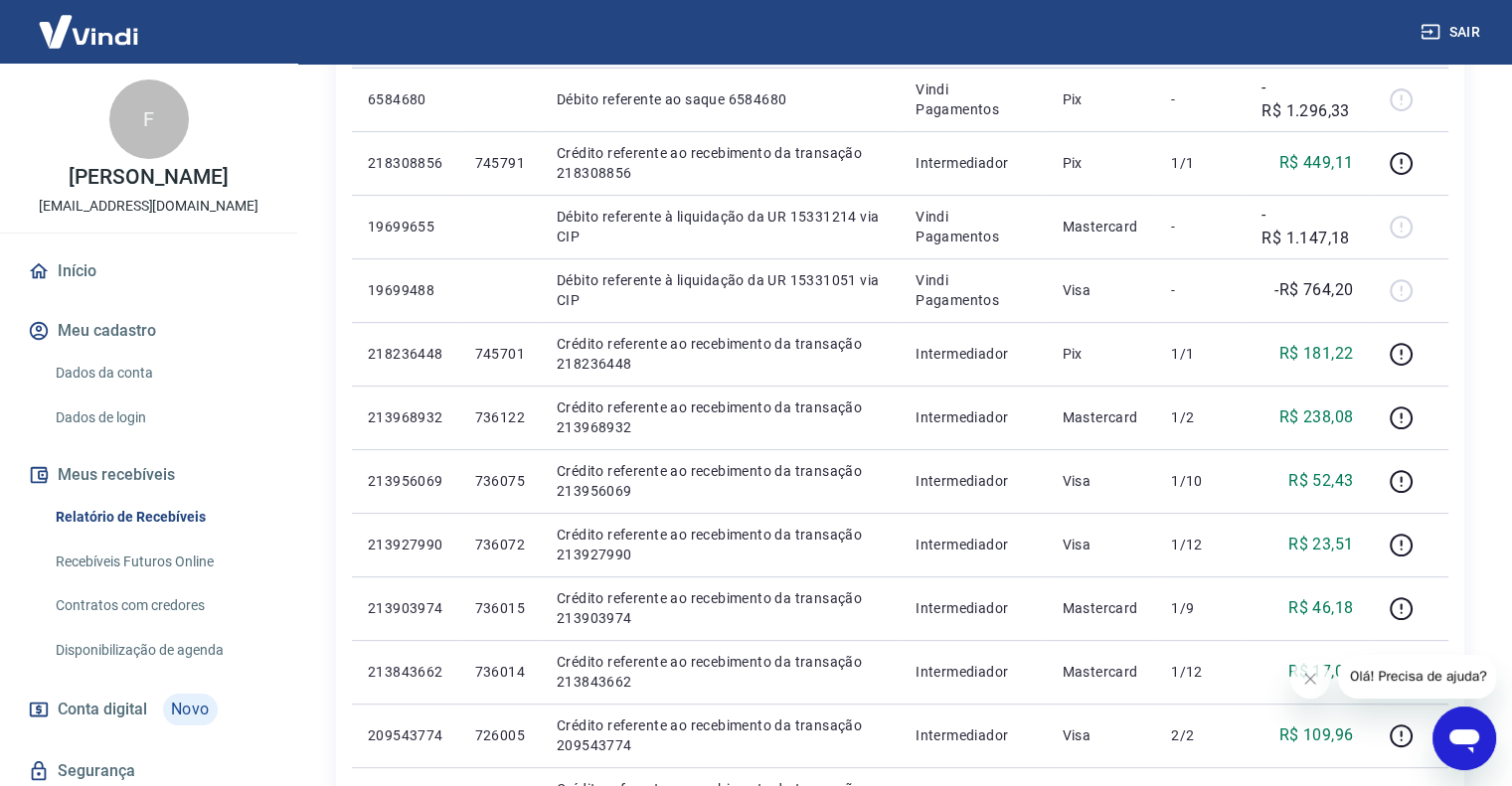 click 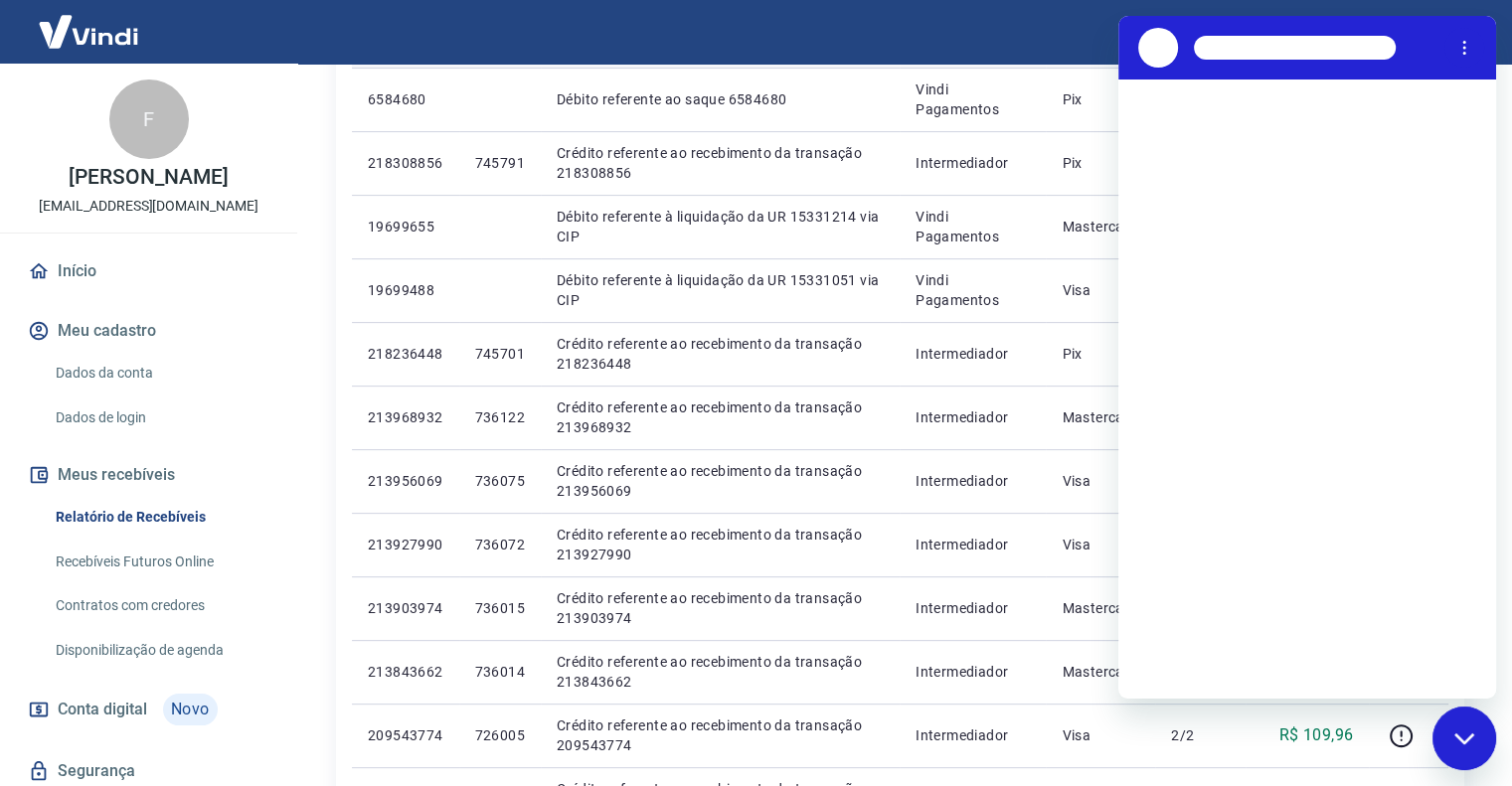 scroll, scrollTop: 0, scrollLeft: 0, axis: both 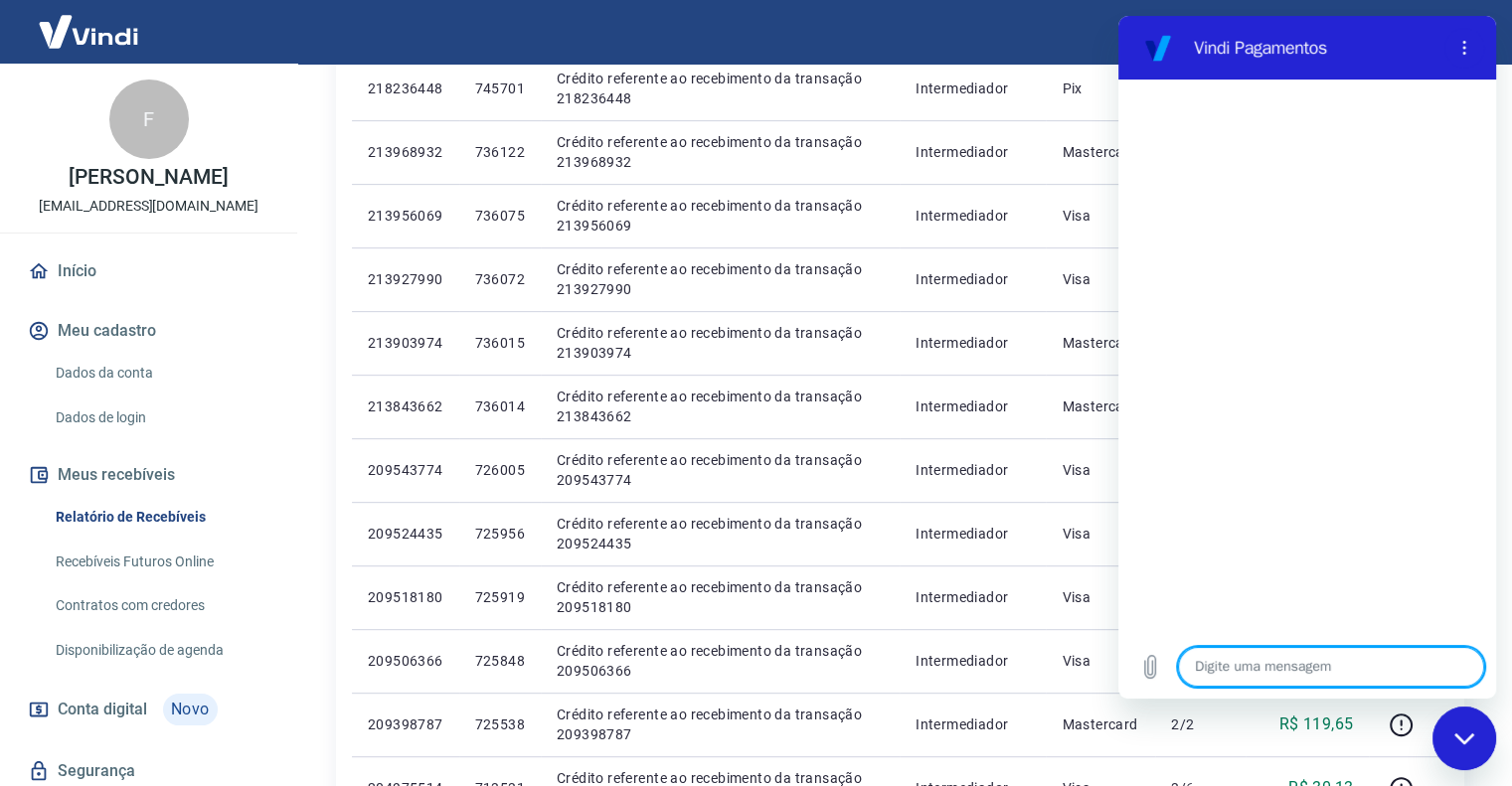 click at bounding box center [1331, 667] 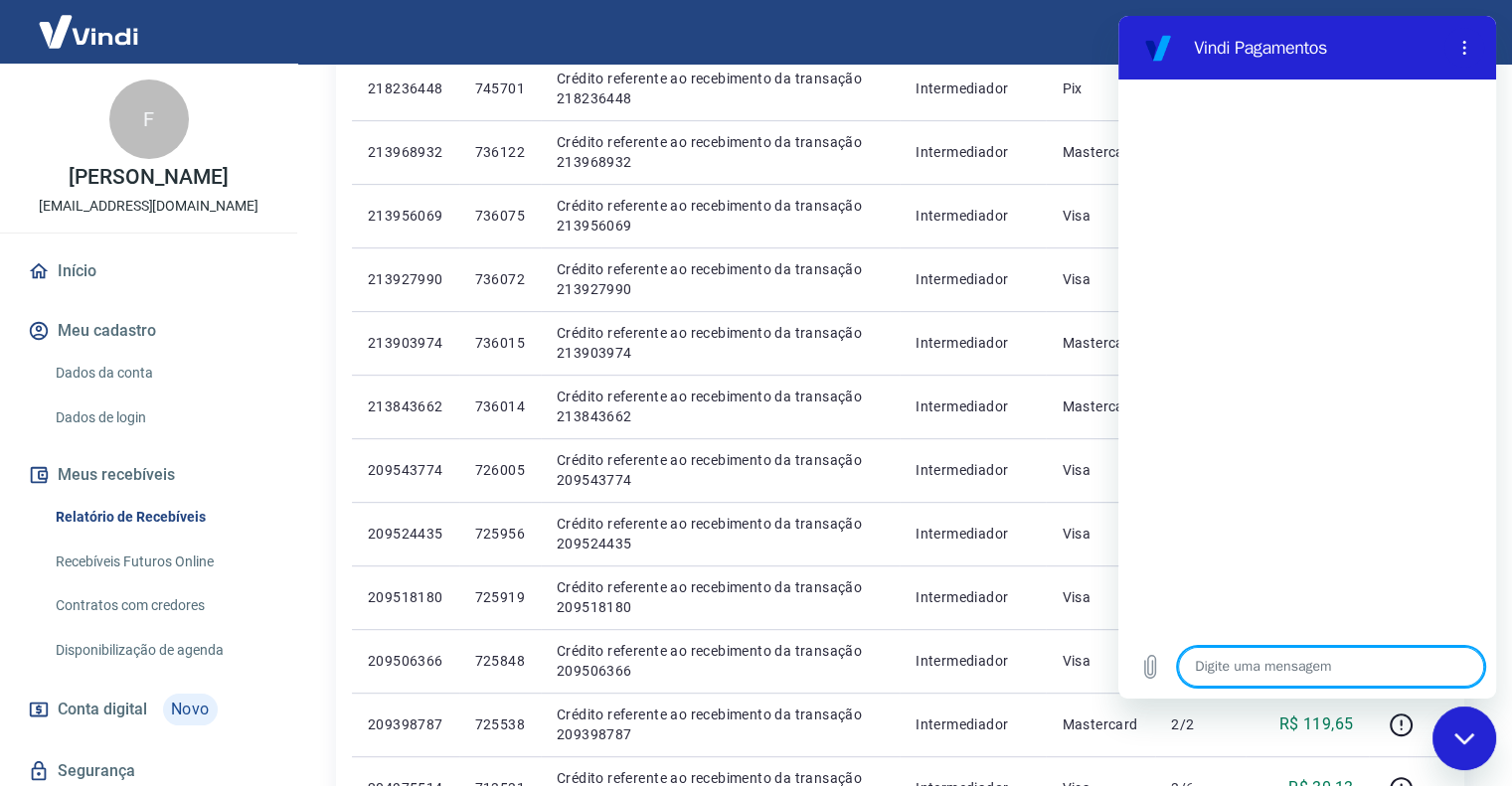 type on "o" 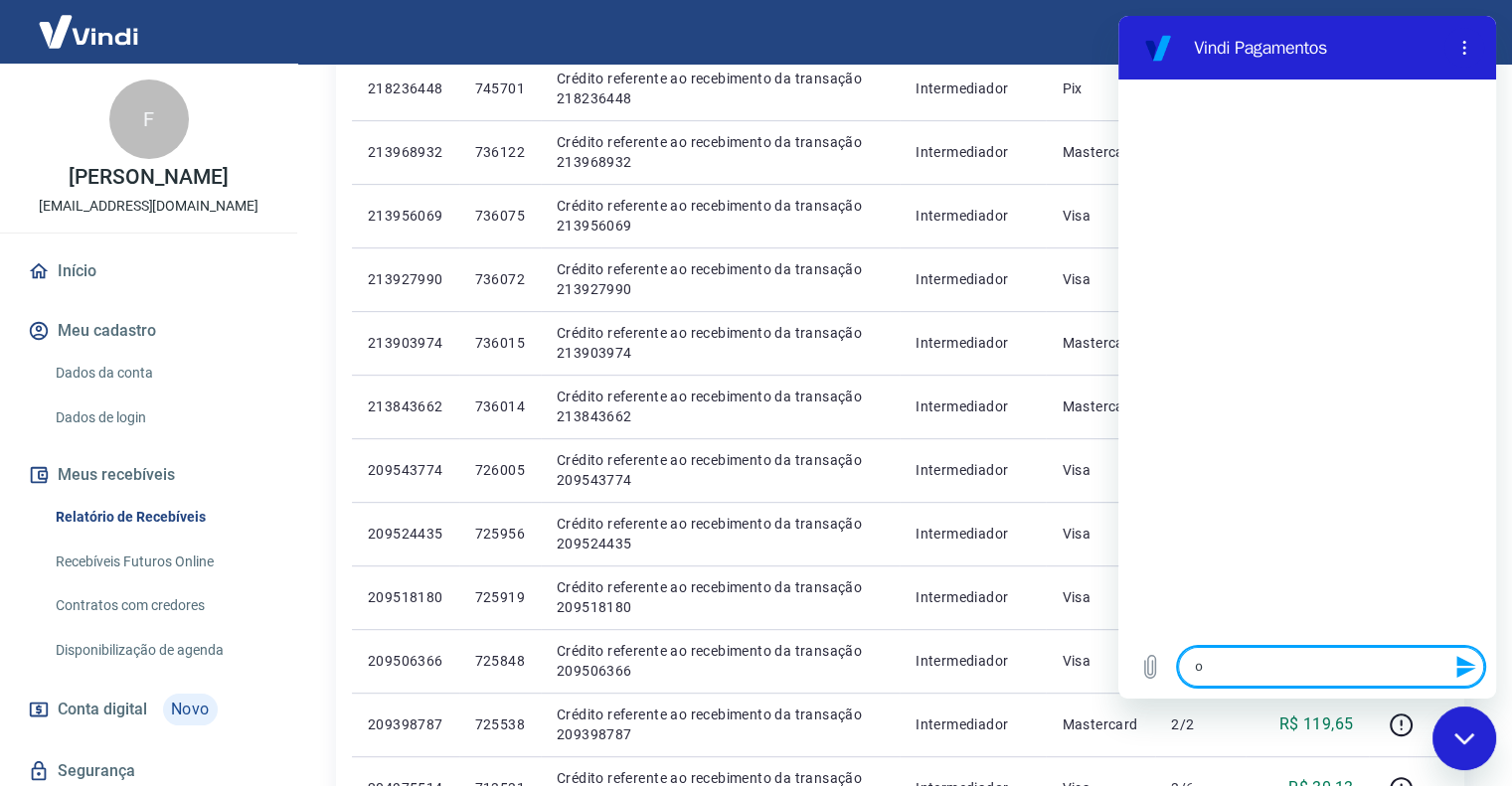type on "oi" 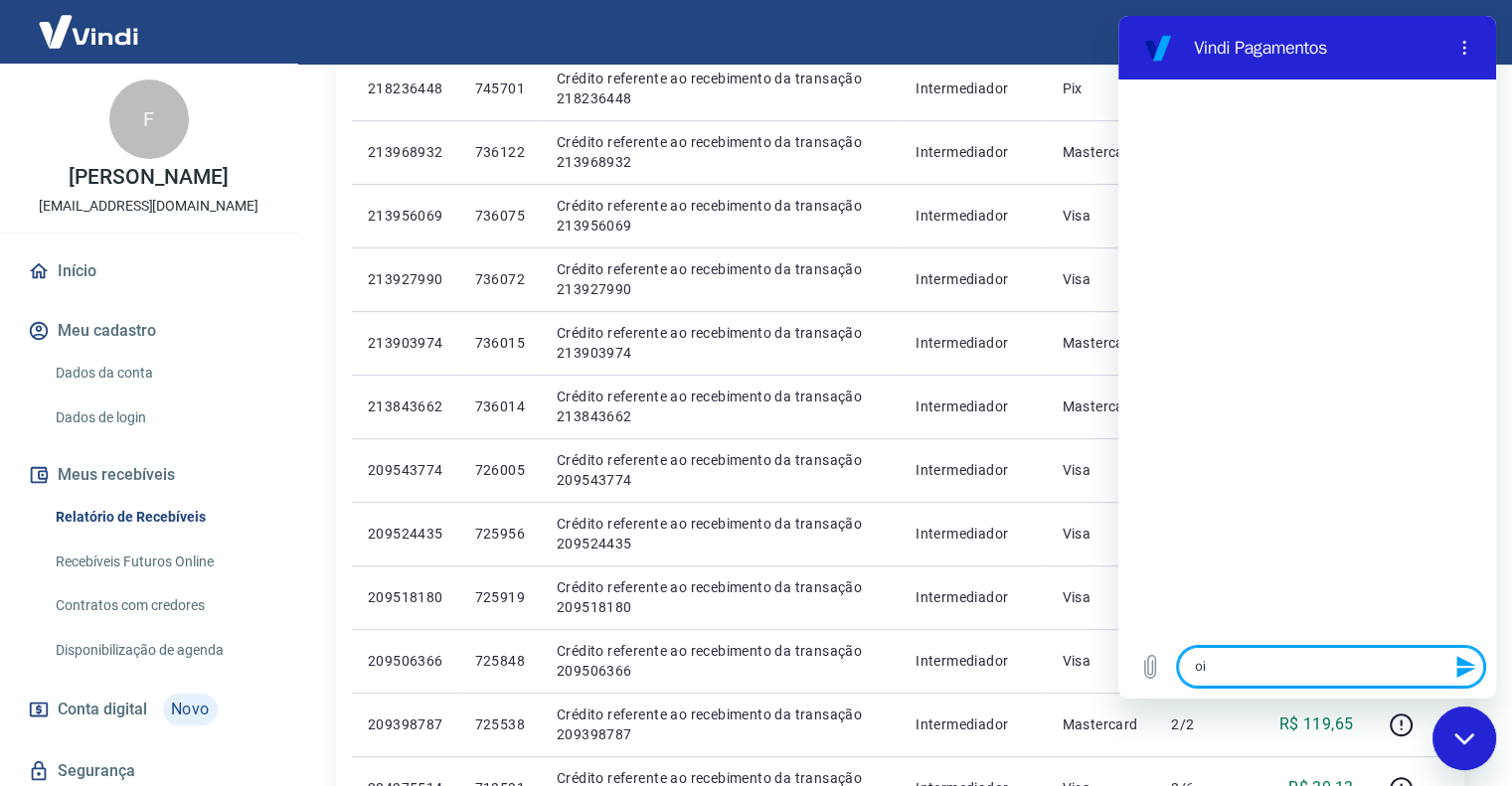 type 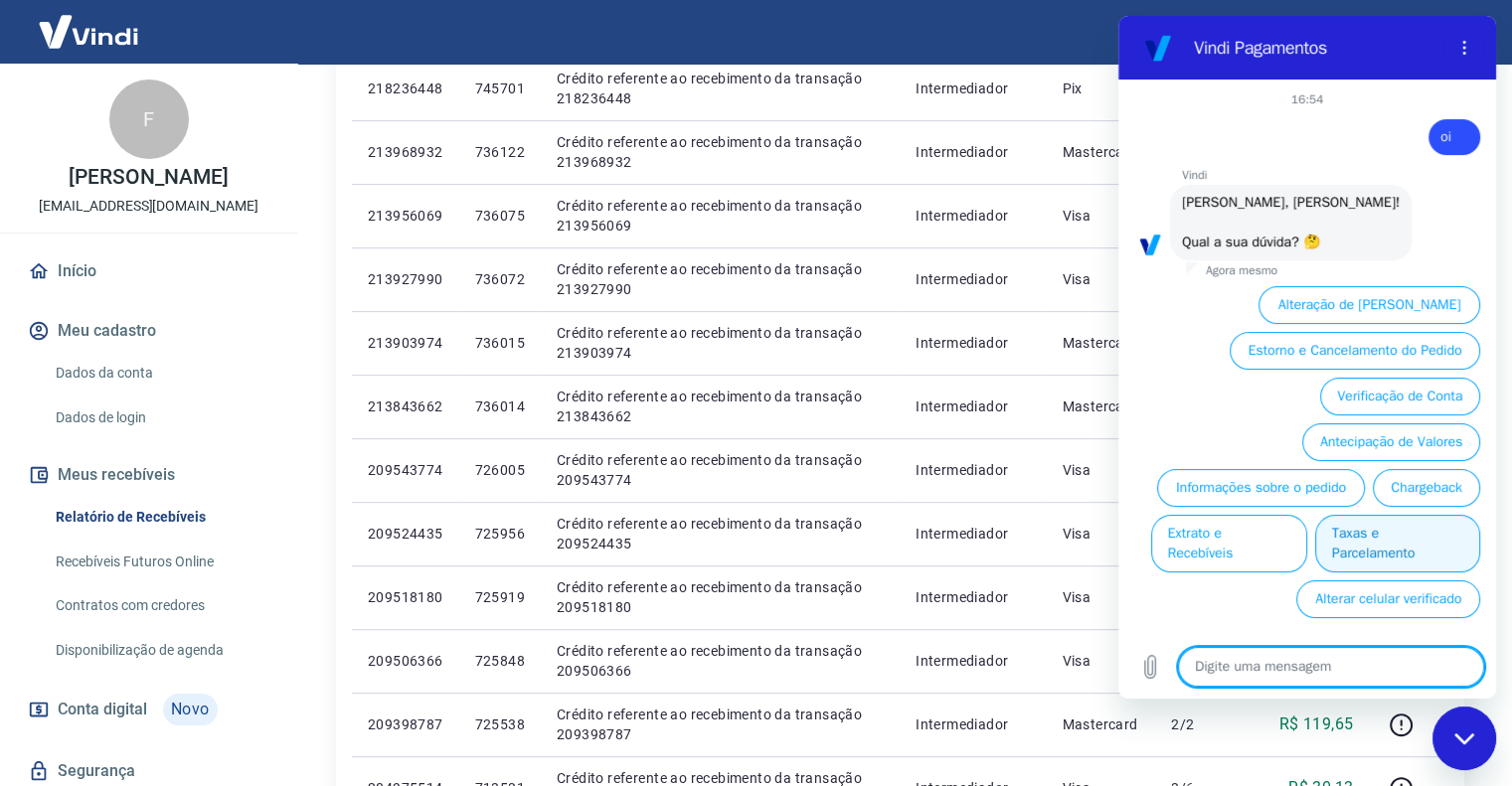 click on "Taxas e Parcelamento" at bounding box center [1398, 544] 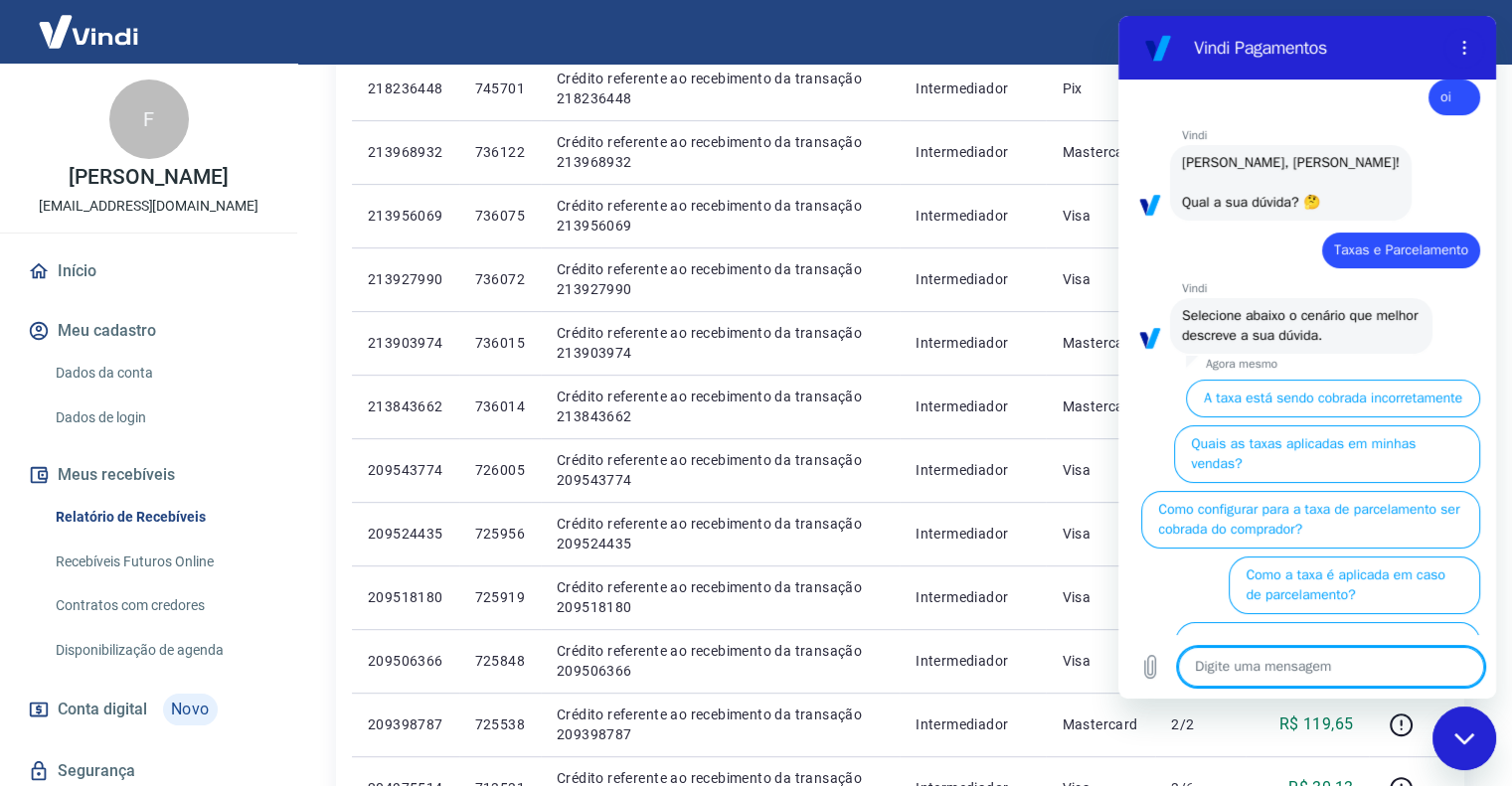 scroll, scrollTop: 68, scrollLeft: 0, axis: vertical 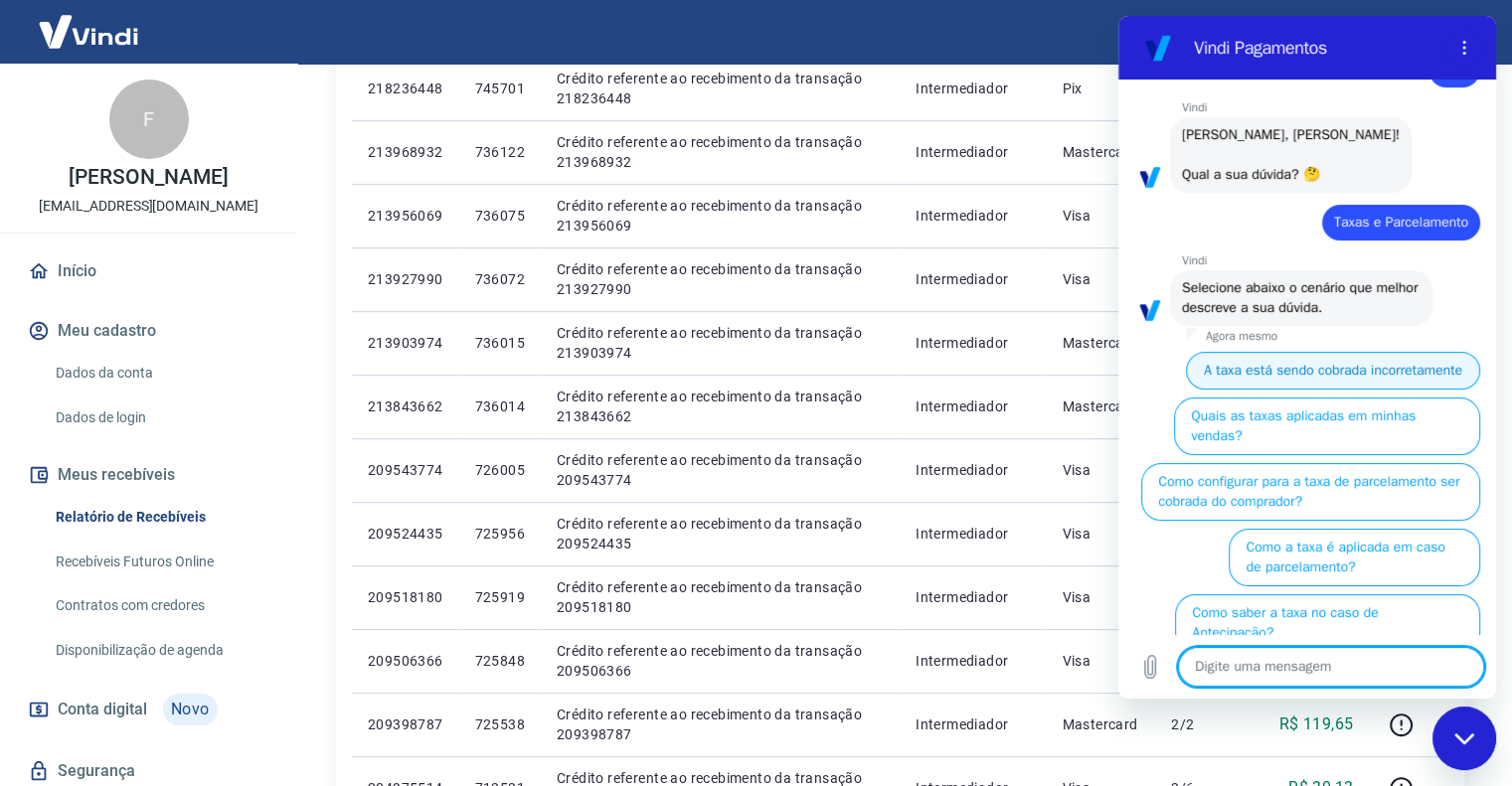 click on "A taxa está sendo cobrada incorretamente" at bounding box center (1333, 371) 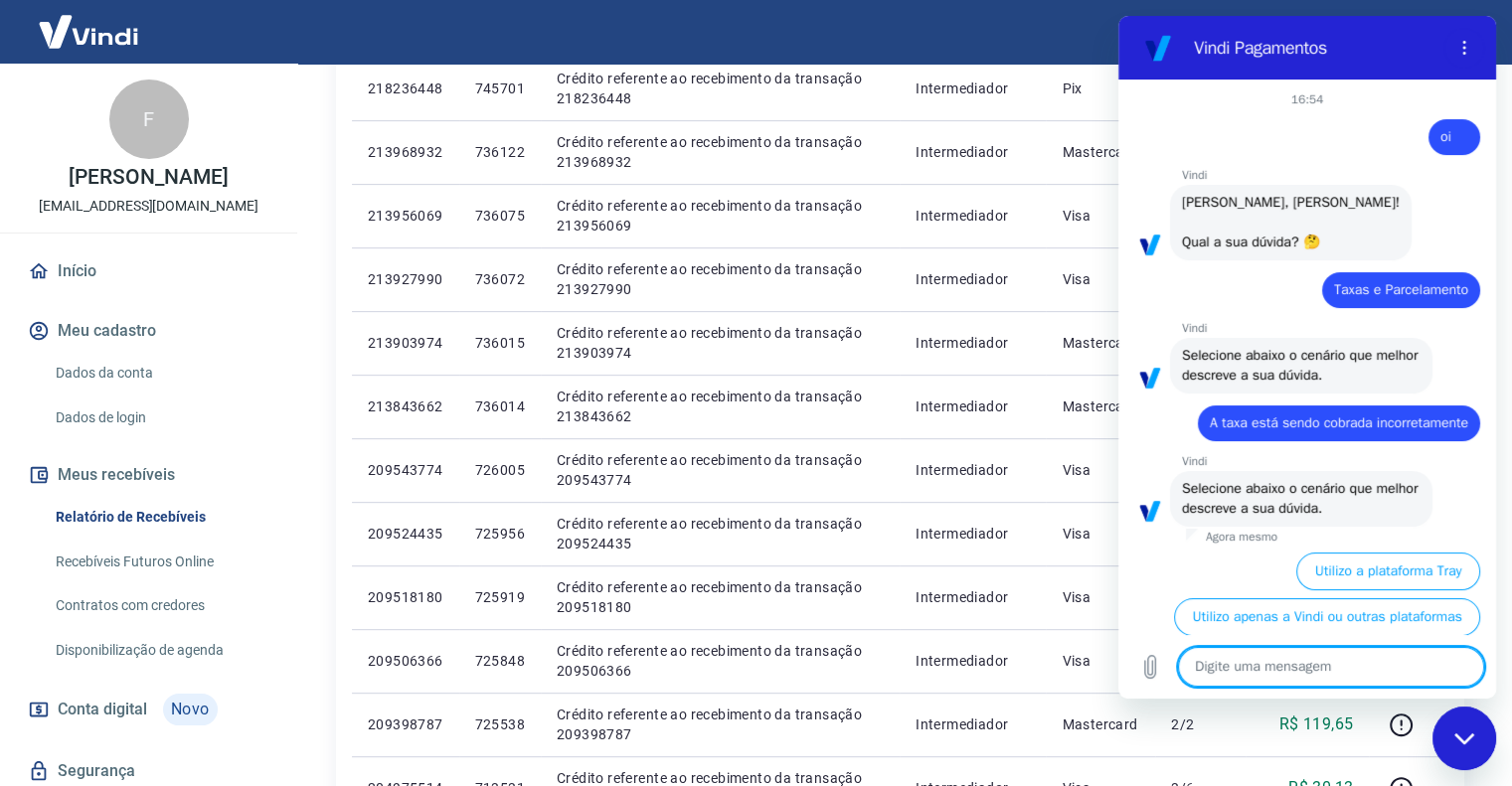 scroll, scrollTop: 44, scrollLeft: 0, axis: vertical 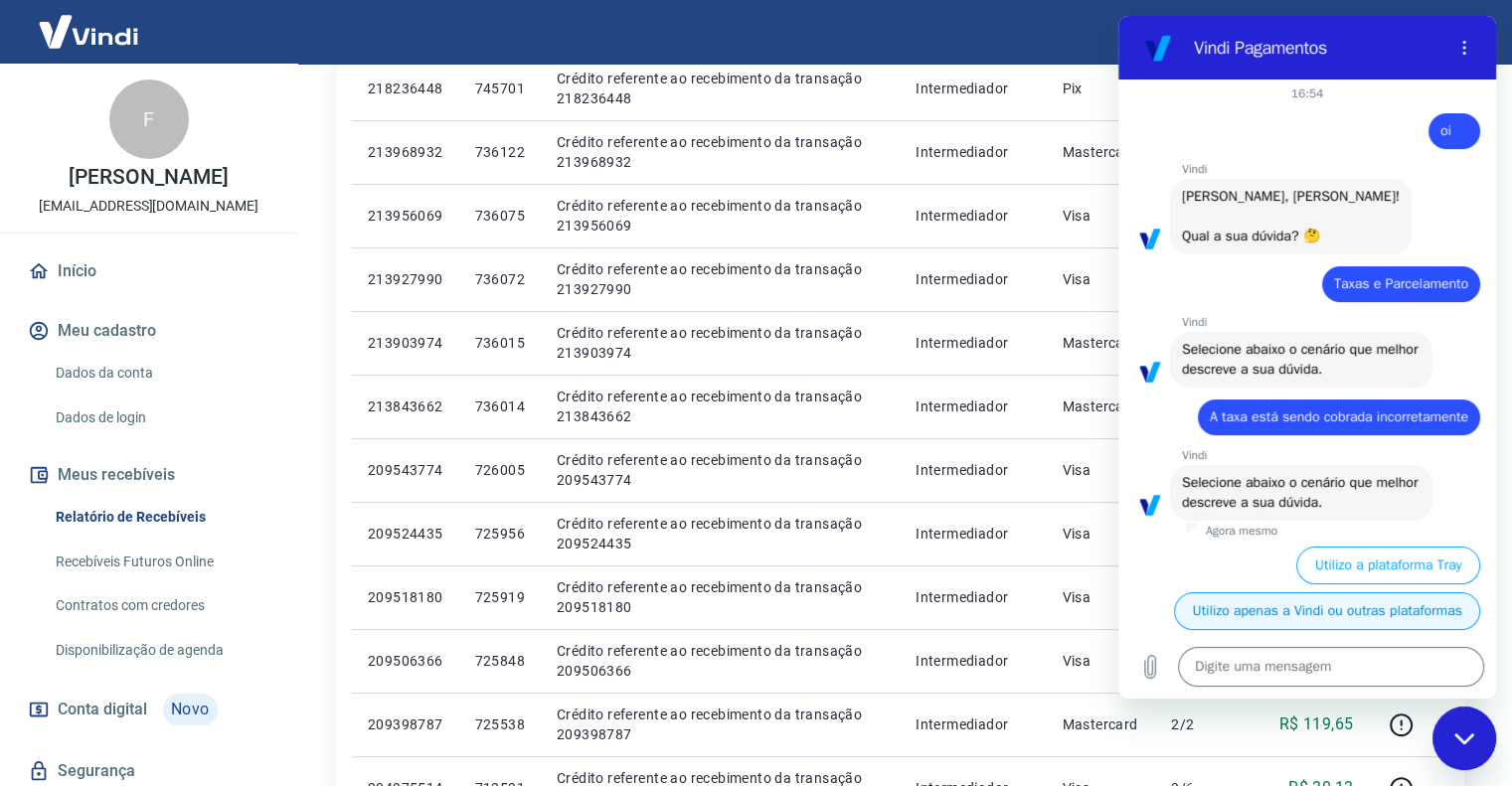 click on "Utilizo apenas a Vindi ou outras plataformas" at bounding box center (1327, 611) 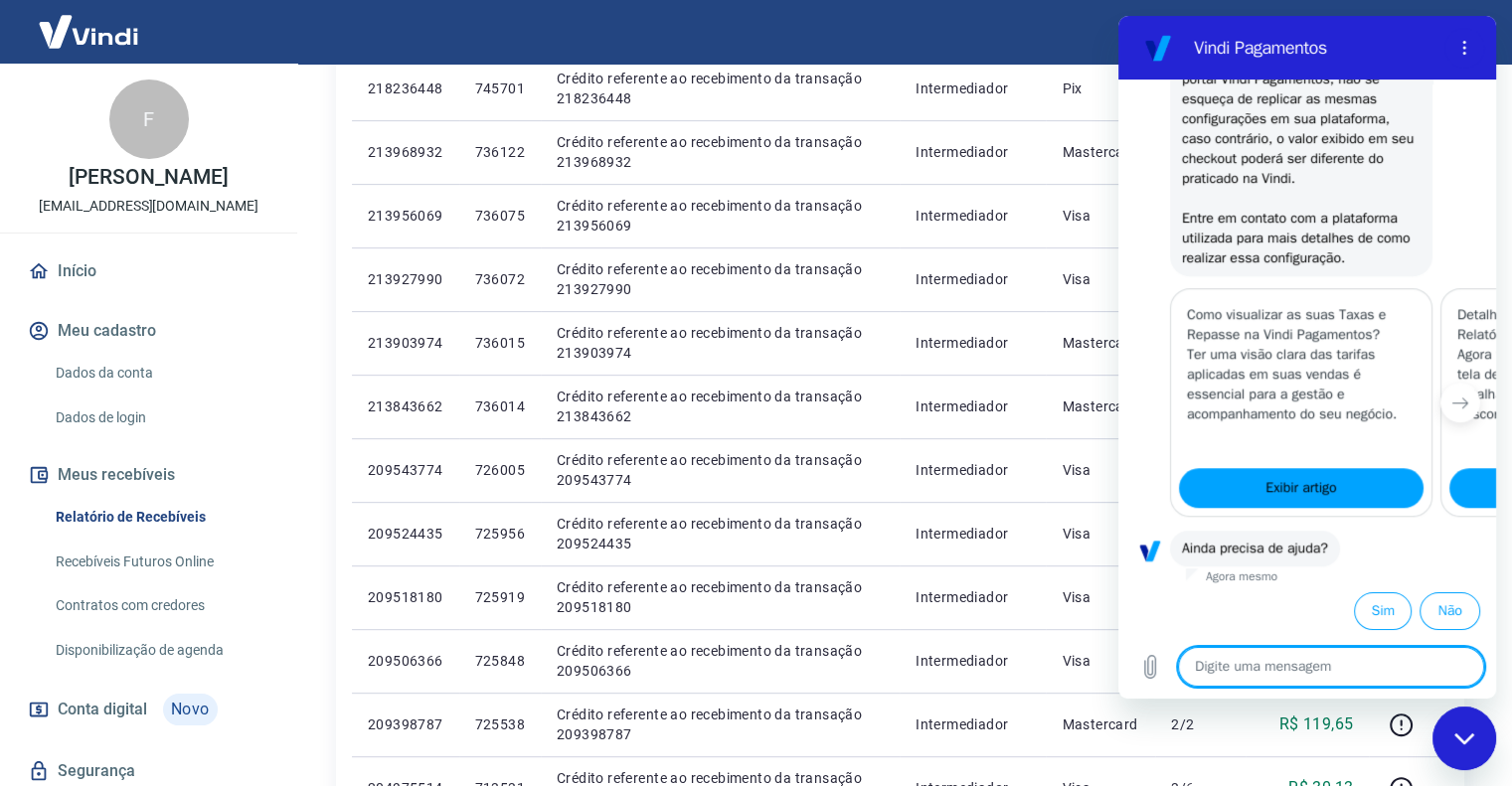 scroll, scrollTop: 1435, scrollLeft: 0, axis: vertical 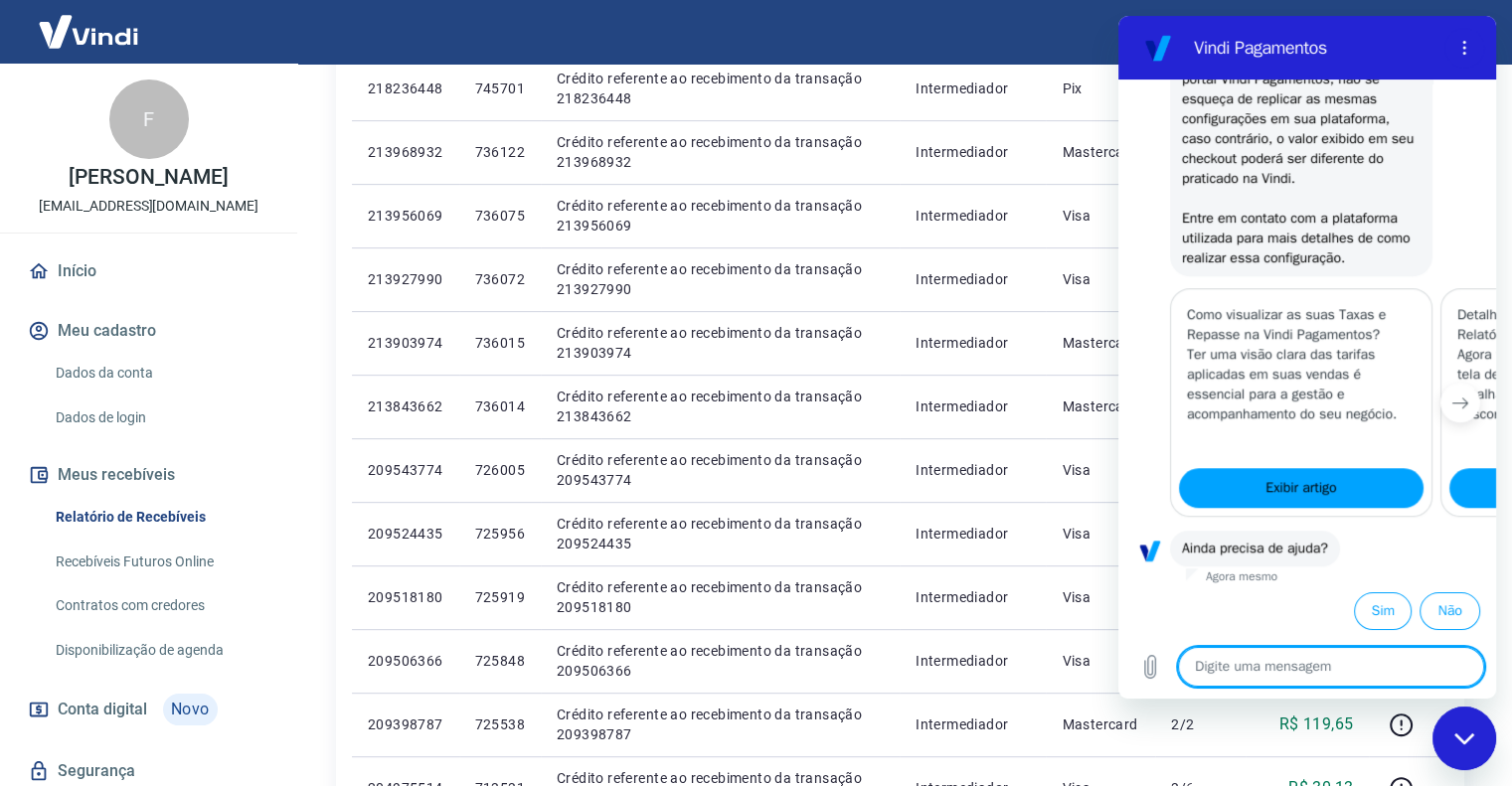 click at bounding box center (1460, 402) 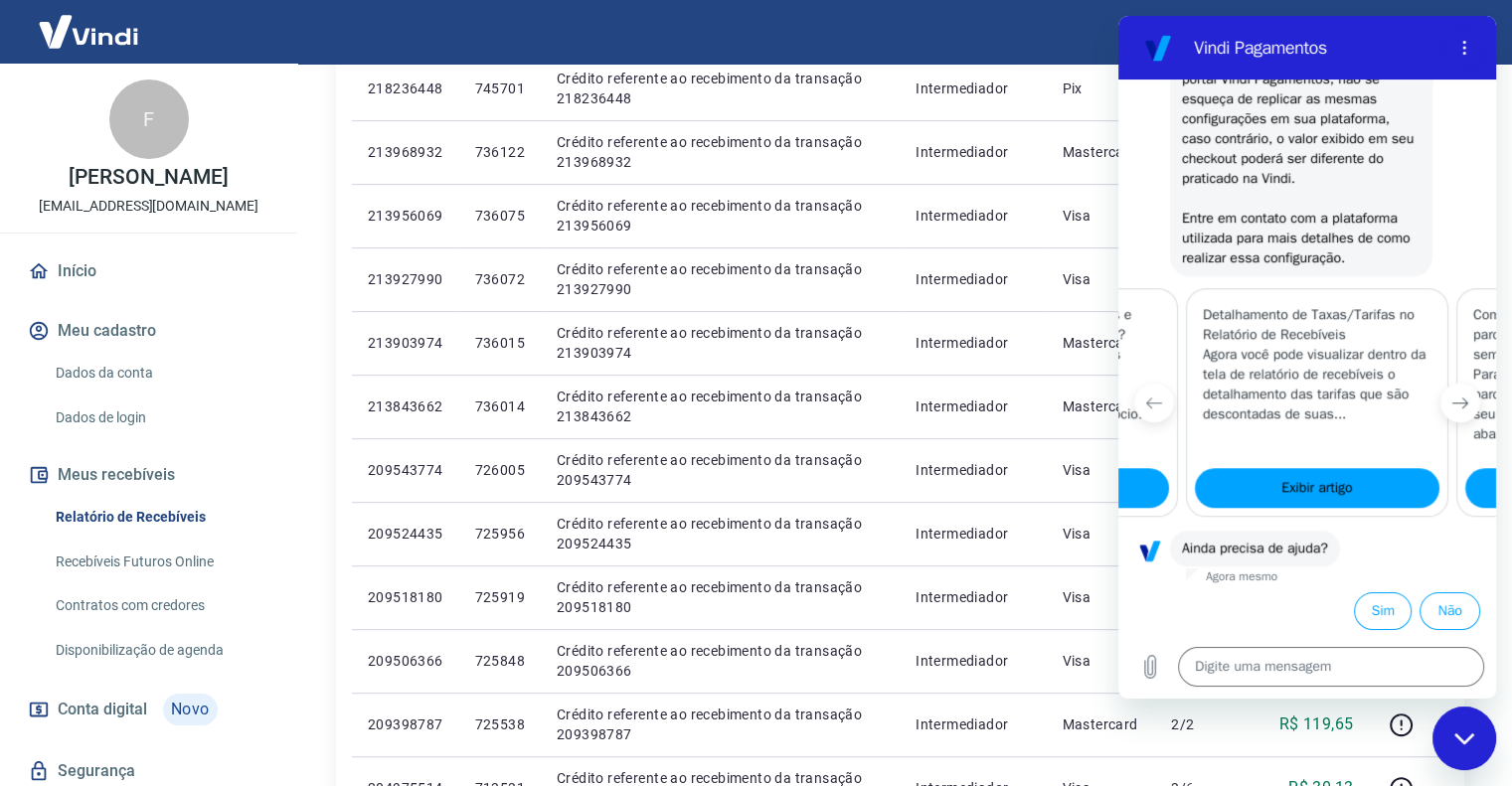 click at bounding box center [1460, 402] 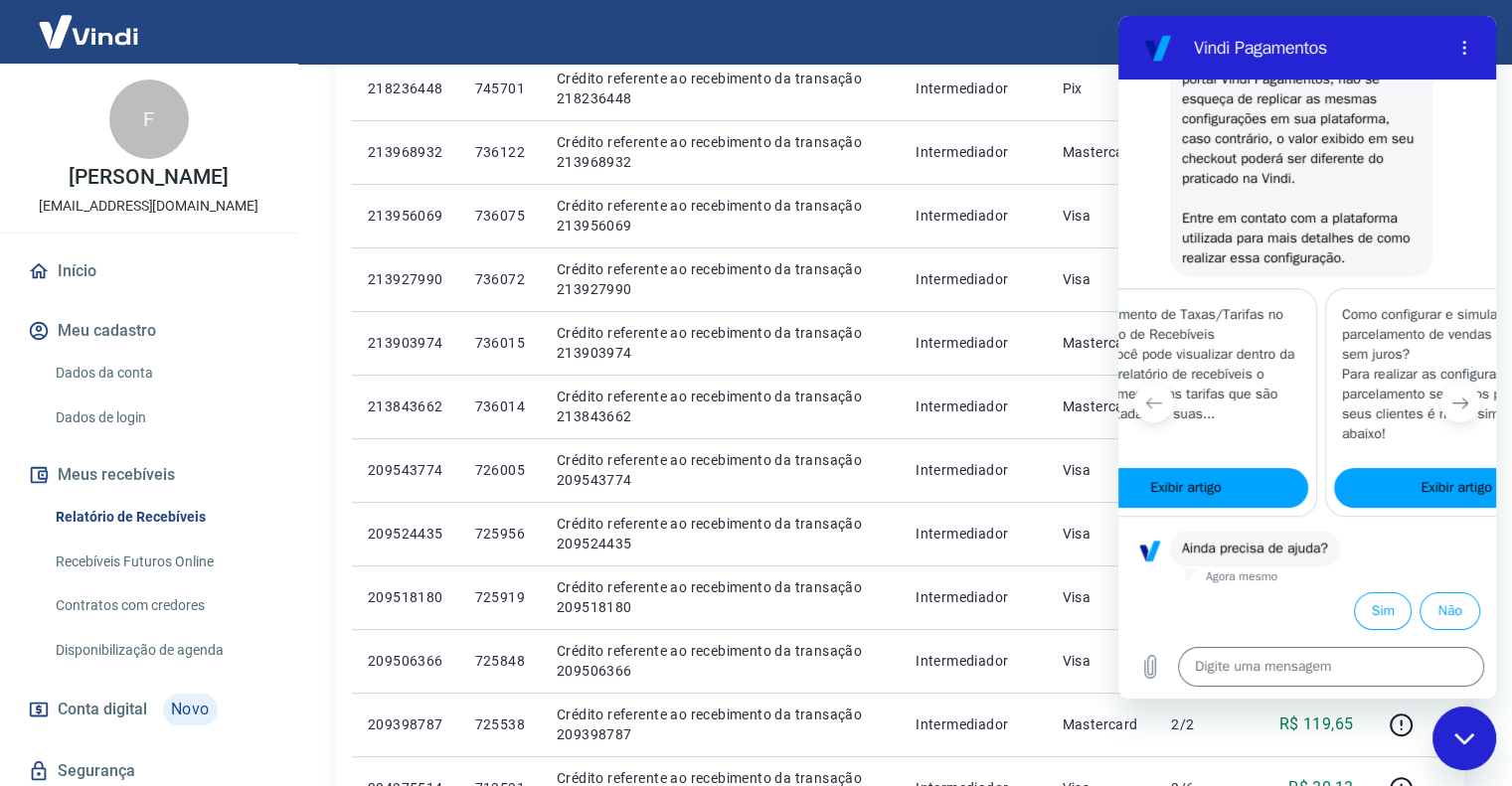 scroll, scrollTop: 0, scrollLeft: 500, axis: horizontal 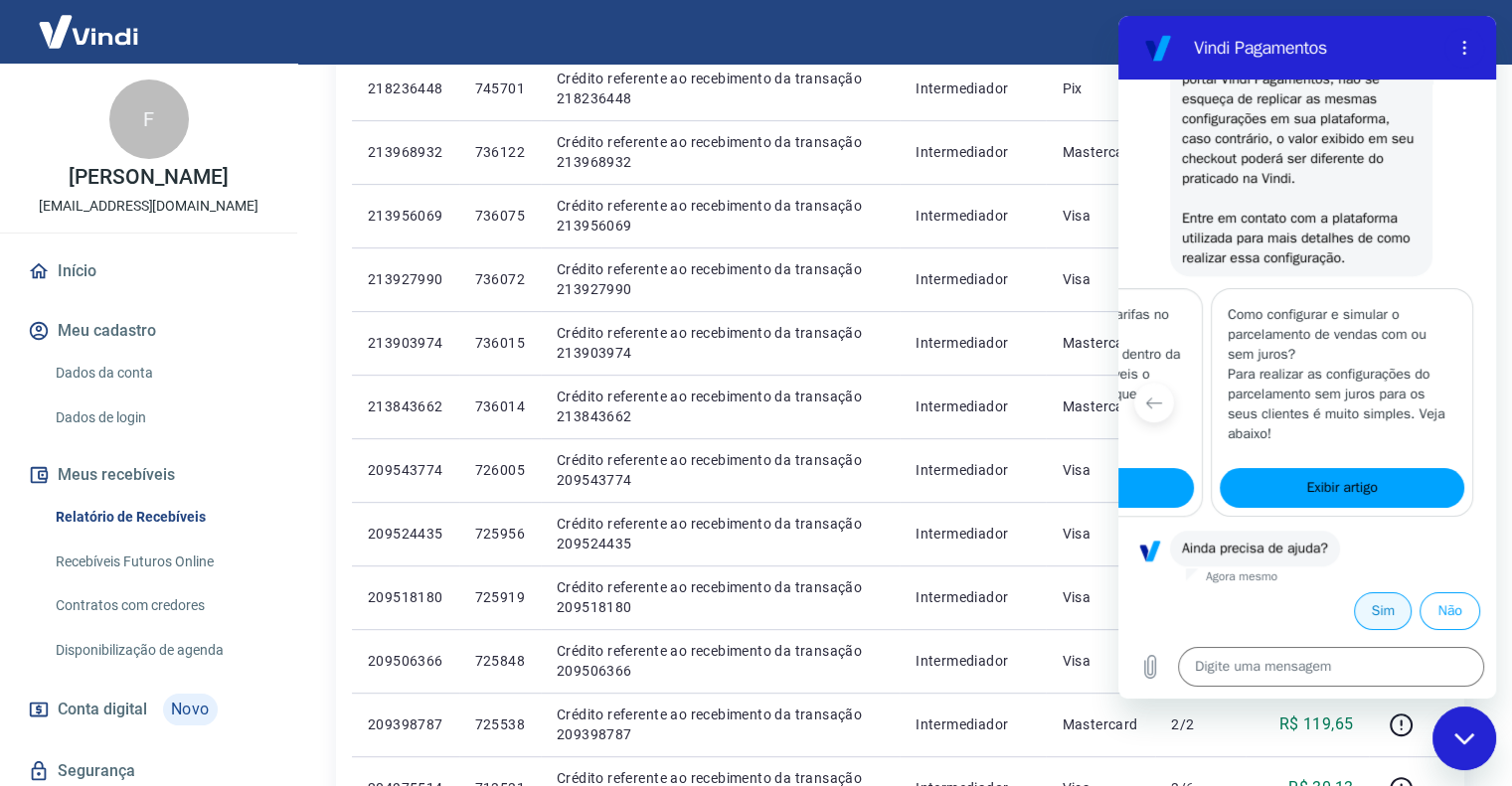 click on "Sim" at bounding box center [1383, 611] 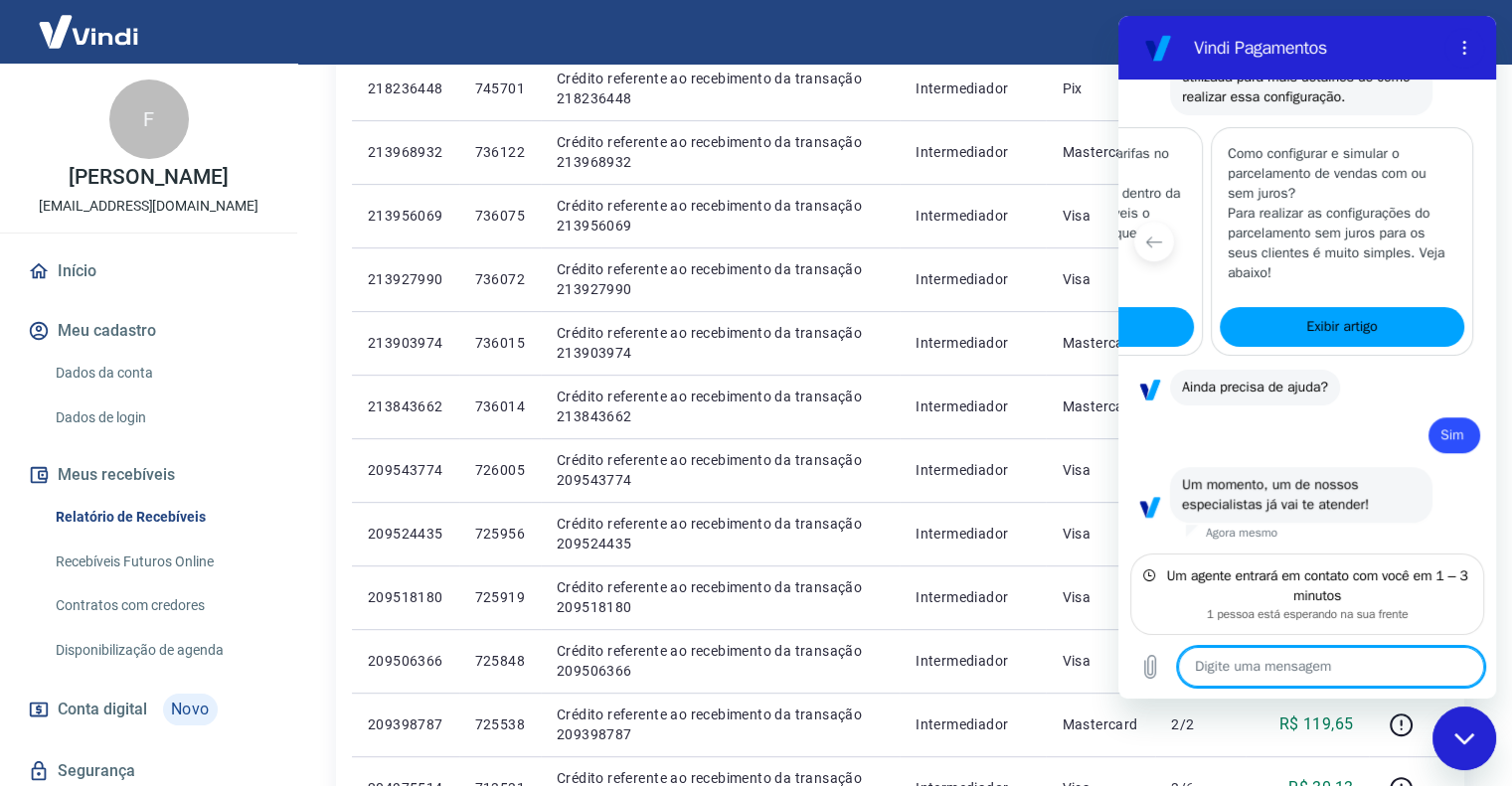 scroll, scrollTop: 1597, scrollLeft: 0, axis: vertical 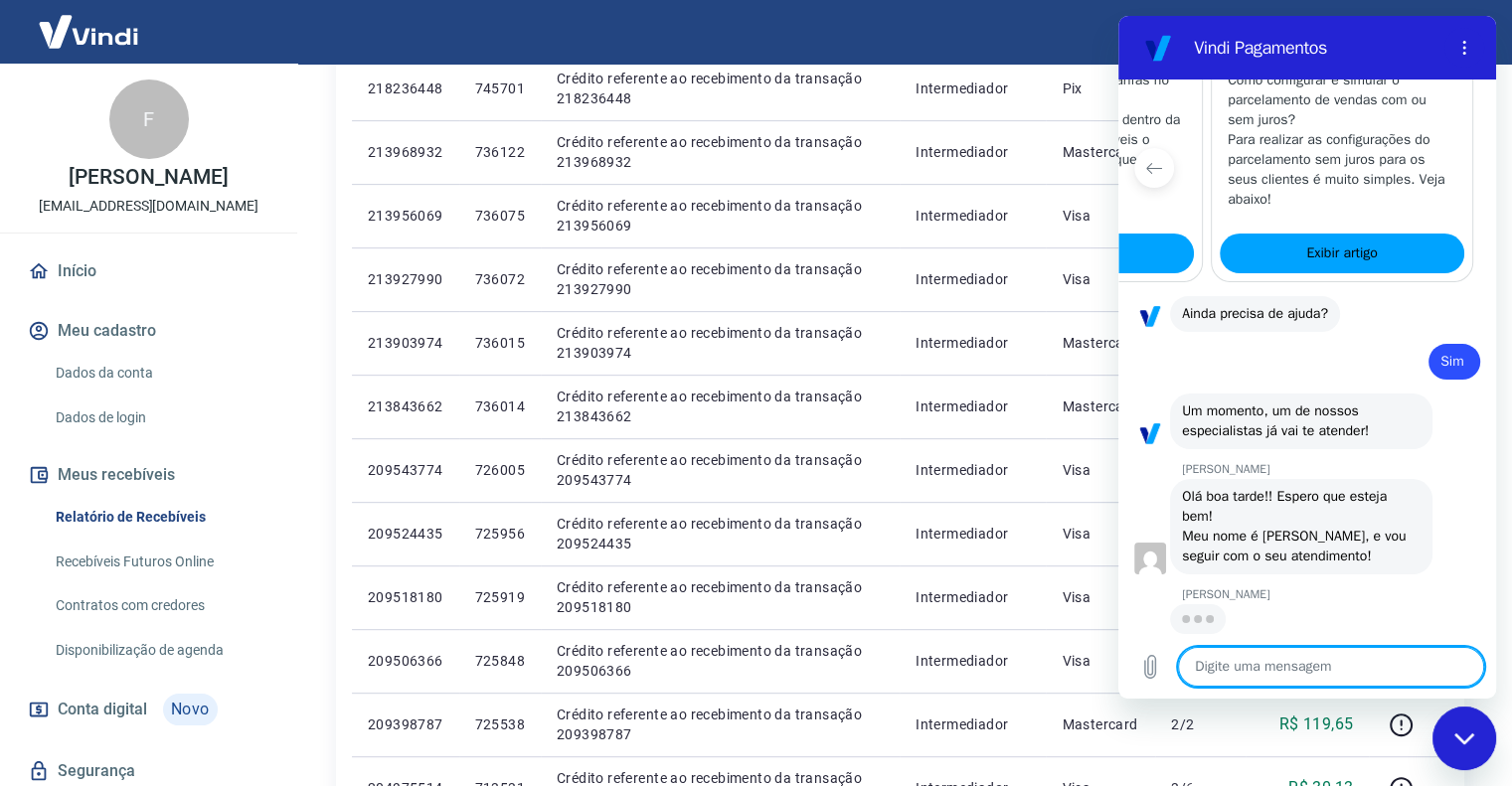 type on "x" 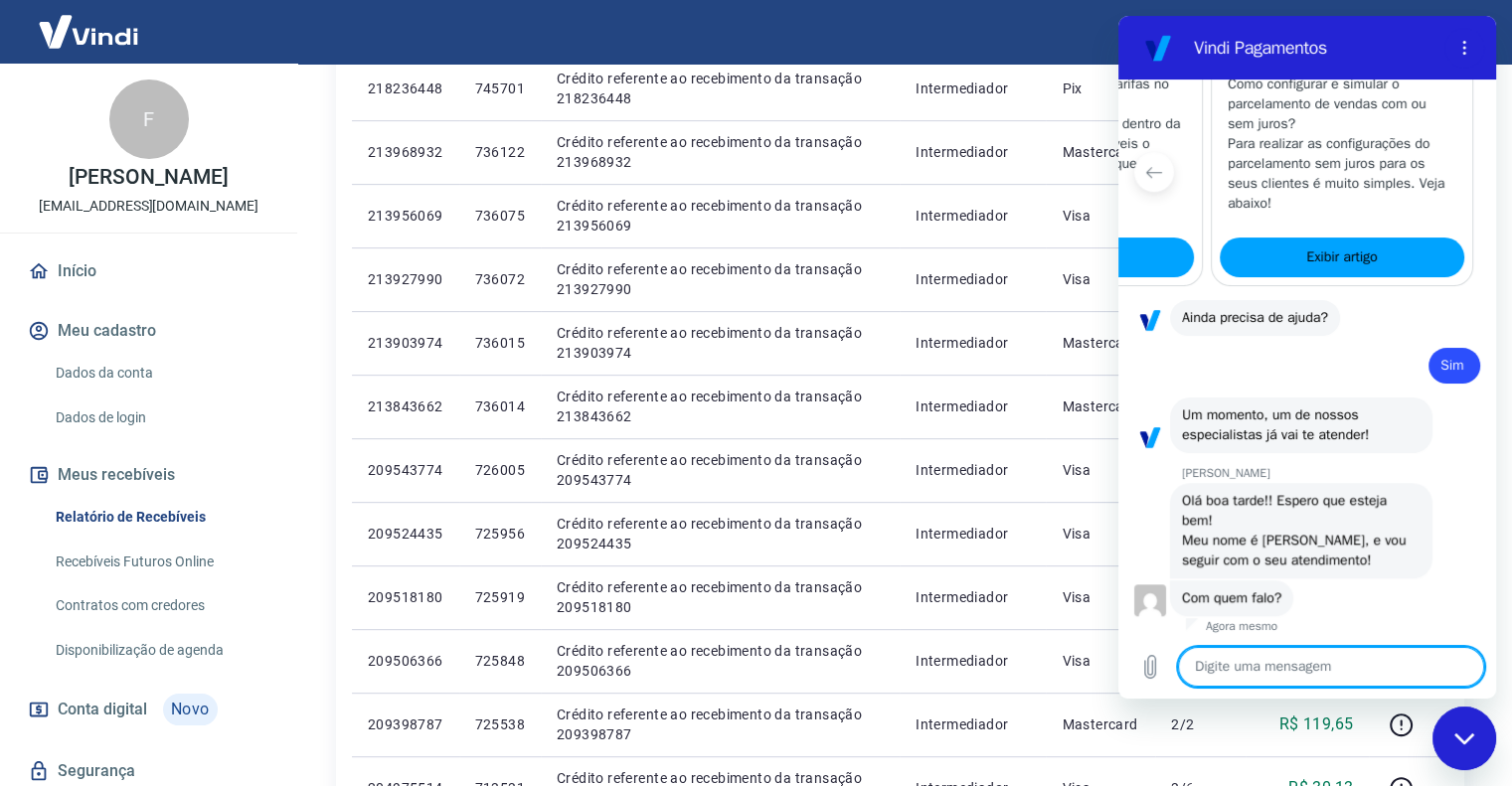 scroll, scrollTop: 1670, scrollLeft: 0, axis: vertical 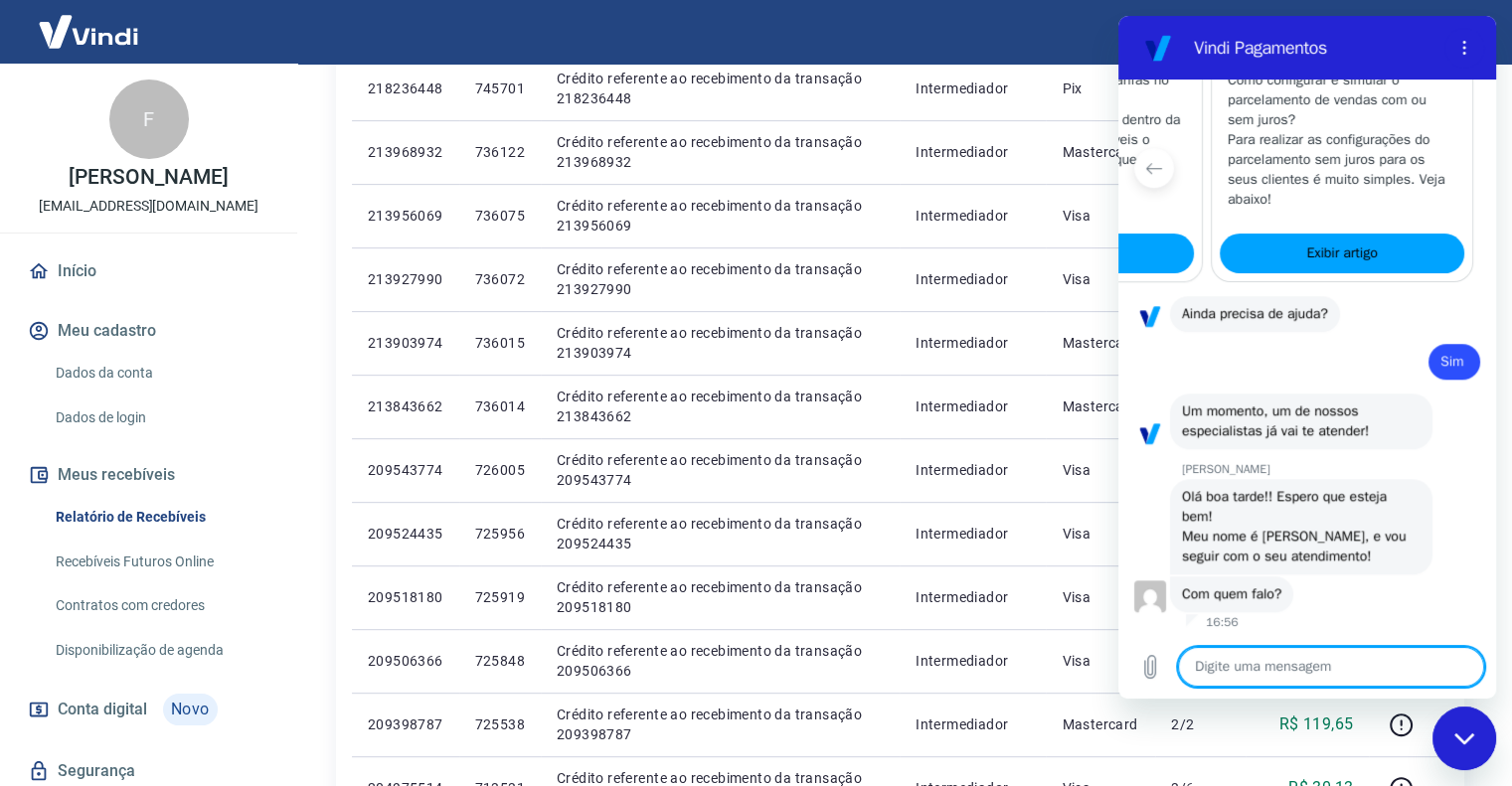 click at bounding box center (1331, 667) 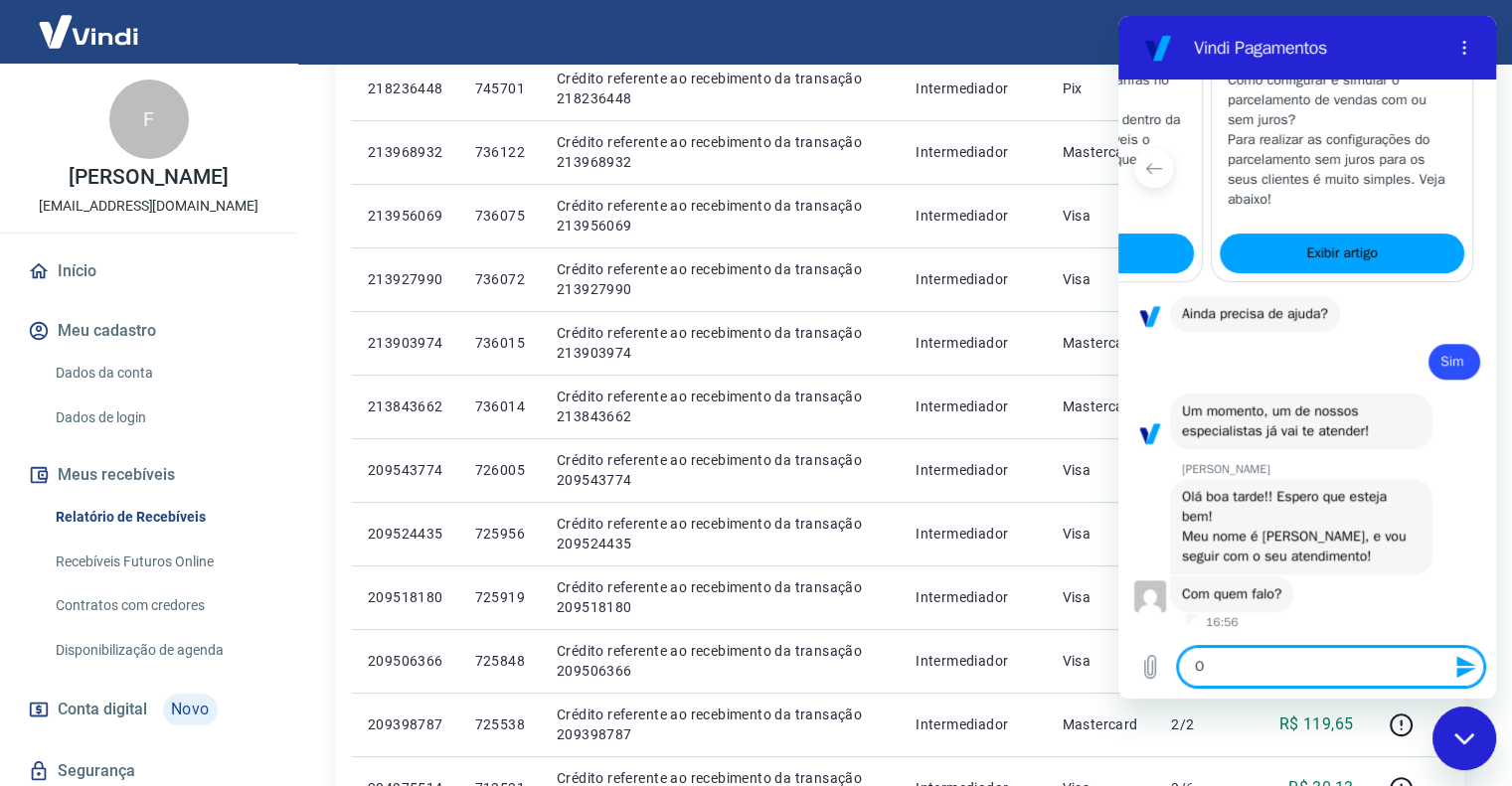 type on "Oi" 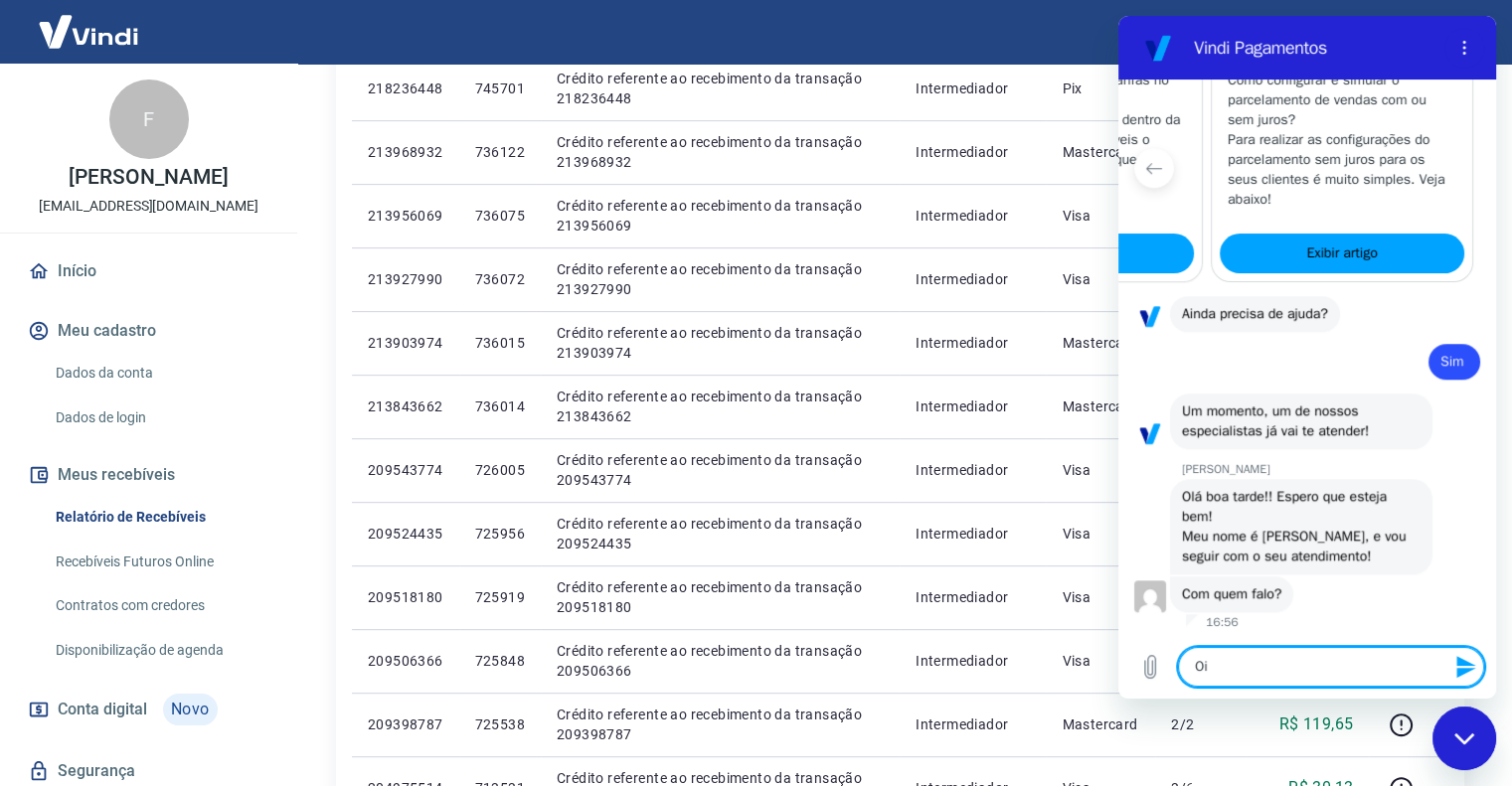 type on "Oi" 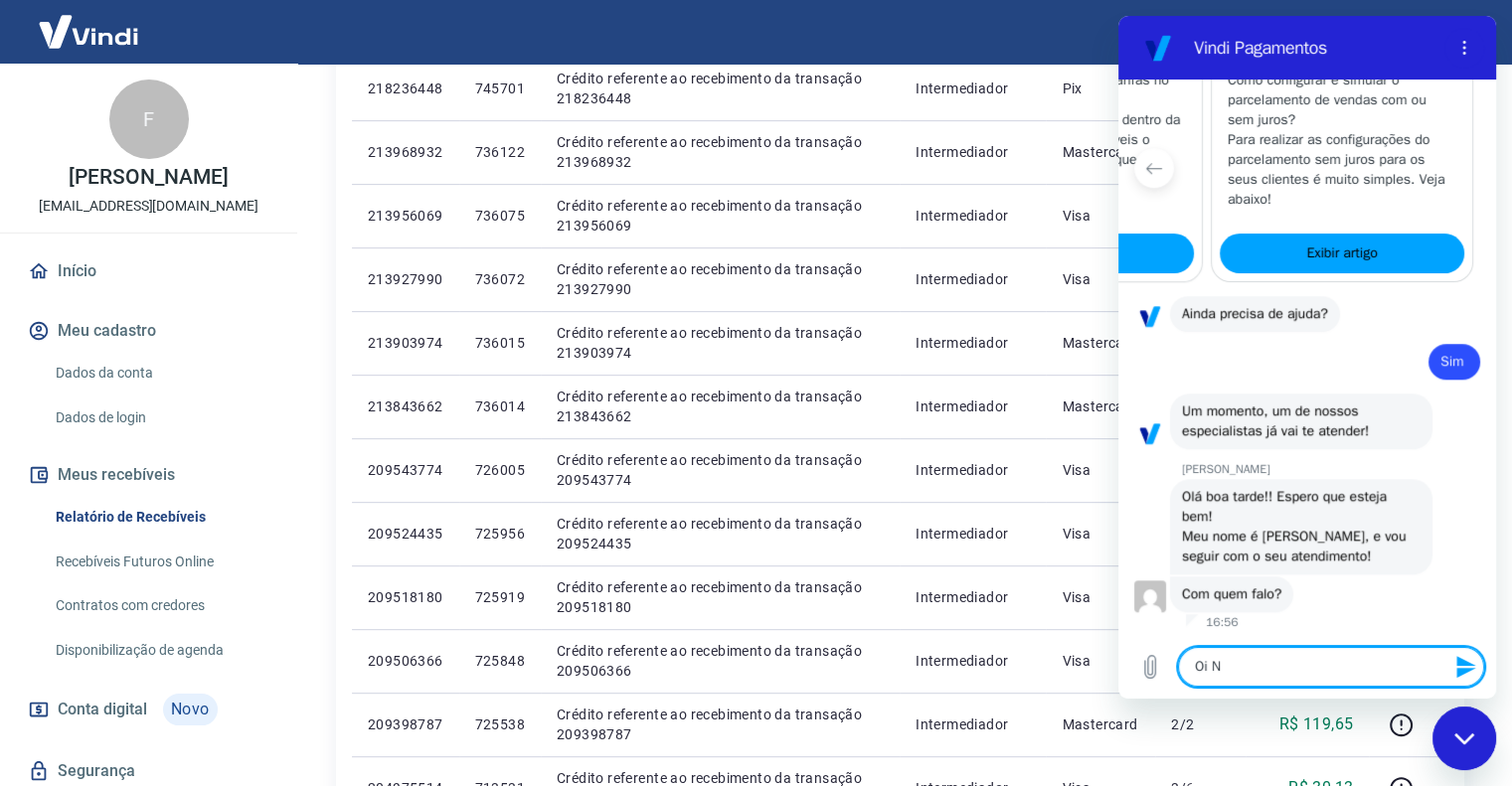 type on "Oi Na" 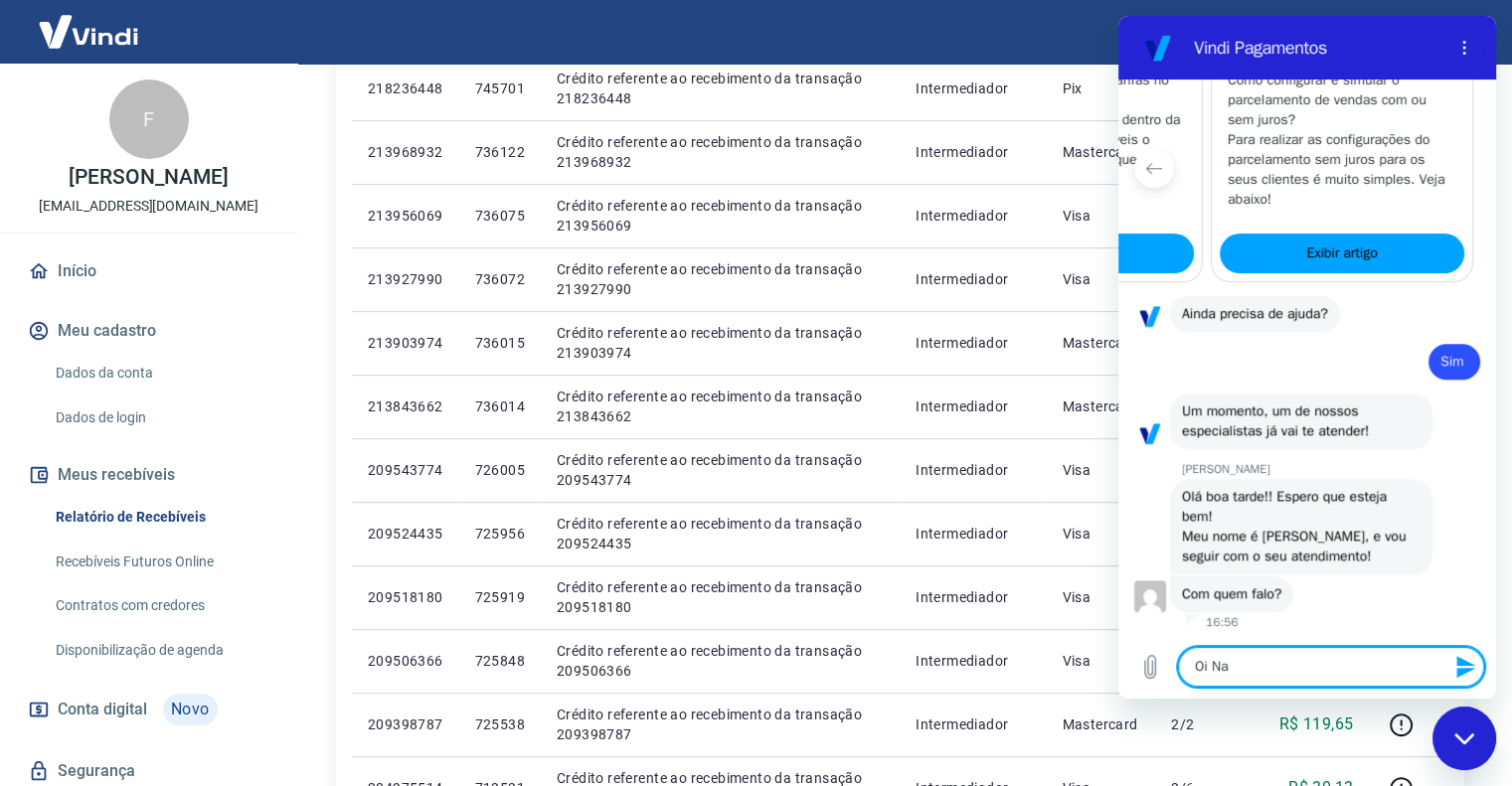 type on "Oi Nan" 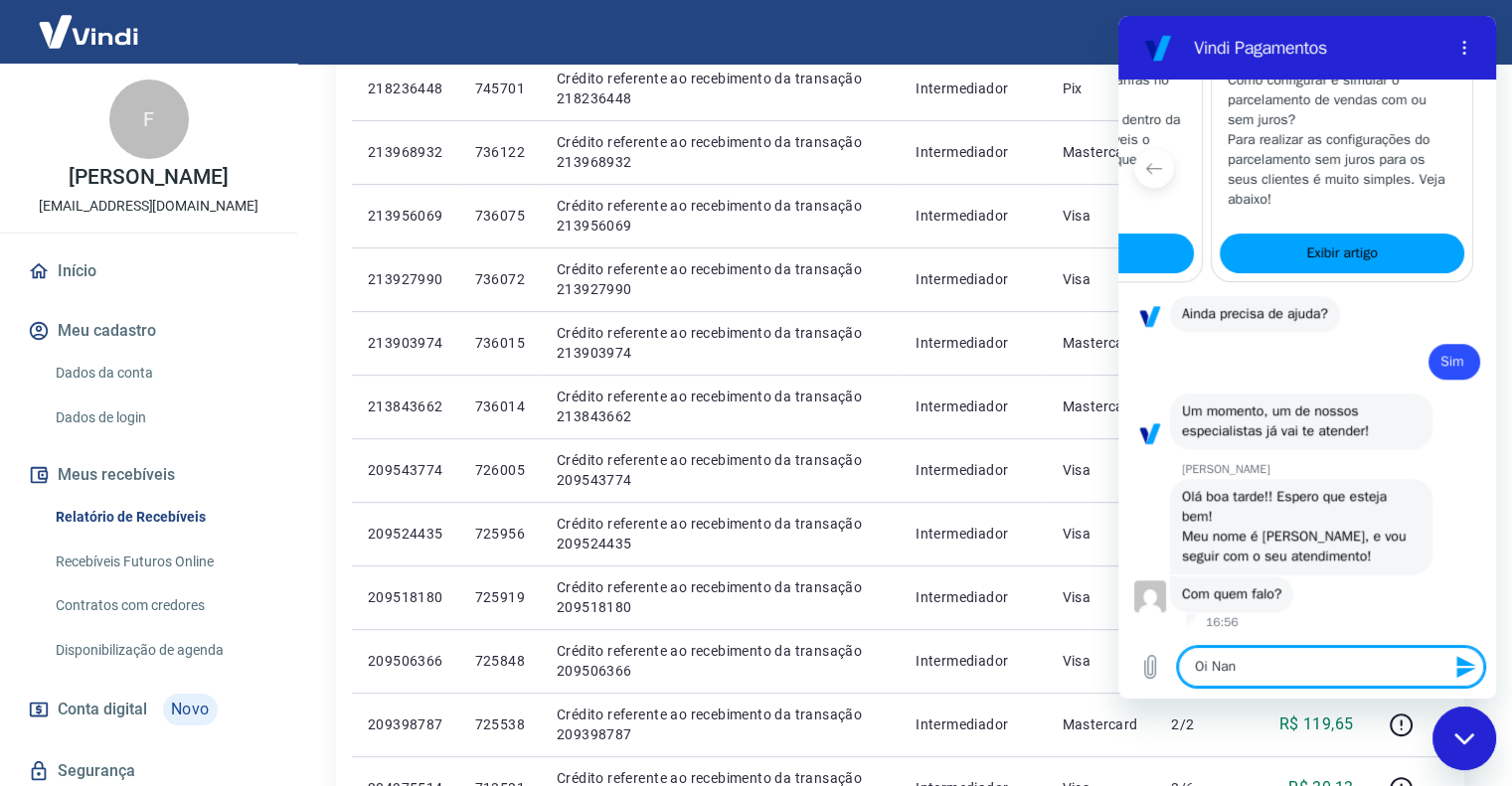 type on "Oi Nani" 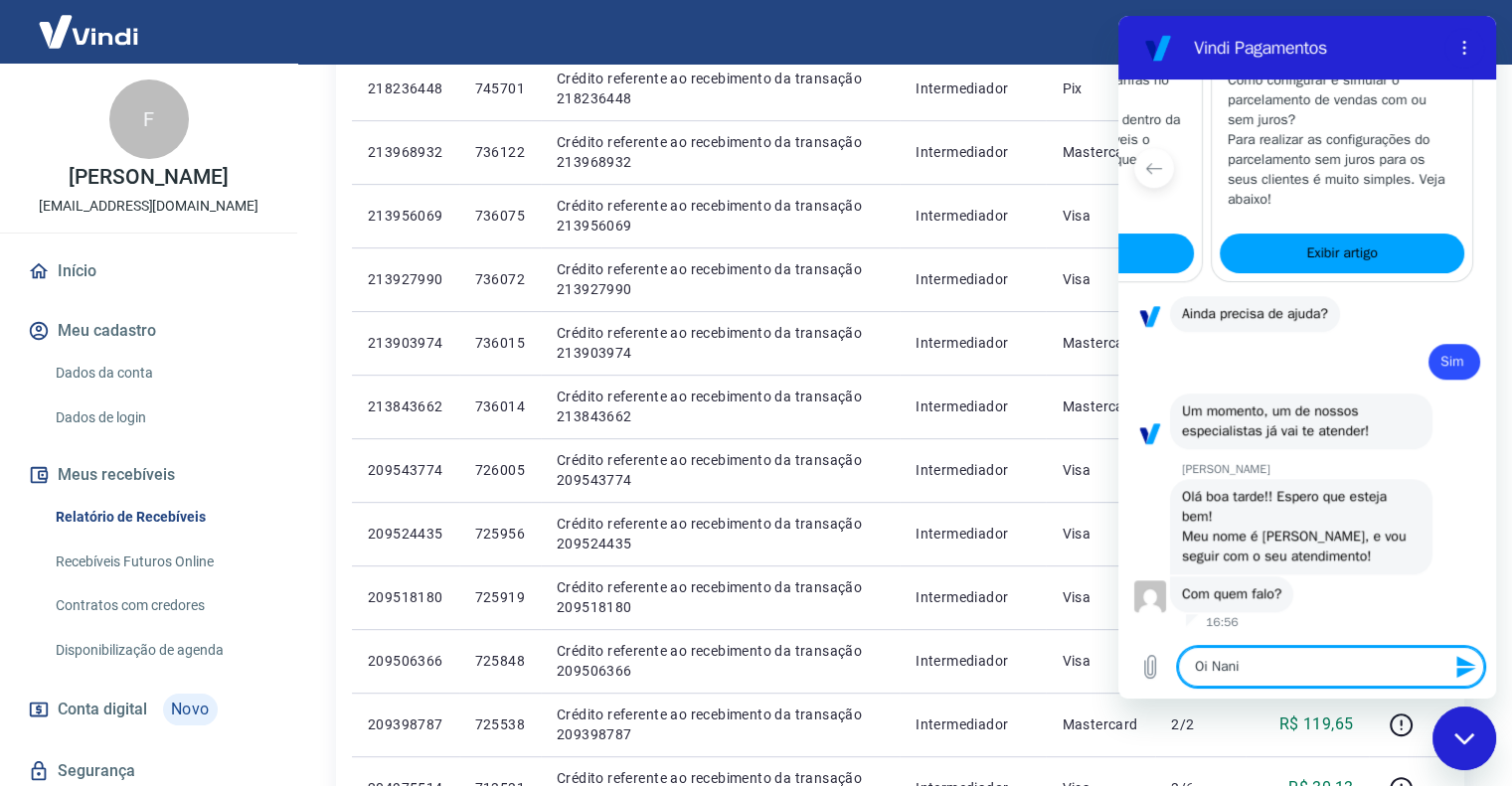 type on "[PERSON_NAME]," 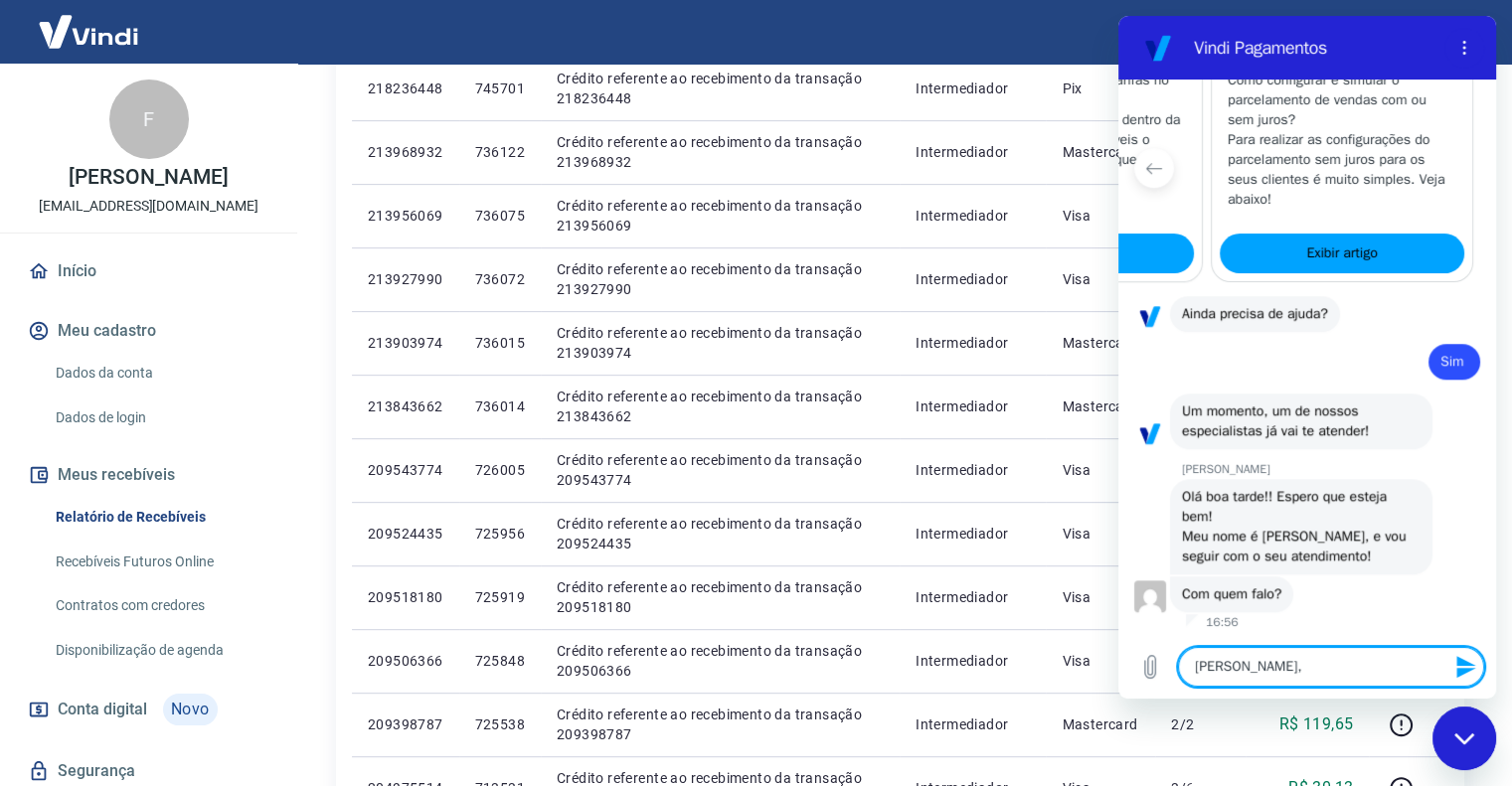 type on "[PERSON_NAME]," 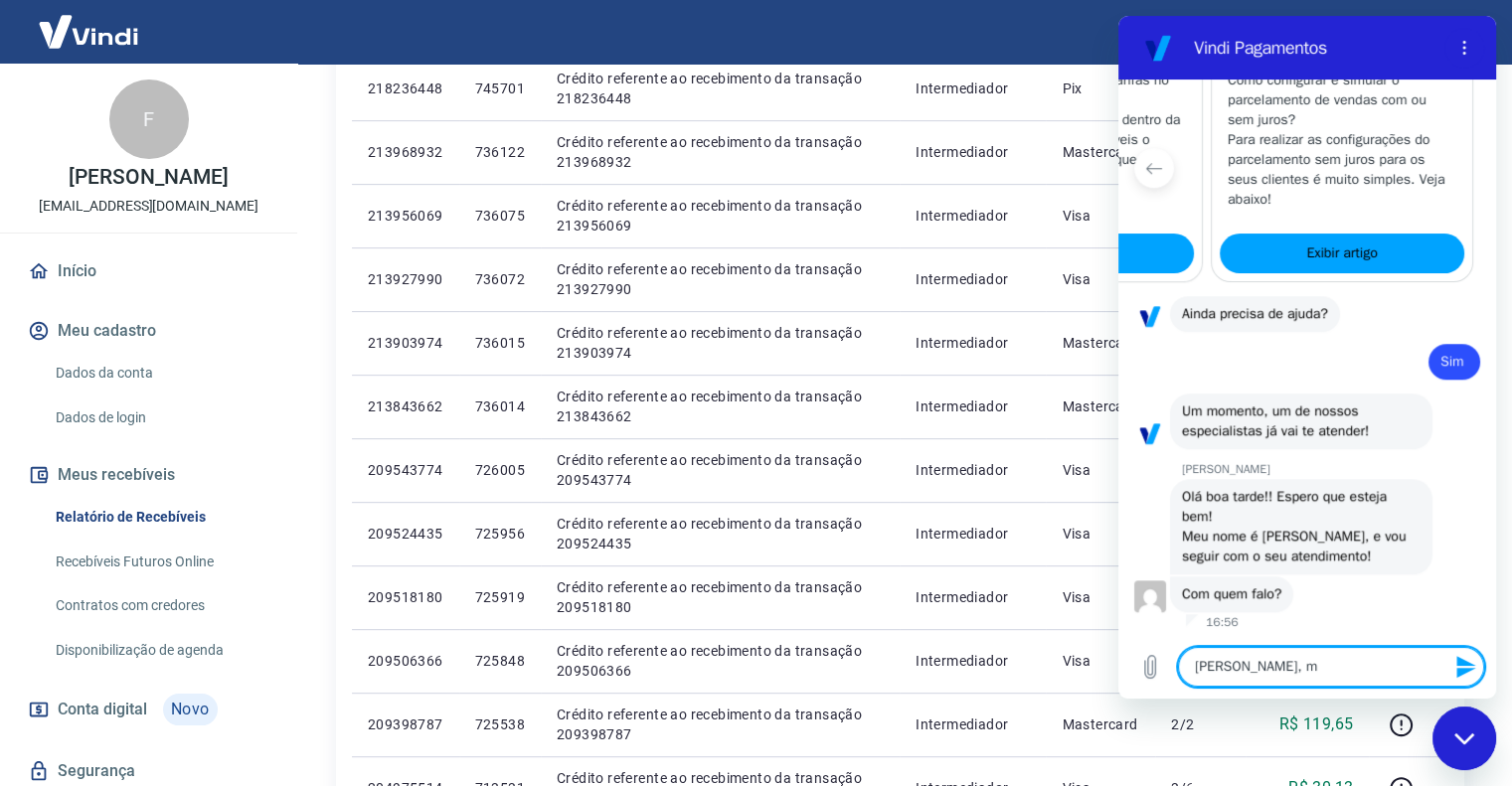 type on "[PERSON_NAME], me" 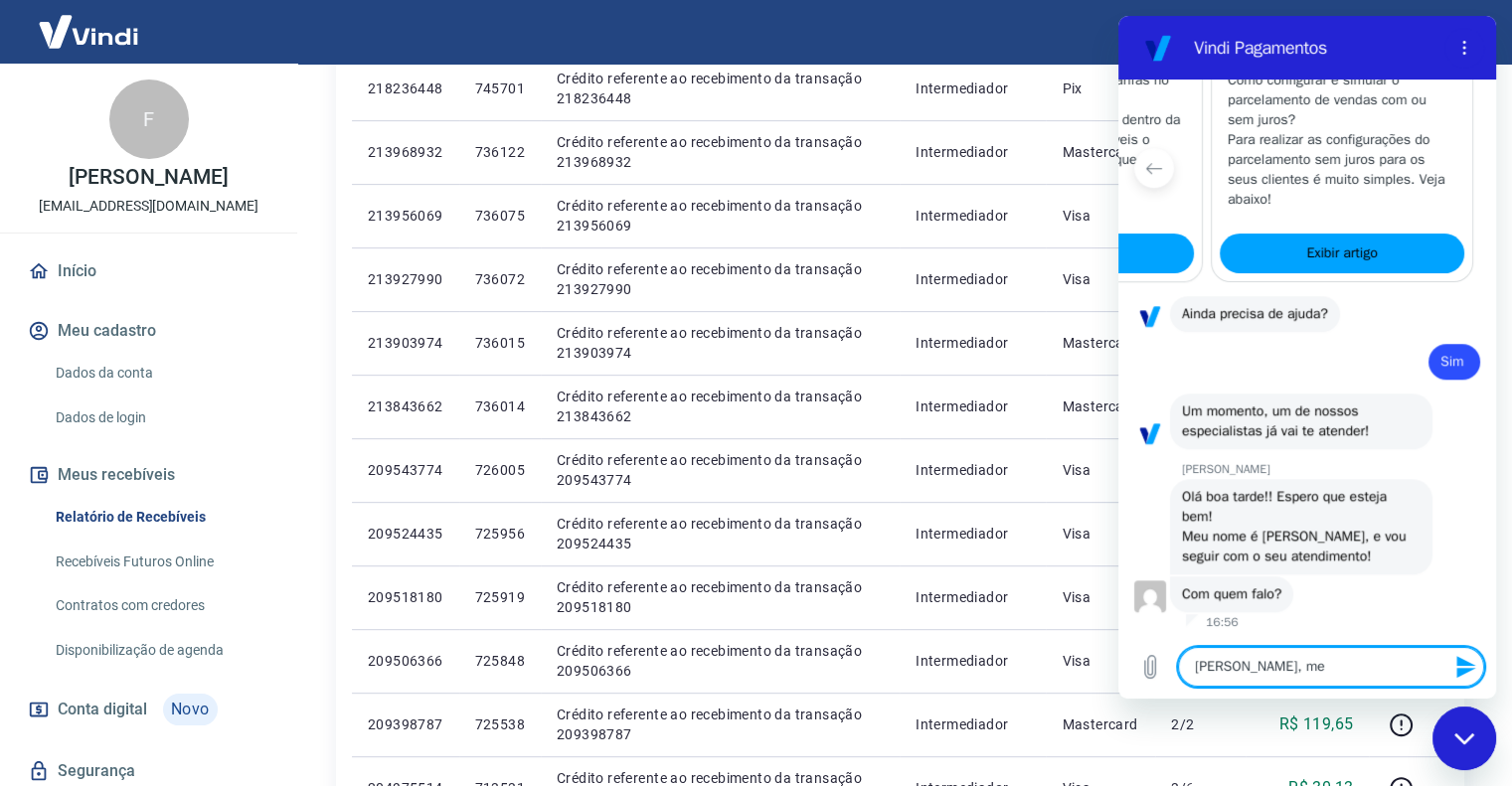 type on "[PERSON_NAME], meu" 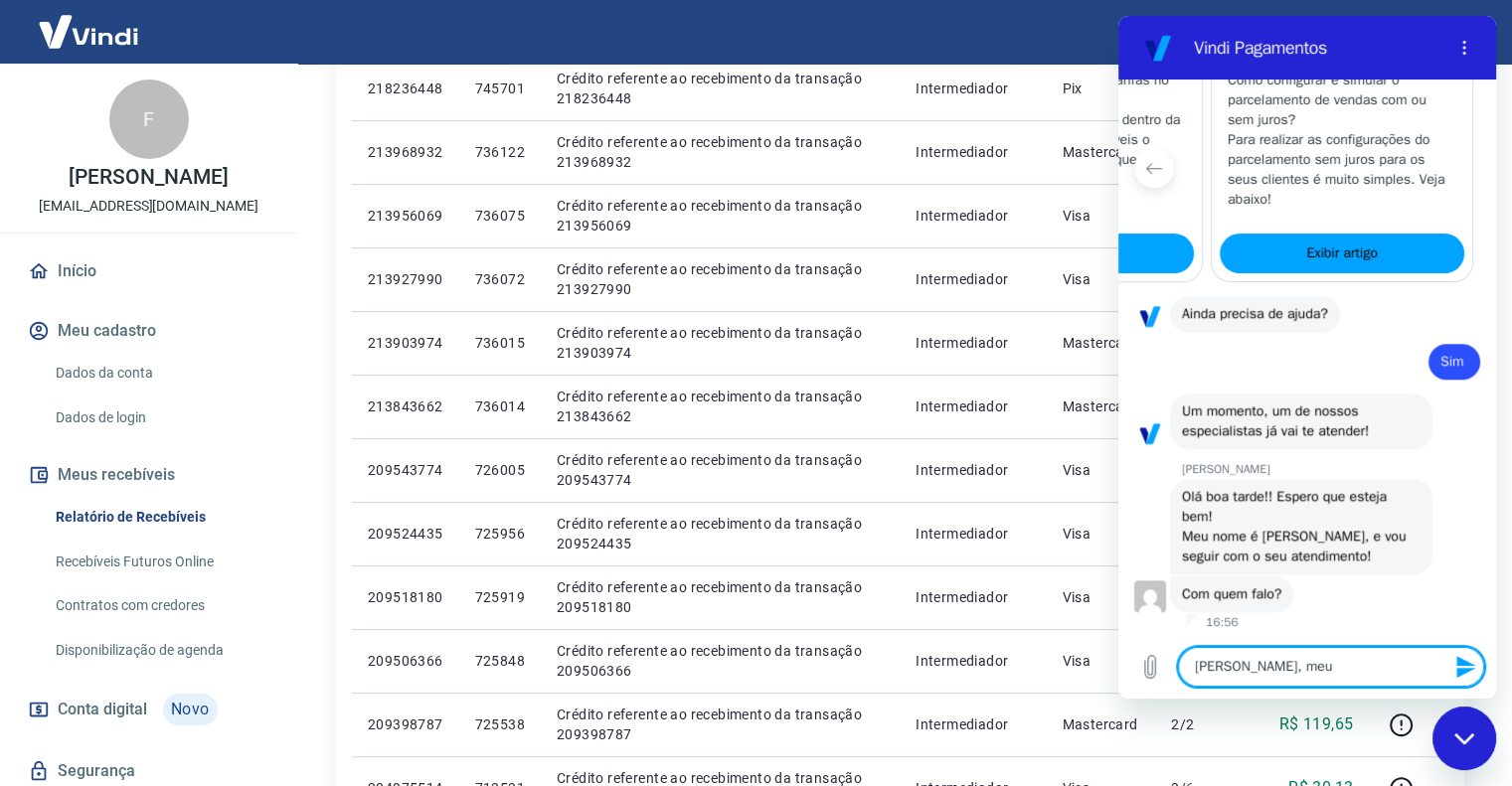type on "[PERSON_NAME], meu" 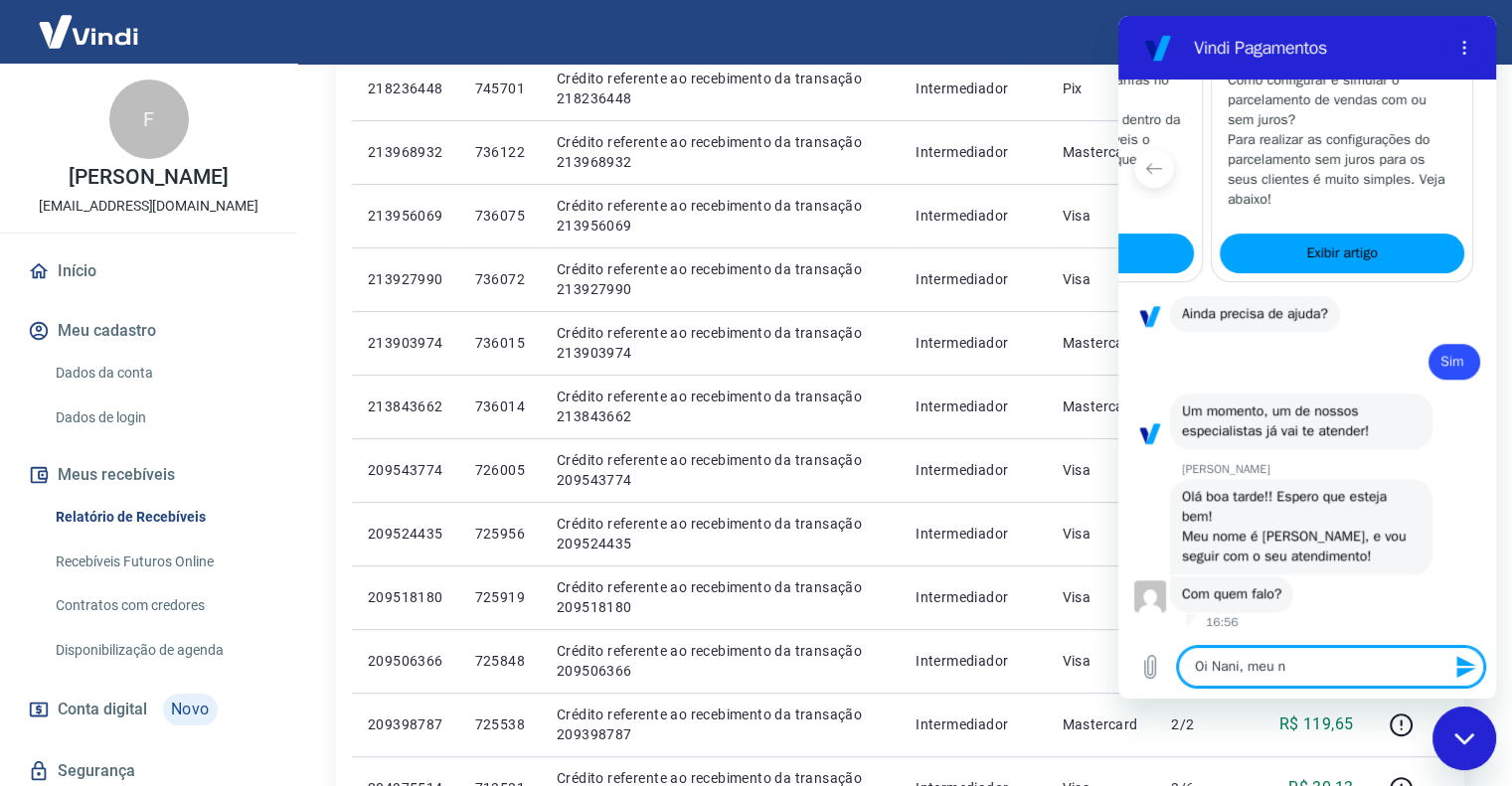 type on "[PERSON_NAME], meu no" 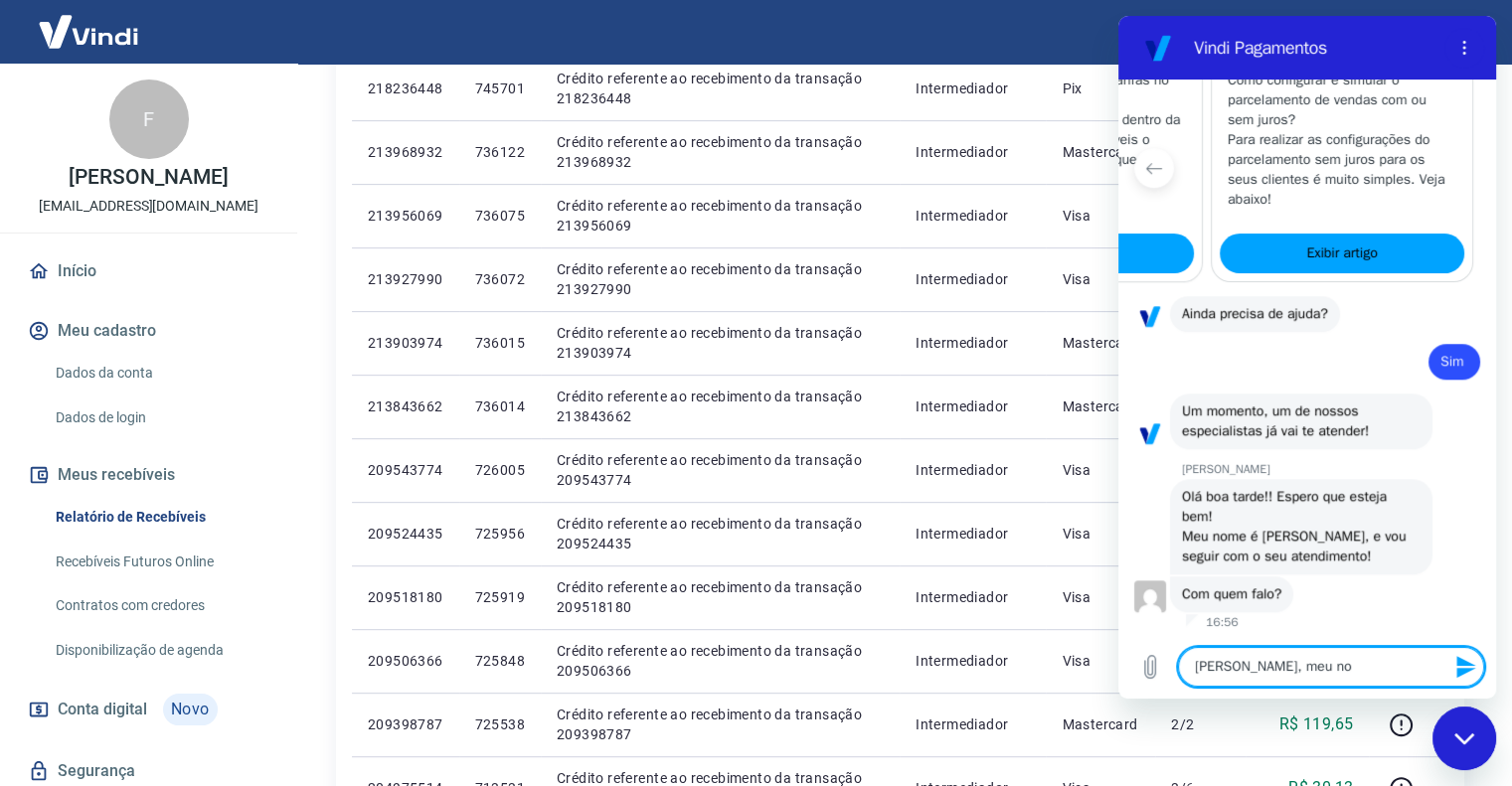 type on "[PERSON_NAME], meu nom" 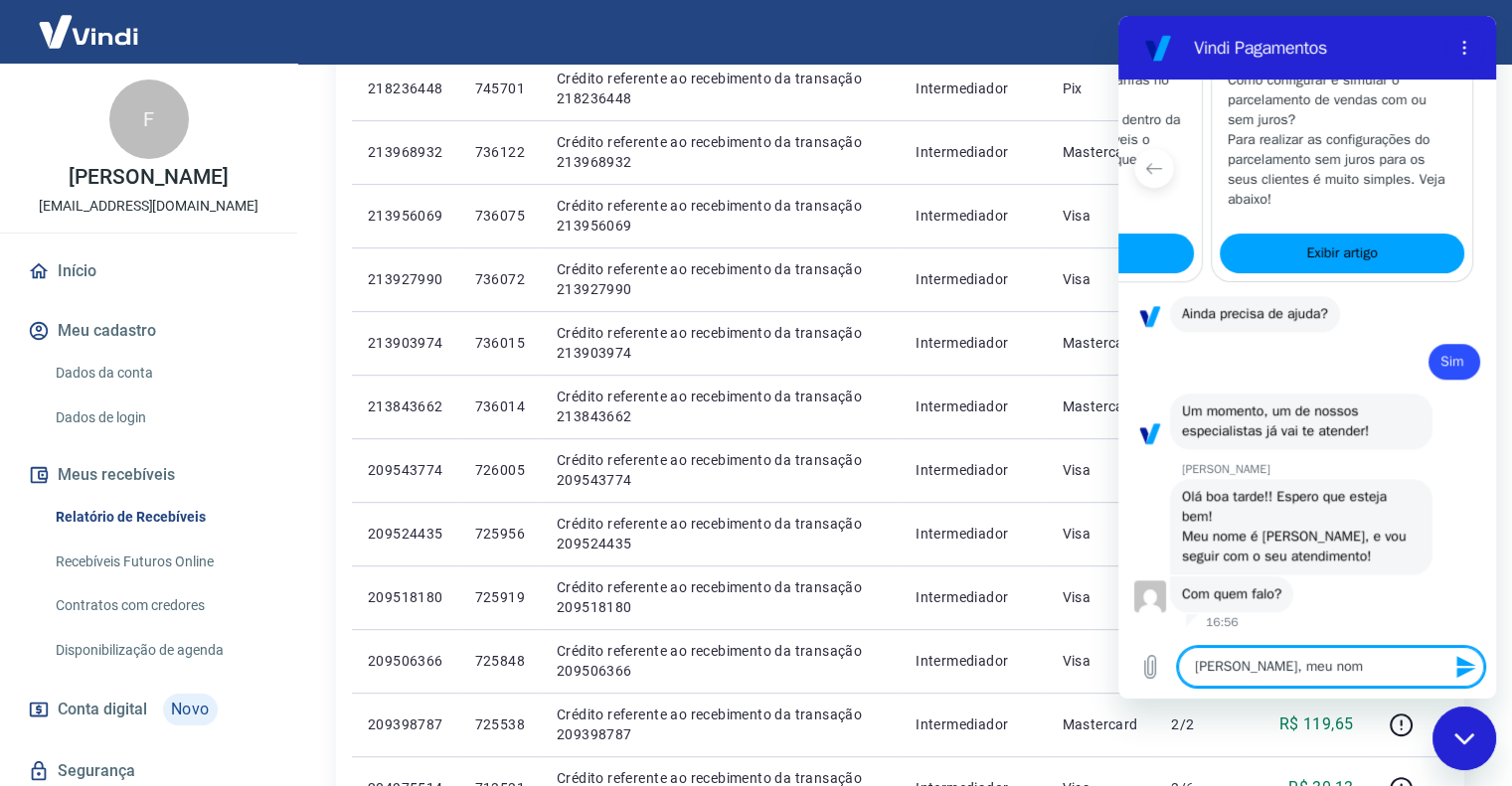 type on "[PERSON_NAME], meu nome" 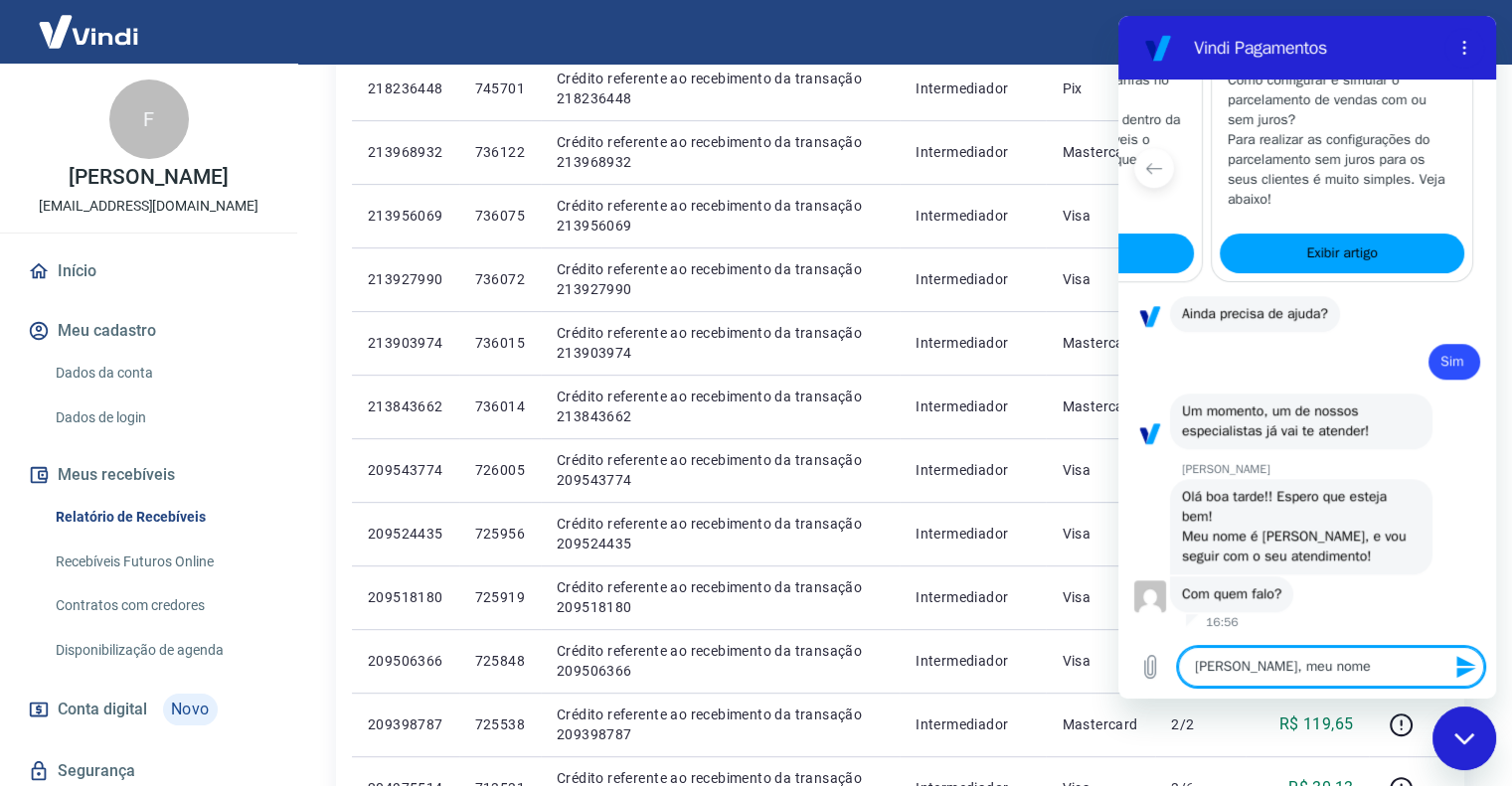 type on "[PERSON_NAME], meu nome" 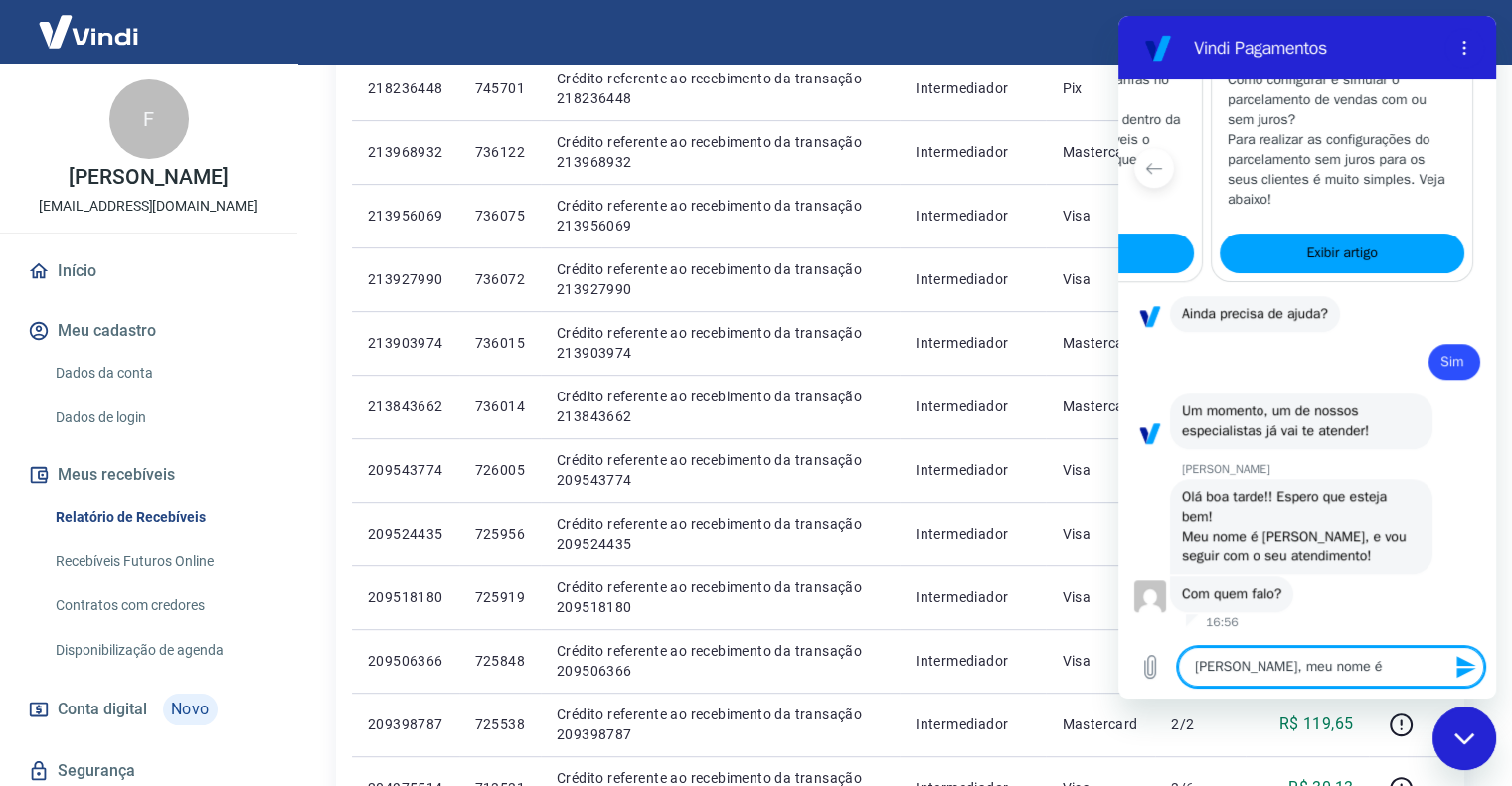 type on "[PERSON_NAME], meu nome é" 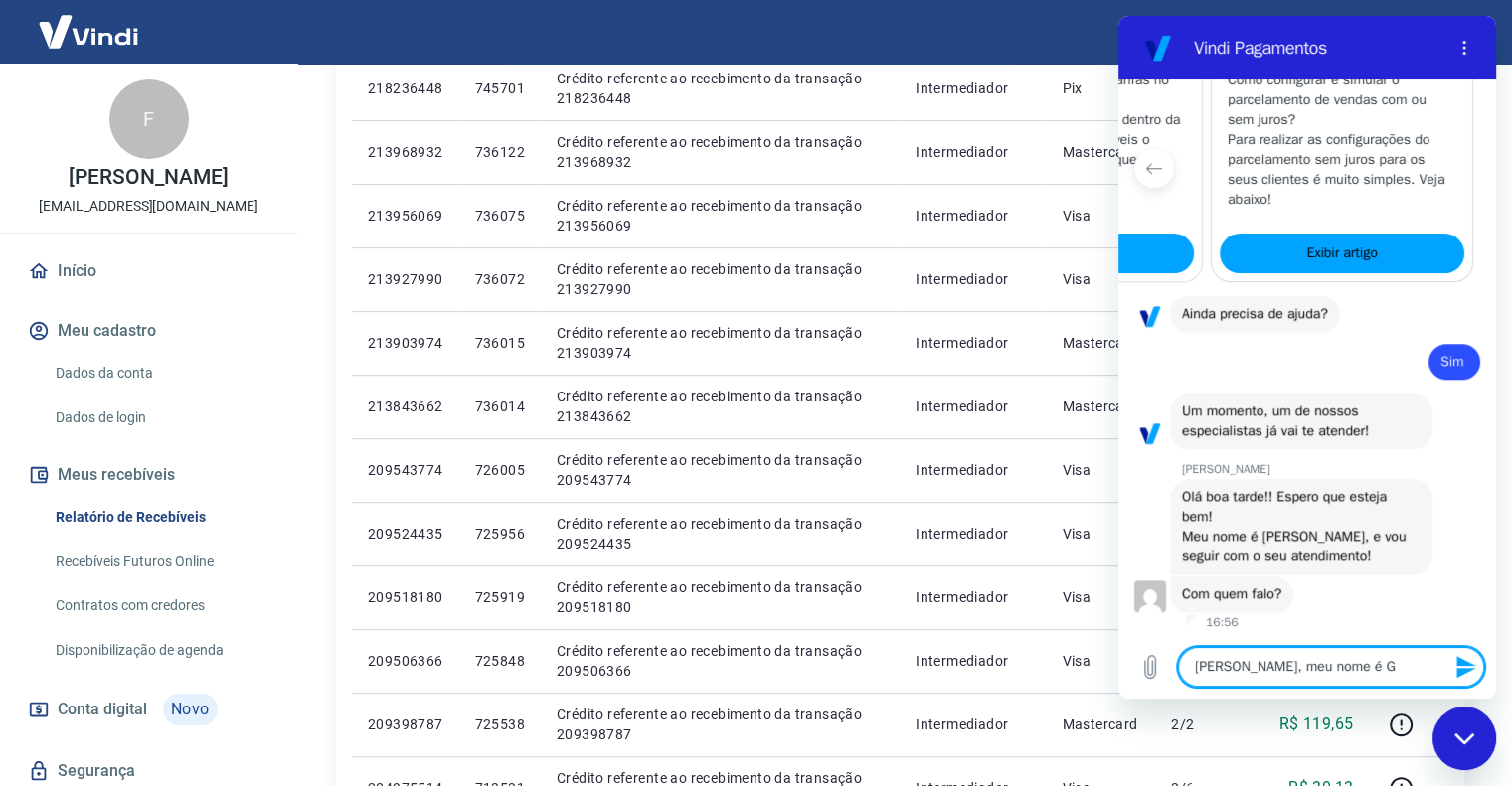 type on "[PERSON_NAME], meu nome é Gu" 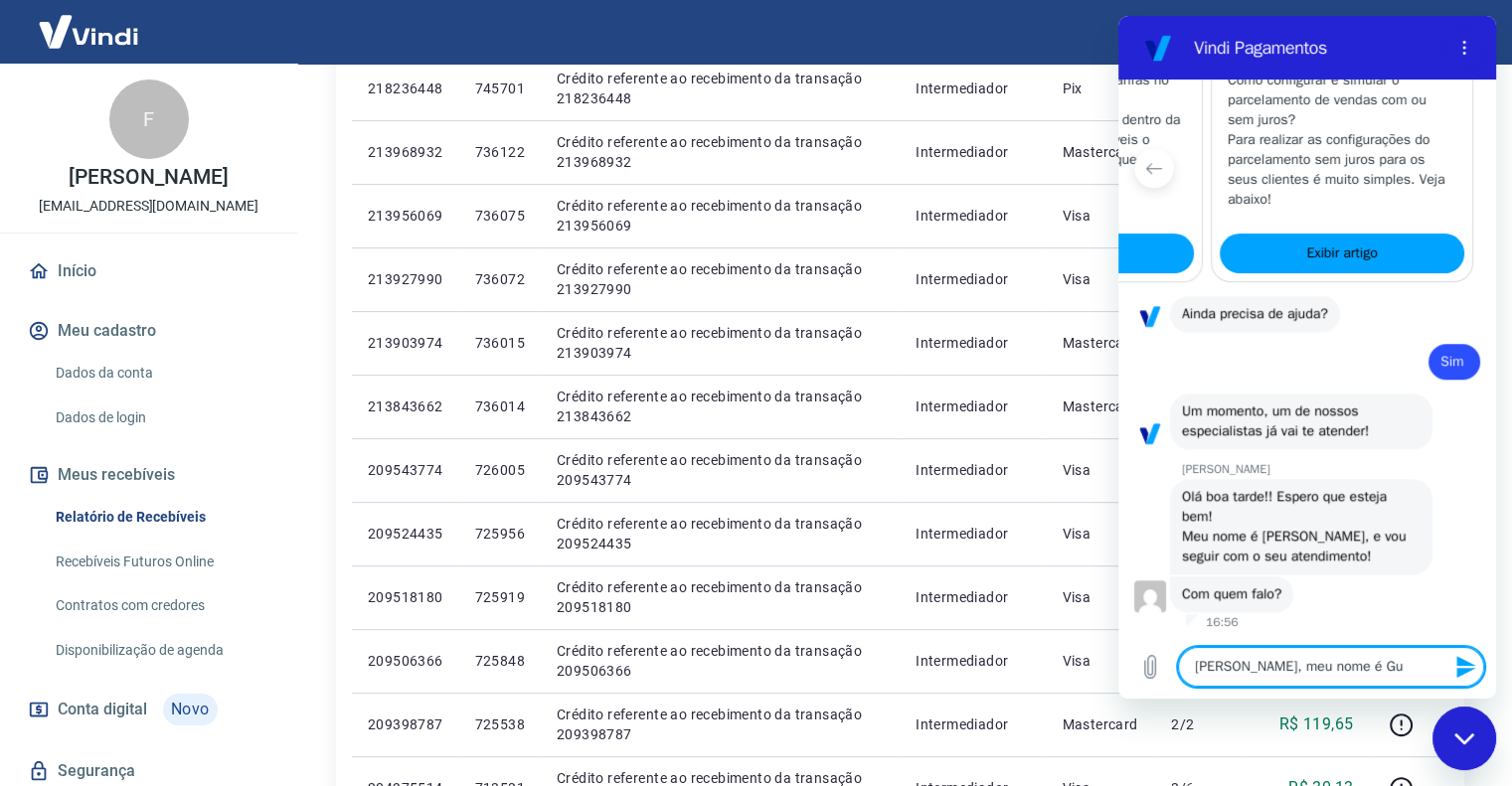 type on "[PERSON_NAME], meu nome é Gui" 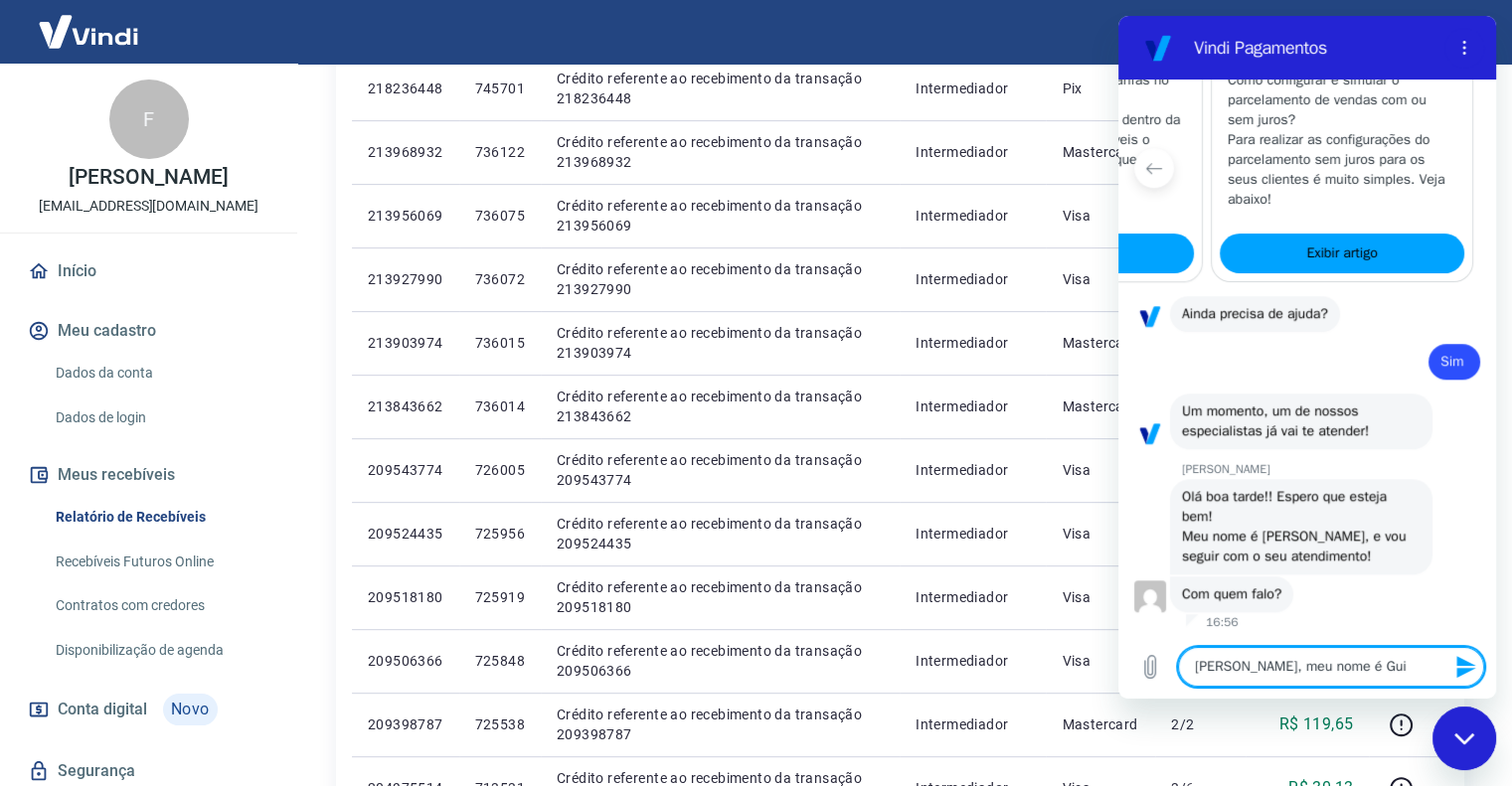 type on "[PERSON_NAME], meu nome é Guil" 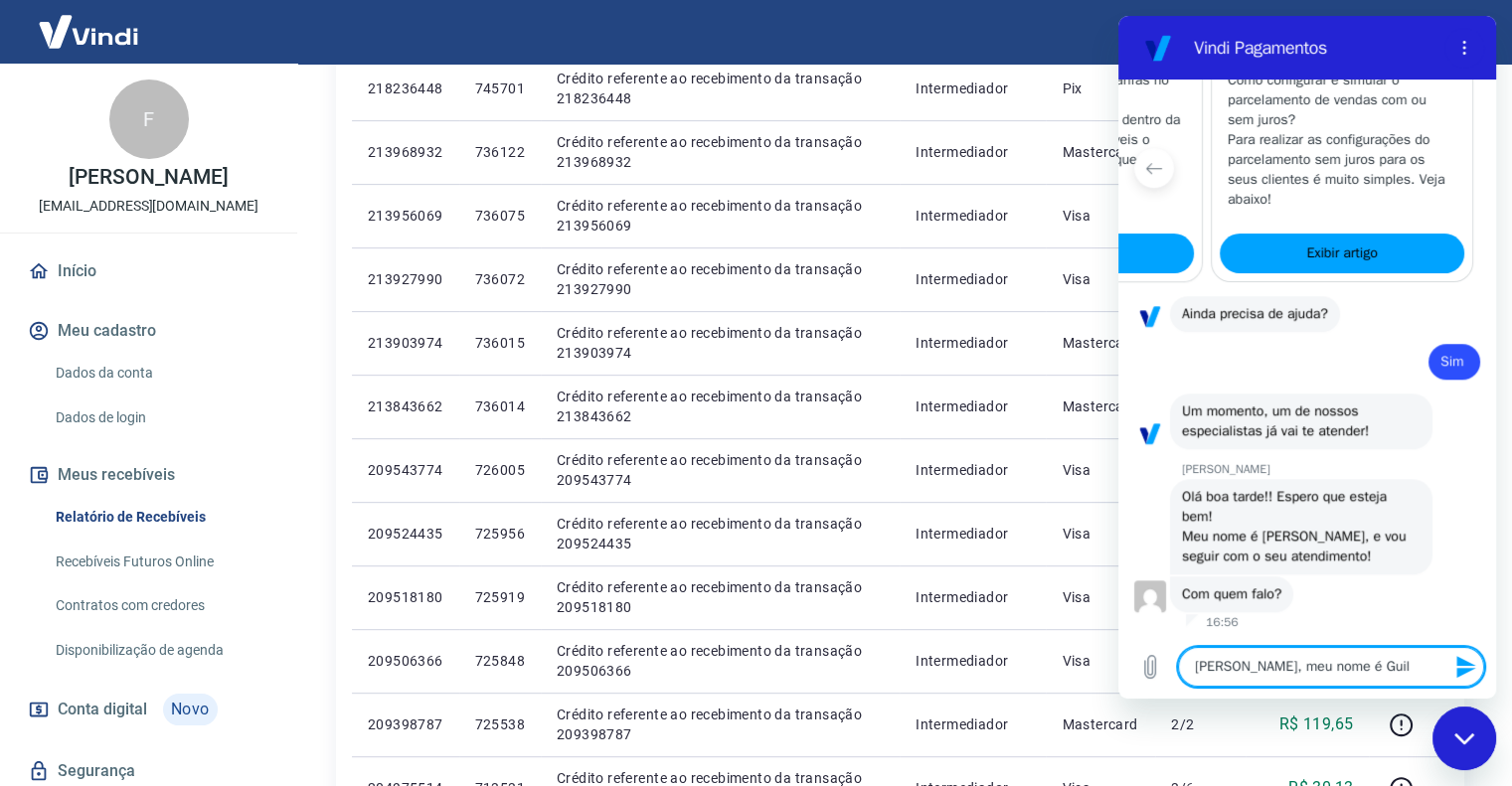 type on "[PERSON_NAME], meu nome é Guilh" 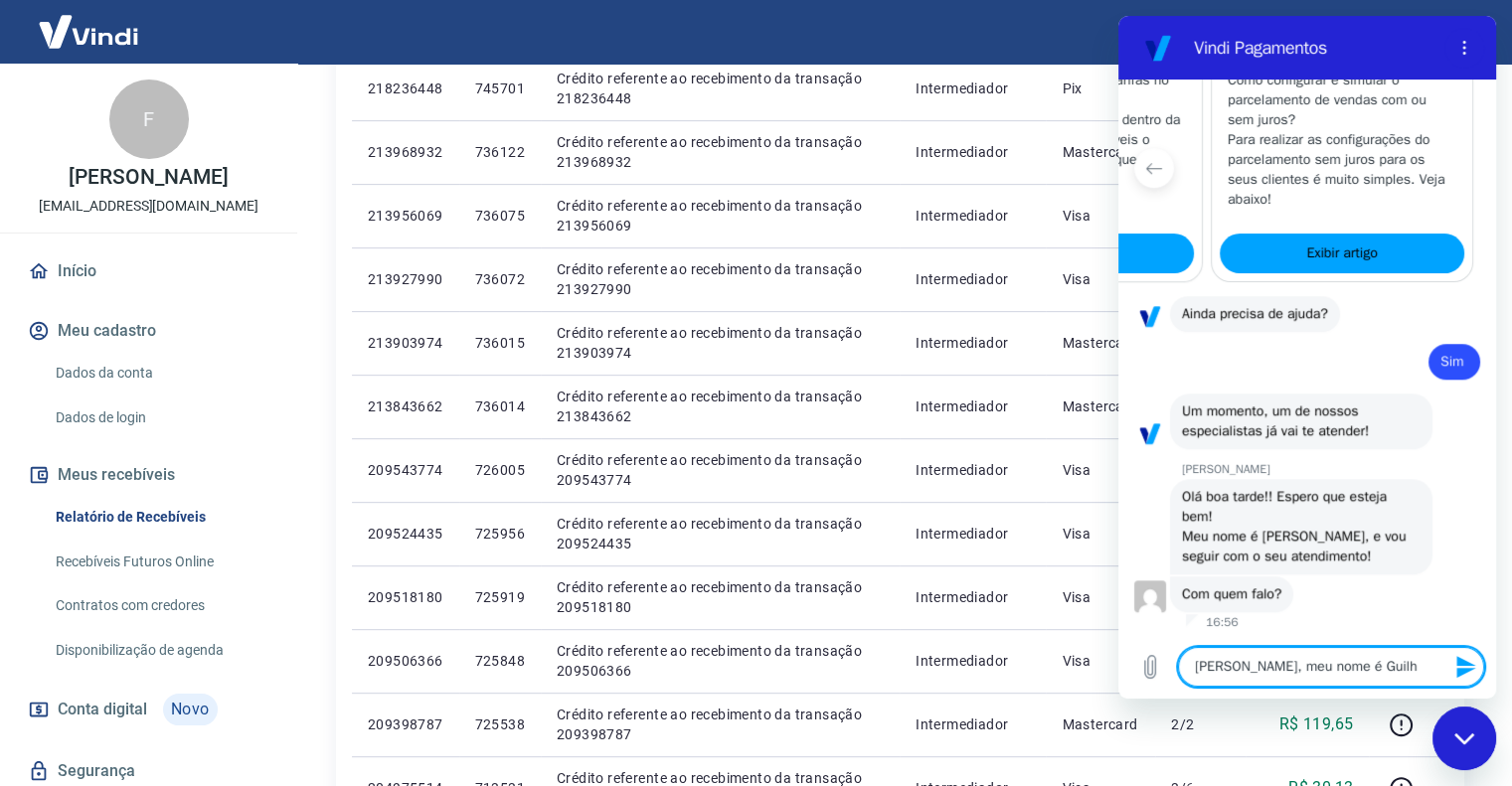 type on "[PERSON_NAME], meu nome é Guilhe" 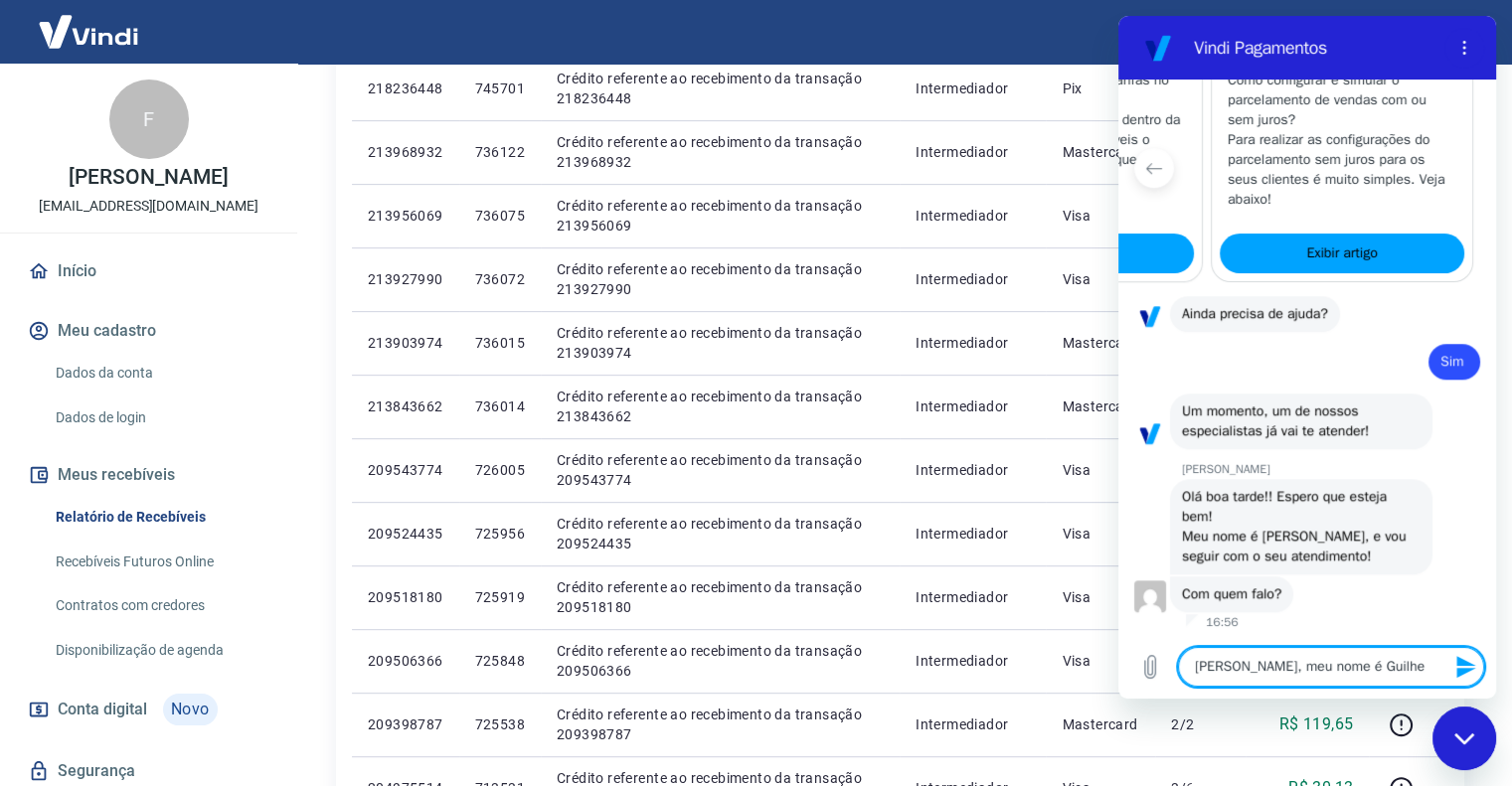 type on "[PERSON_NAME], meu nome é Guilher" 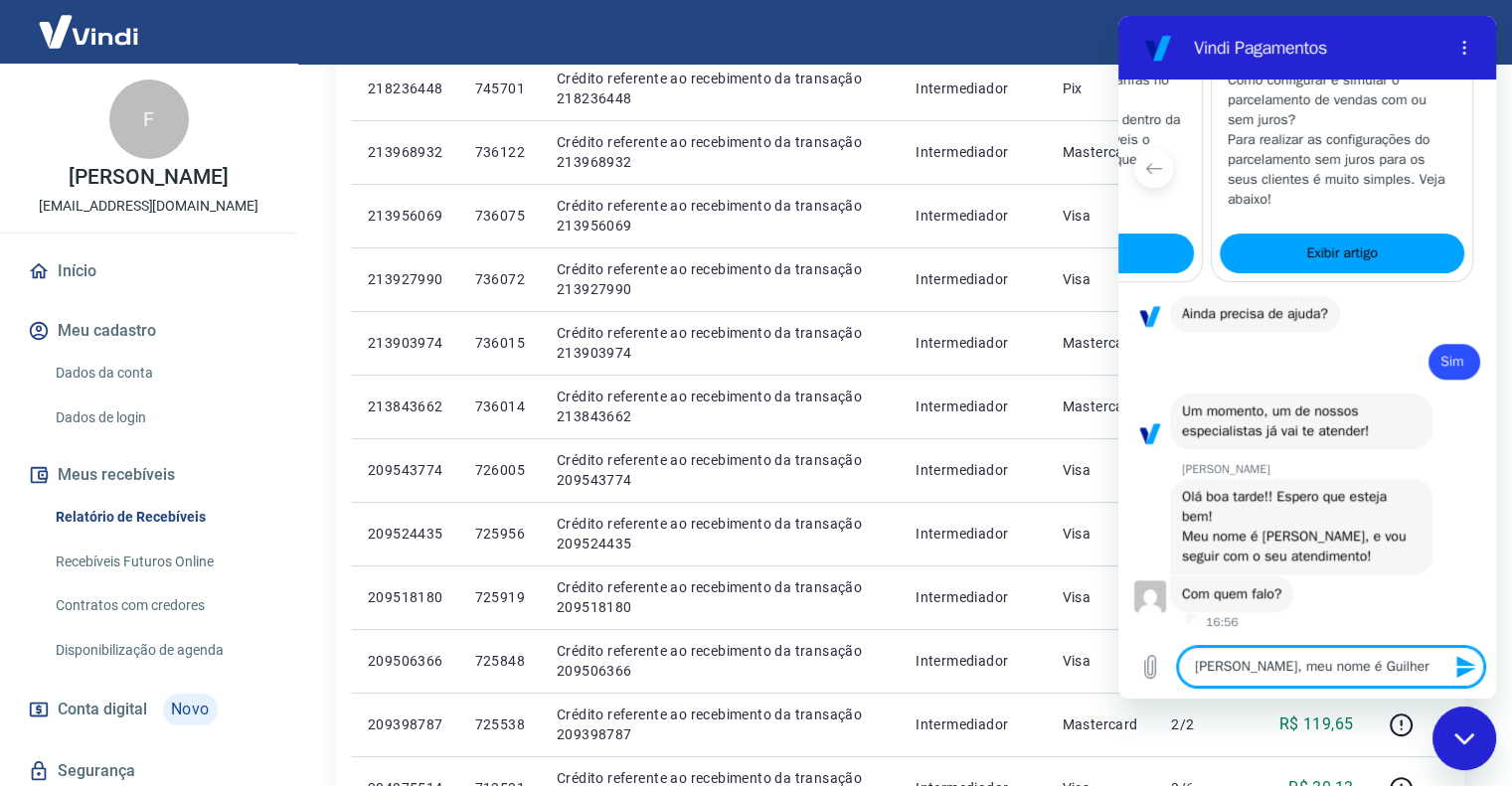 type on "[PERSON_NAME], meu nome é Guilherm" 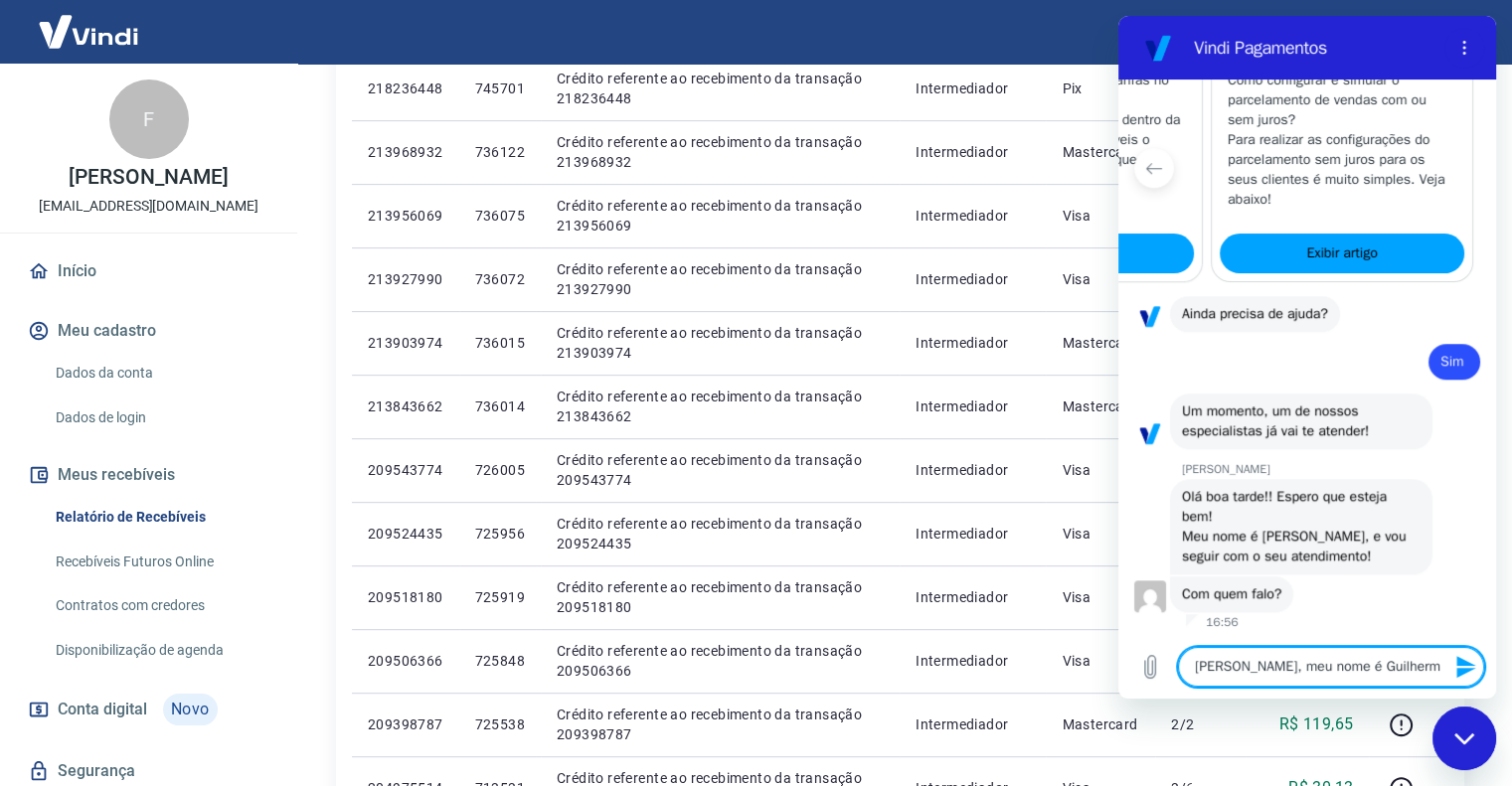 type on "[PERSON_NAME], meu nome é [PERSON_NAME]" 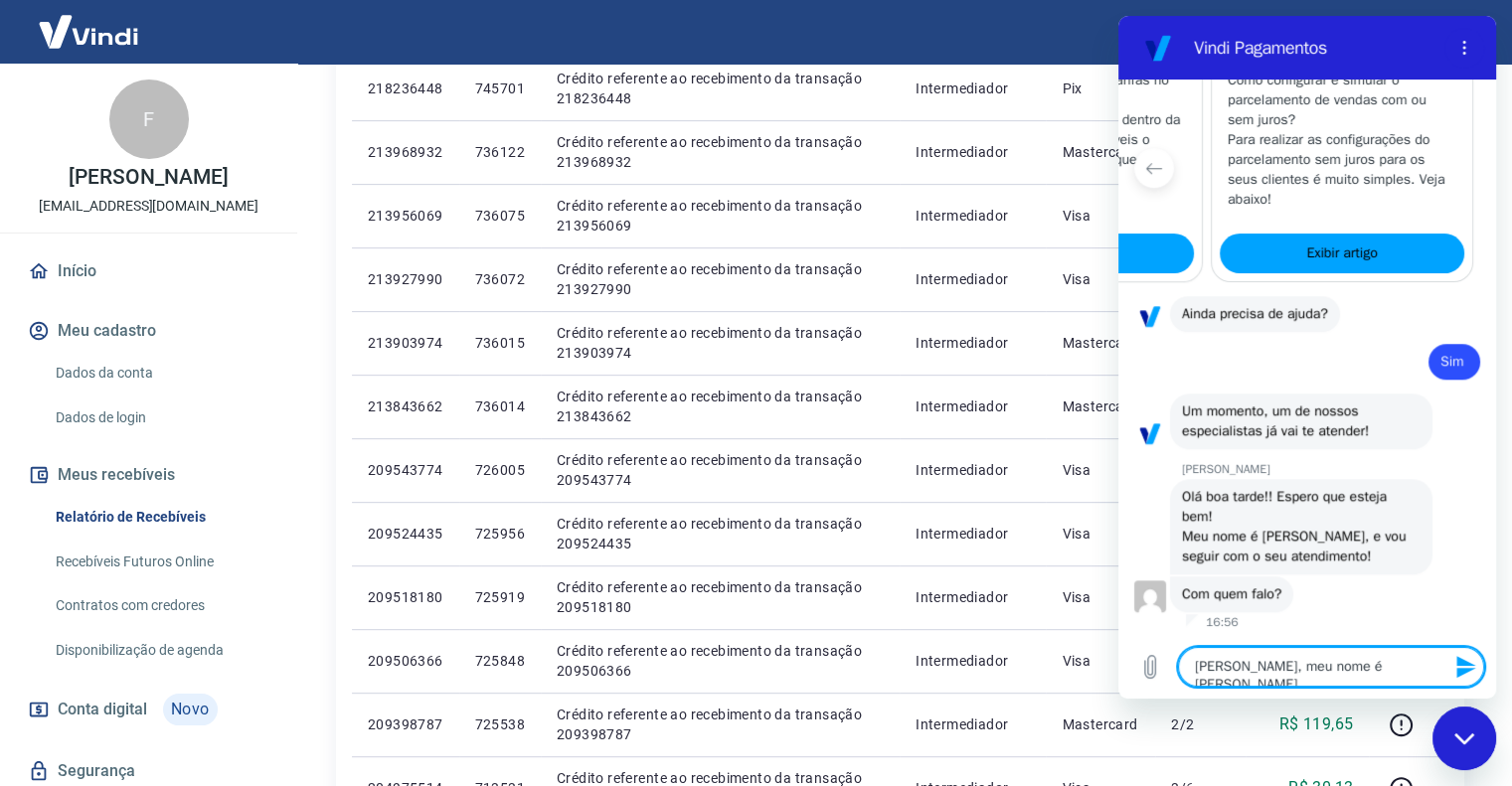 type 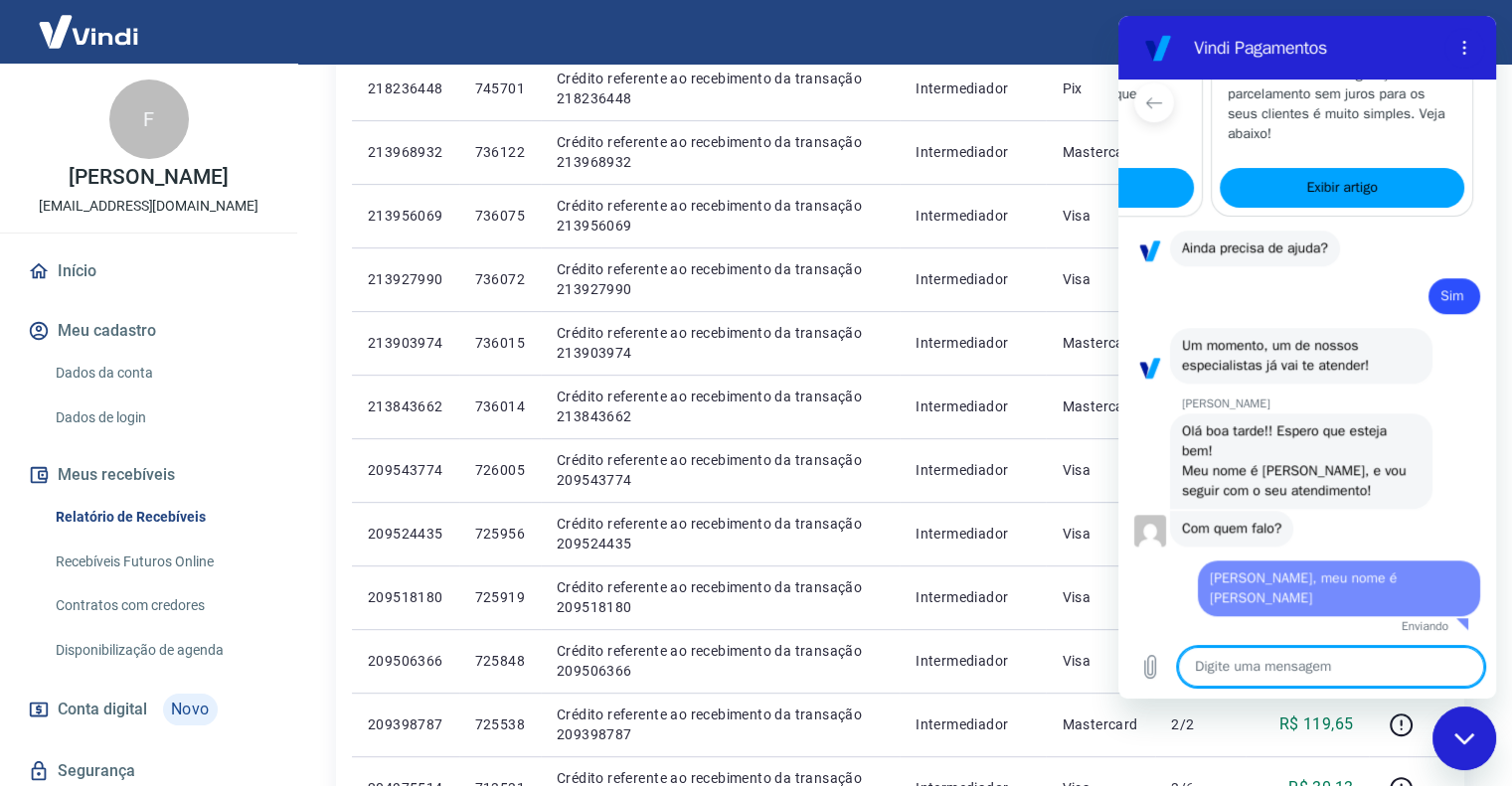 type on "x" 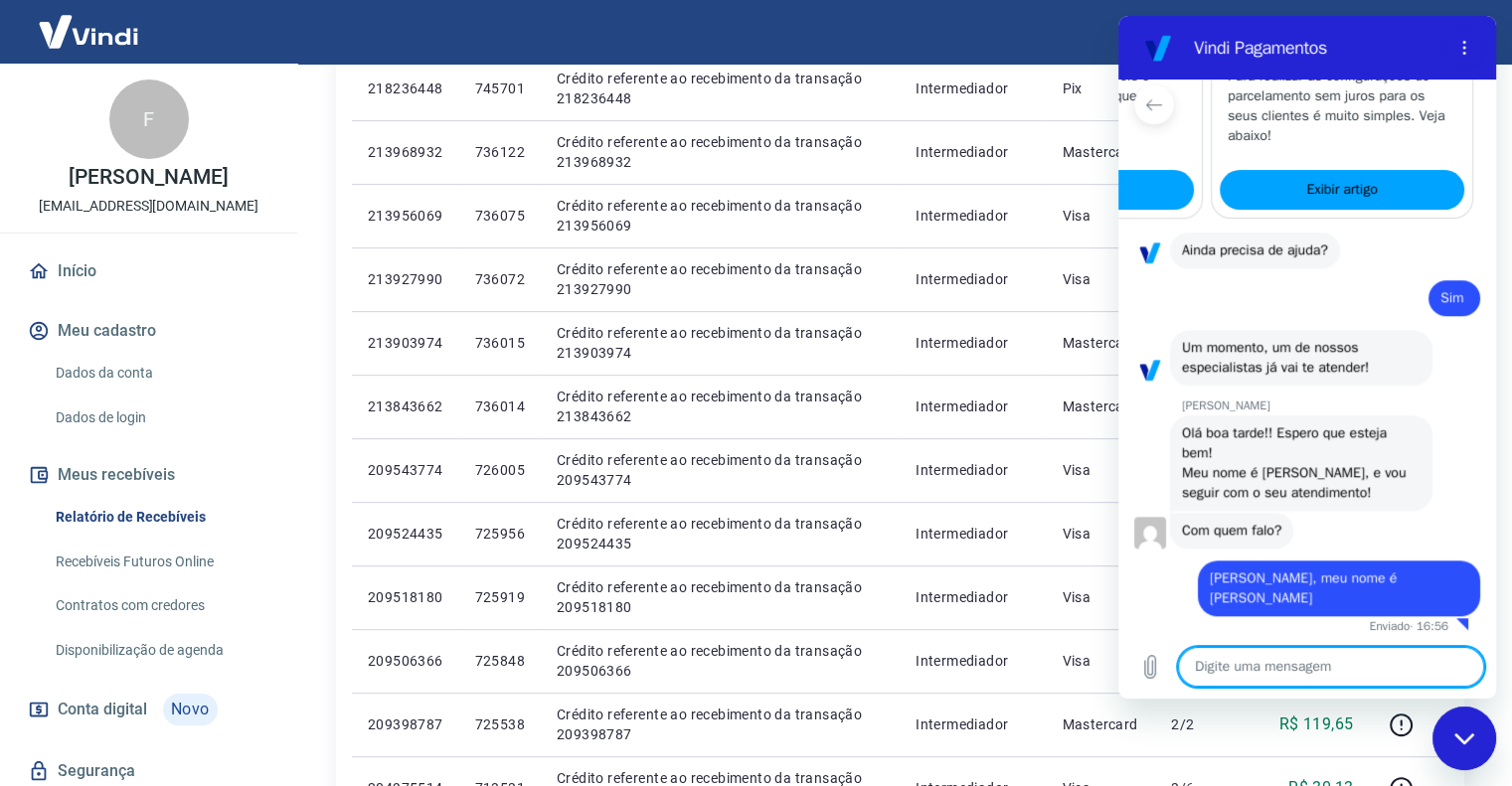 scroll, scrollTop: 1718, scrollLeft: 0, axis: vertical 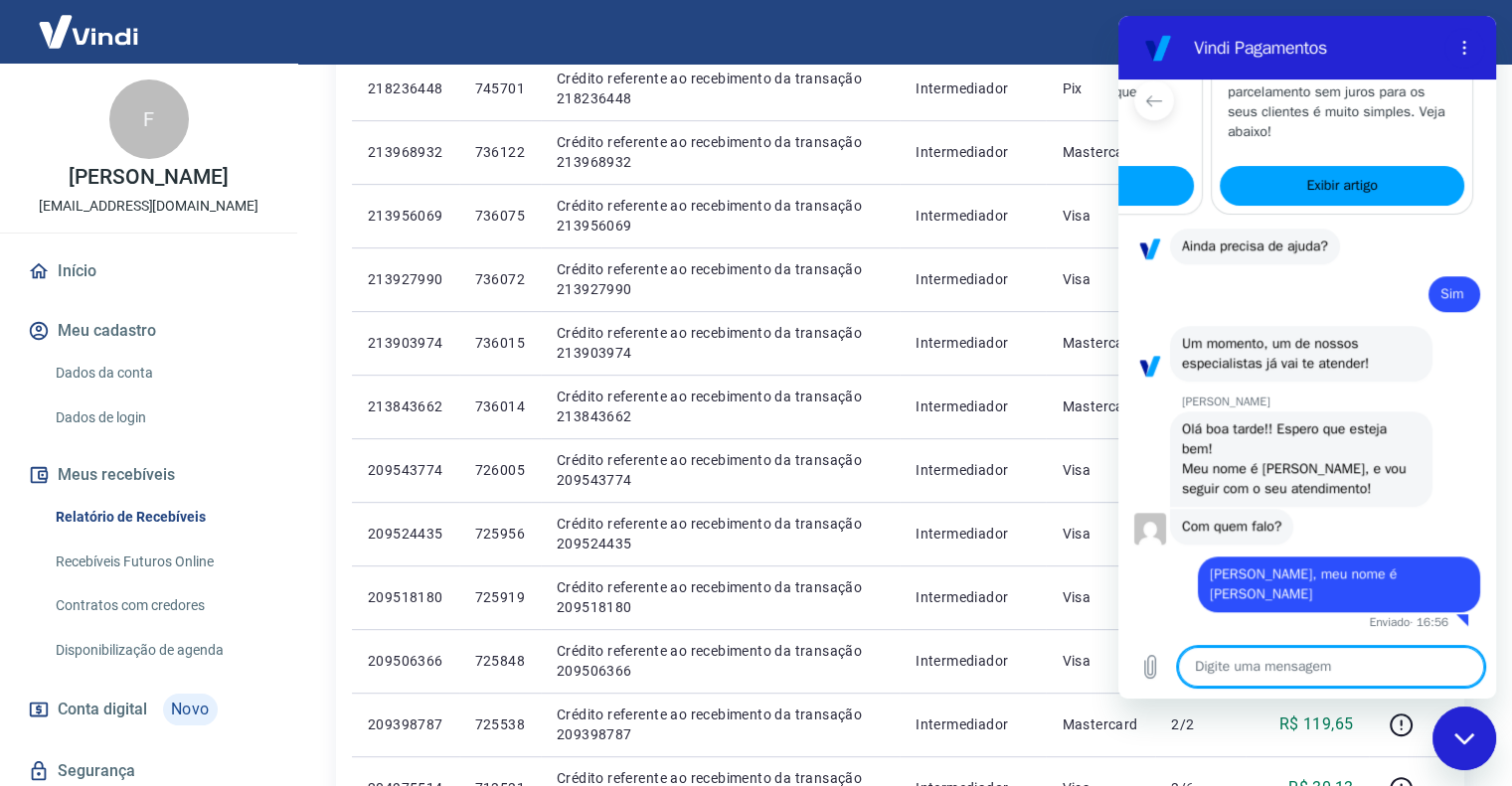 type on "N" 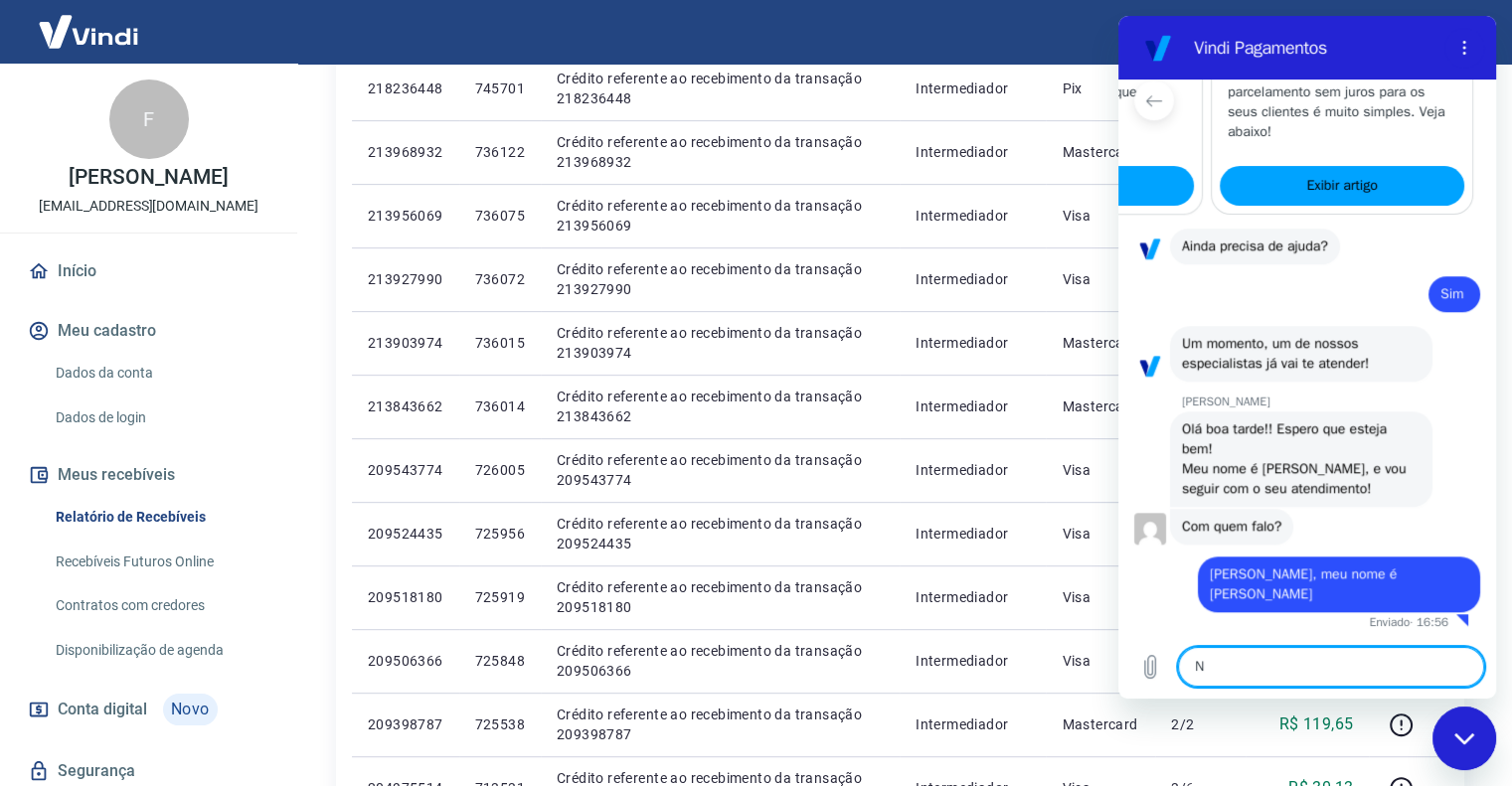 type on "No" 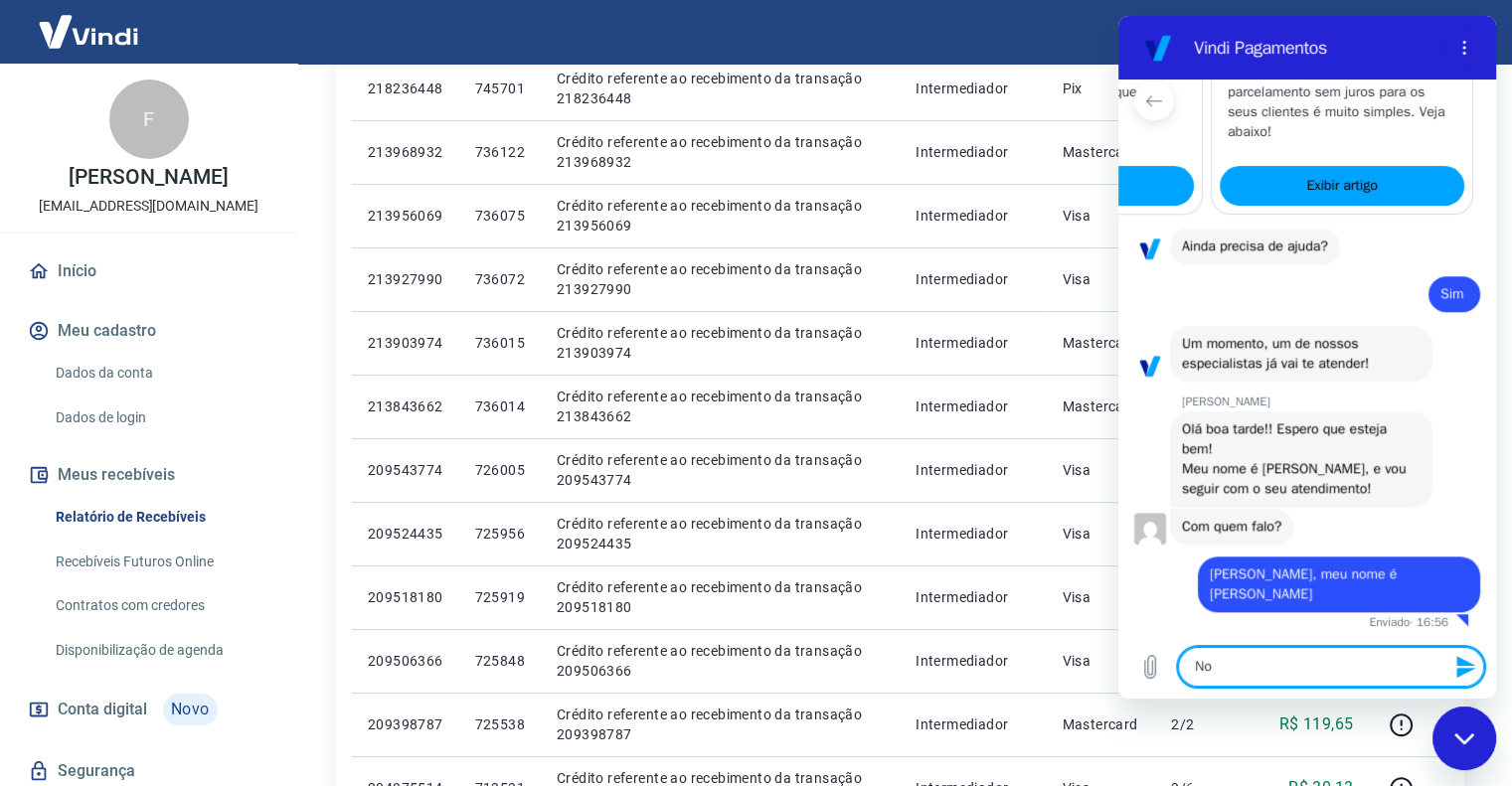 type on "Nos" 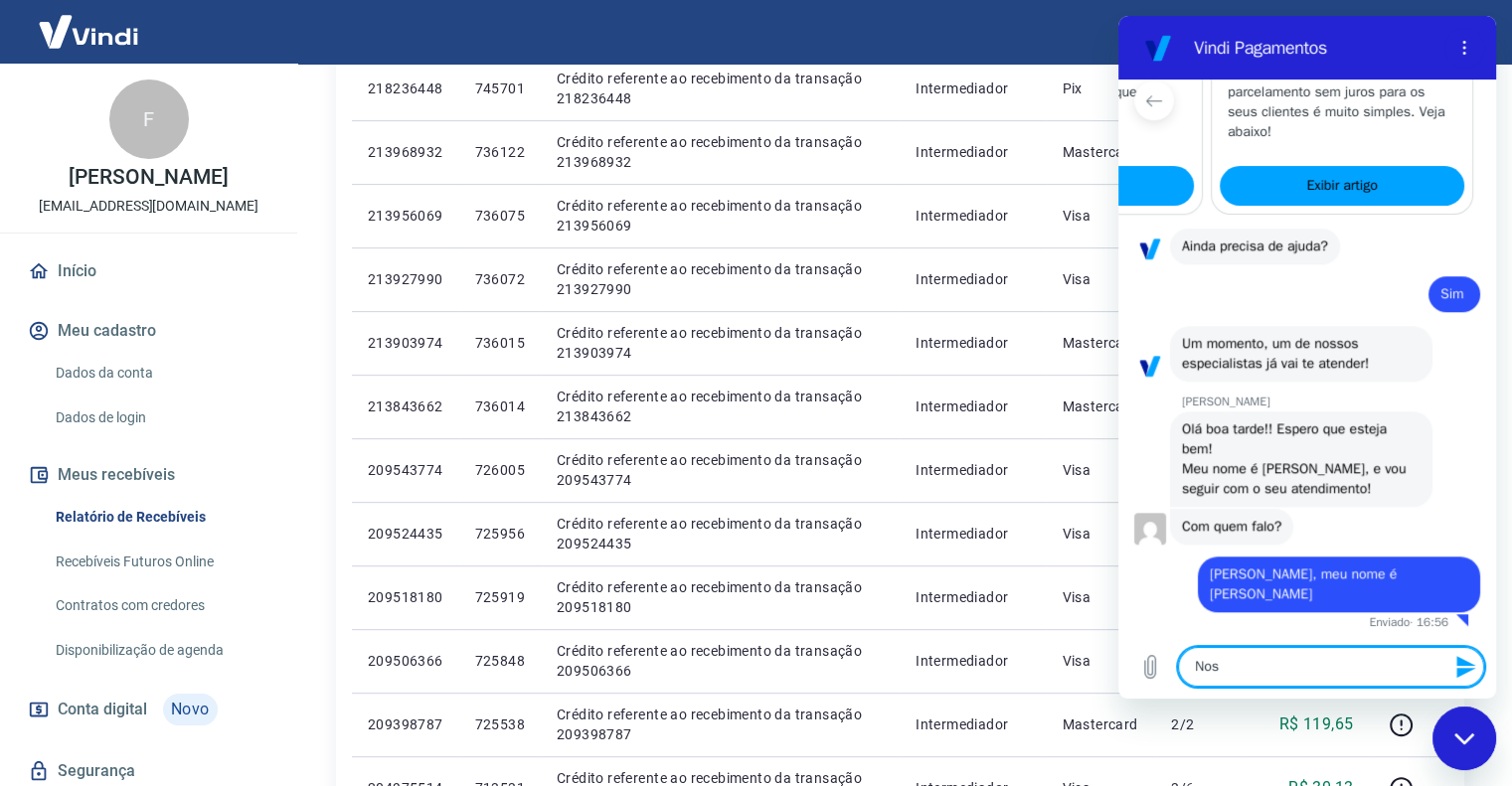 type on "Noss" 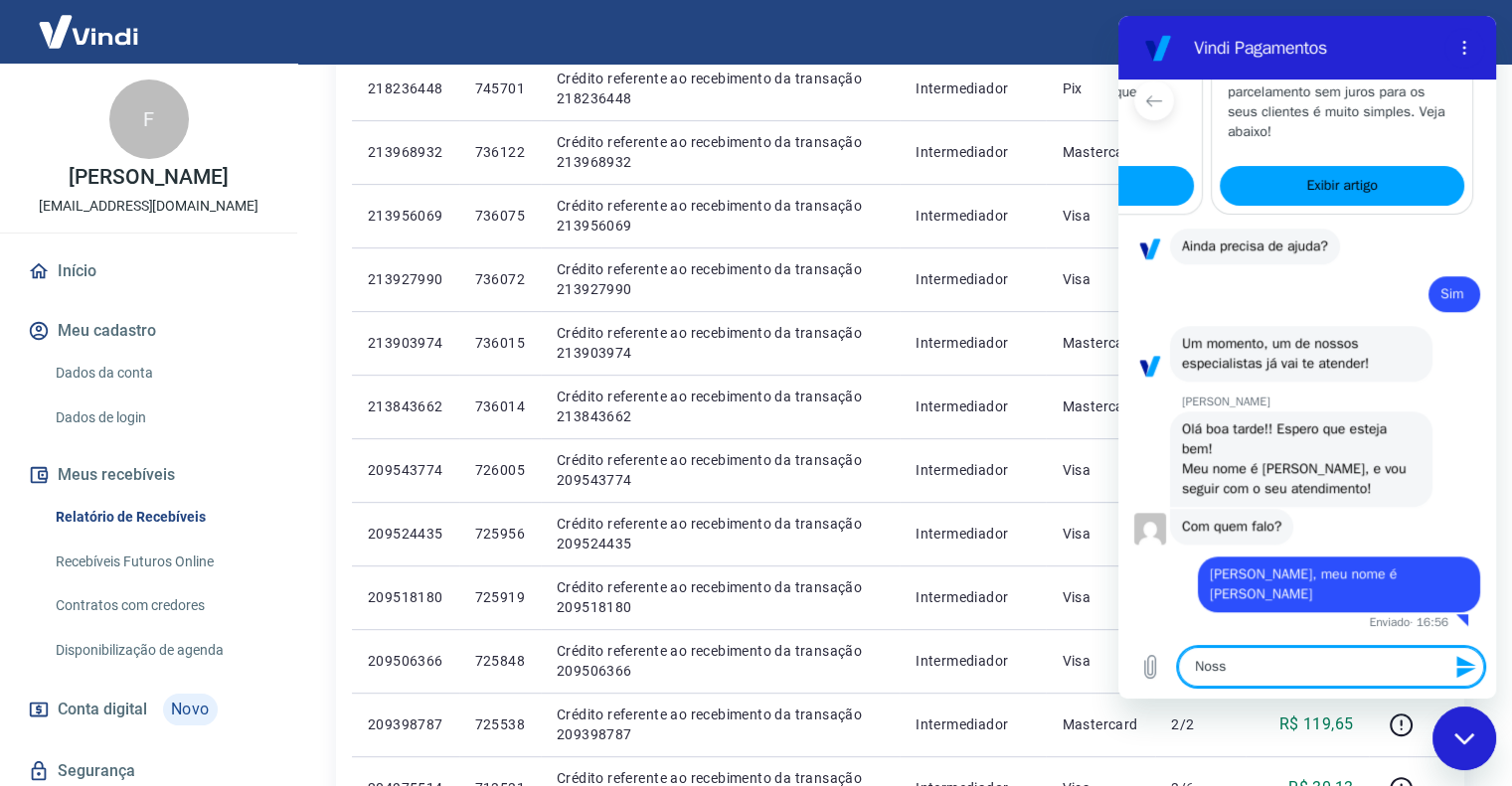 type on "Nossa" 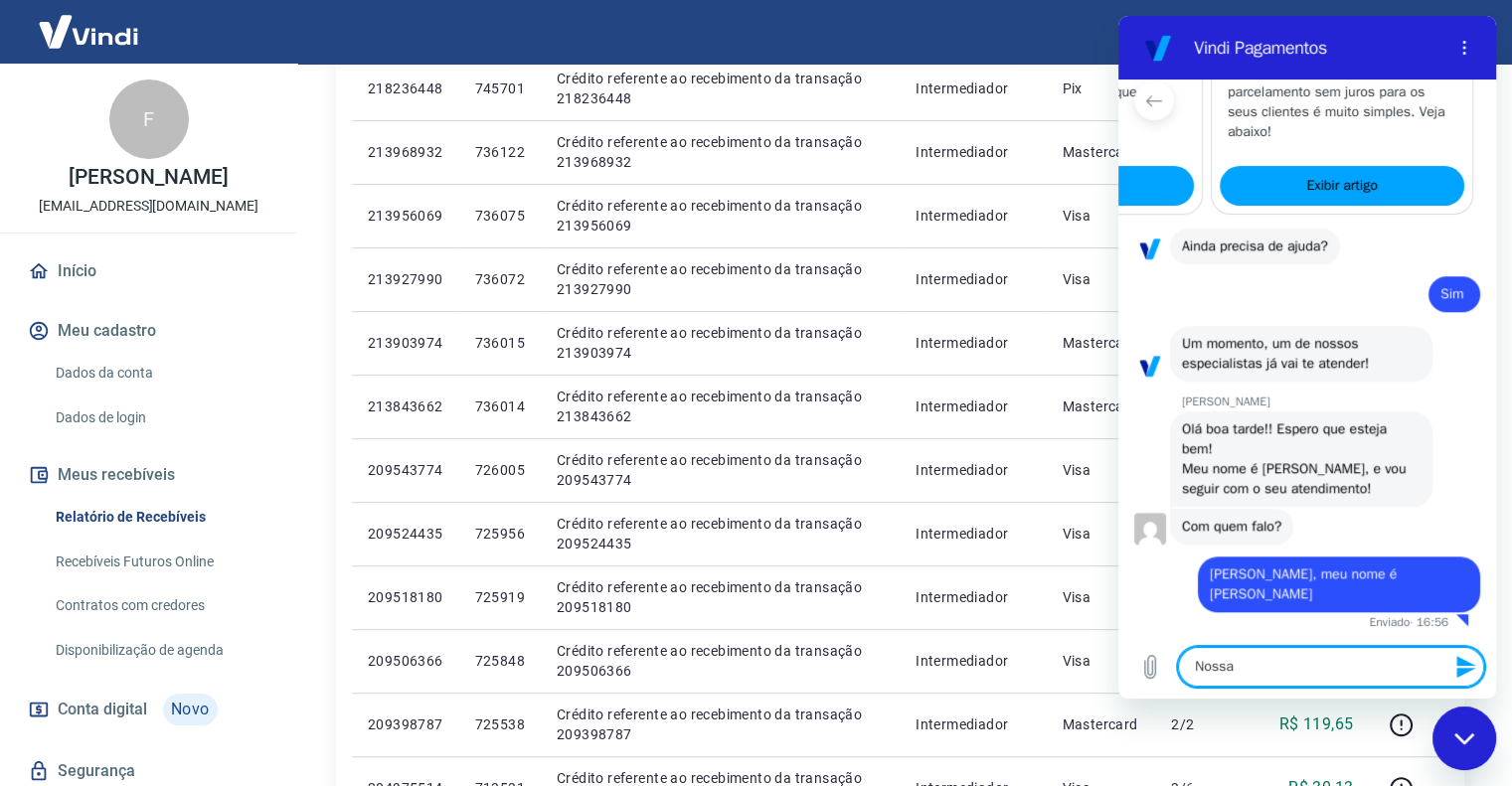type on "Nossas" 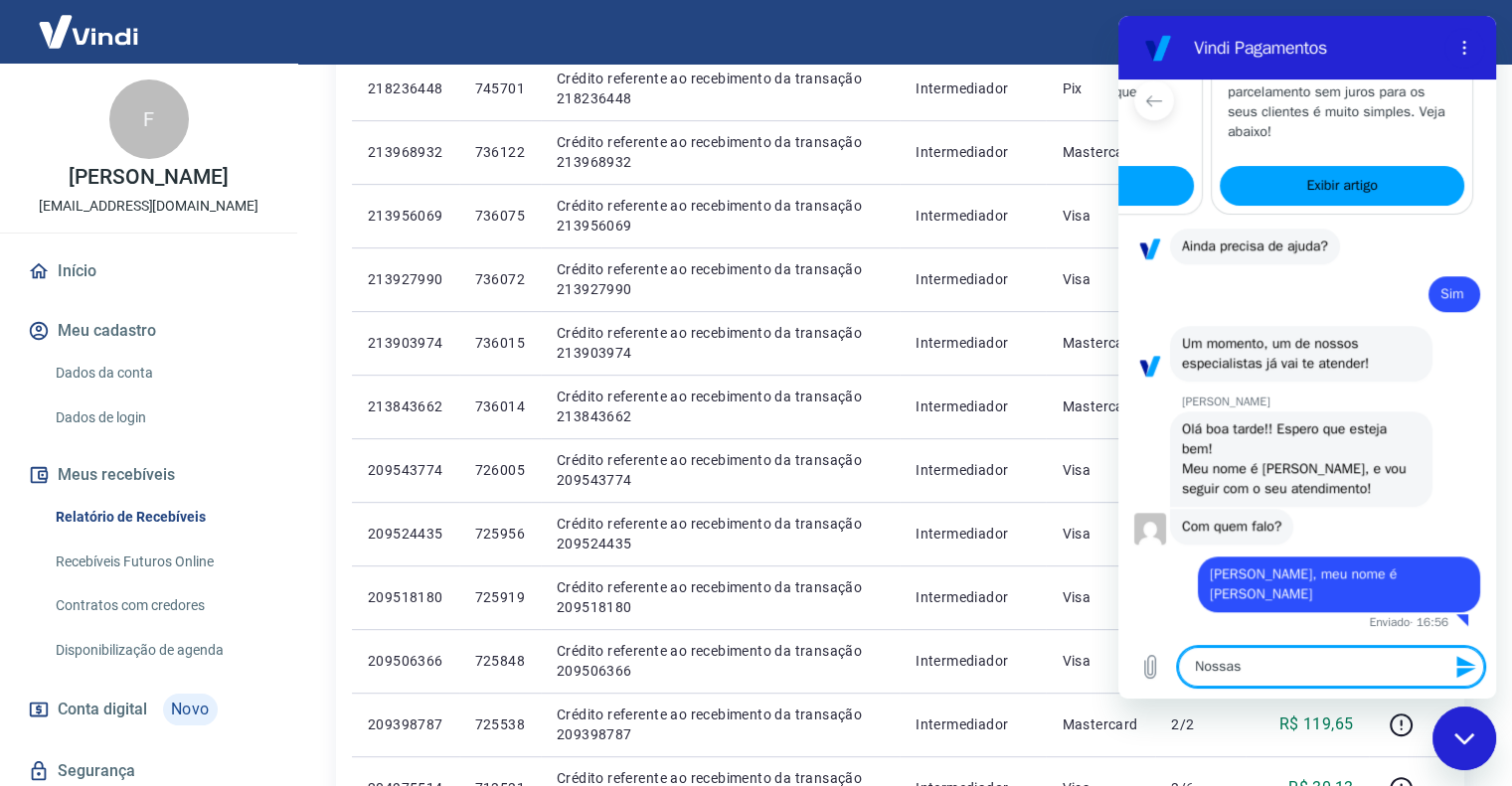 type on "Nossas" 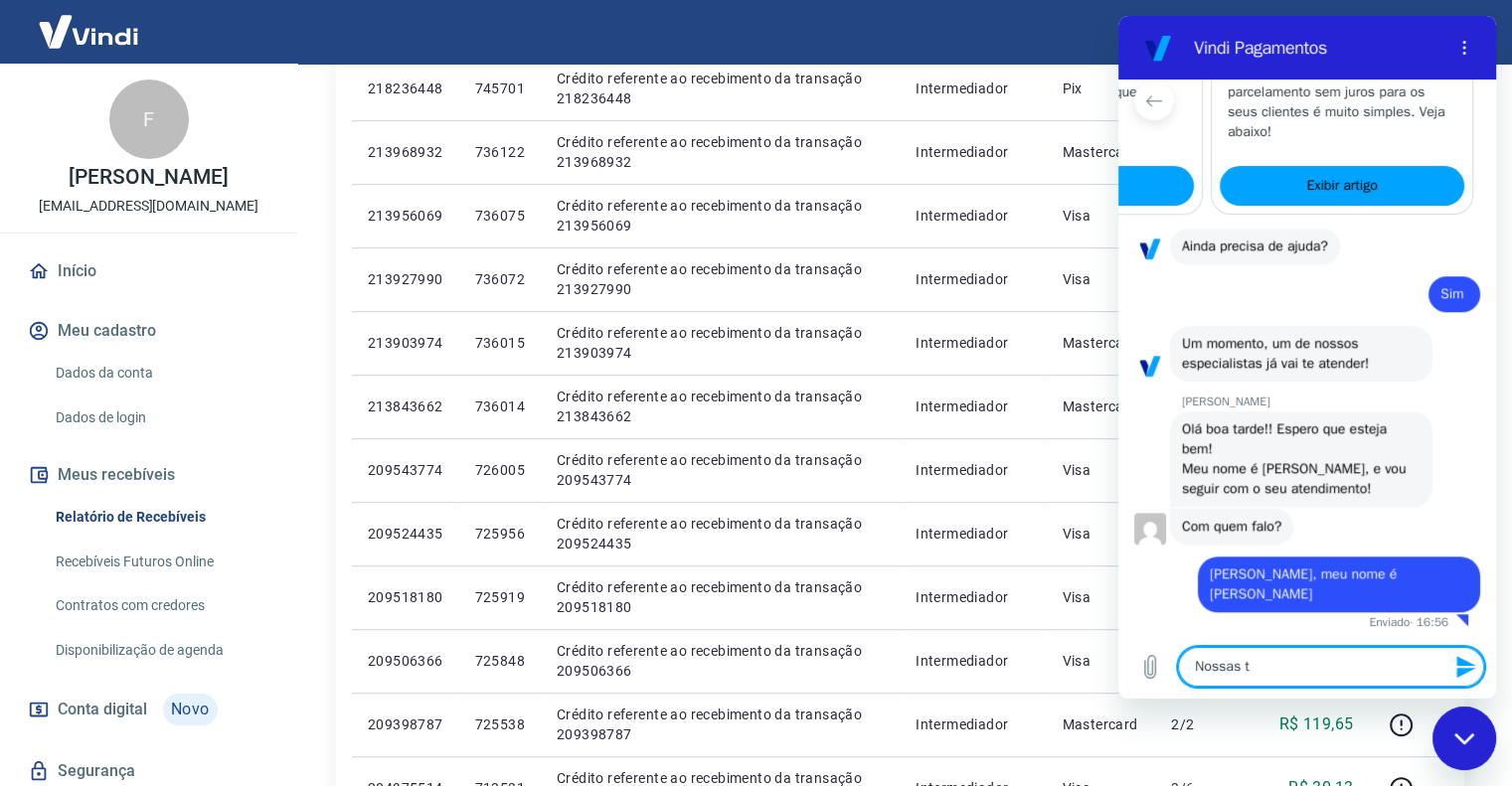 type on "Nossas ta" 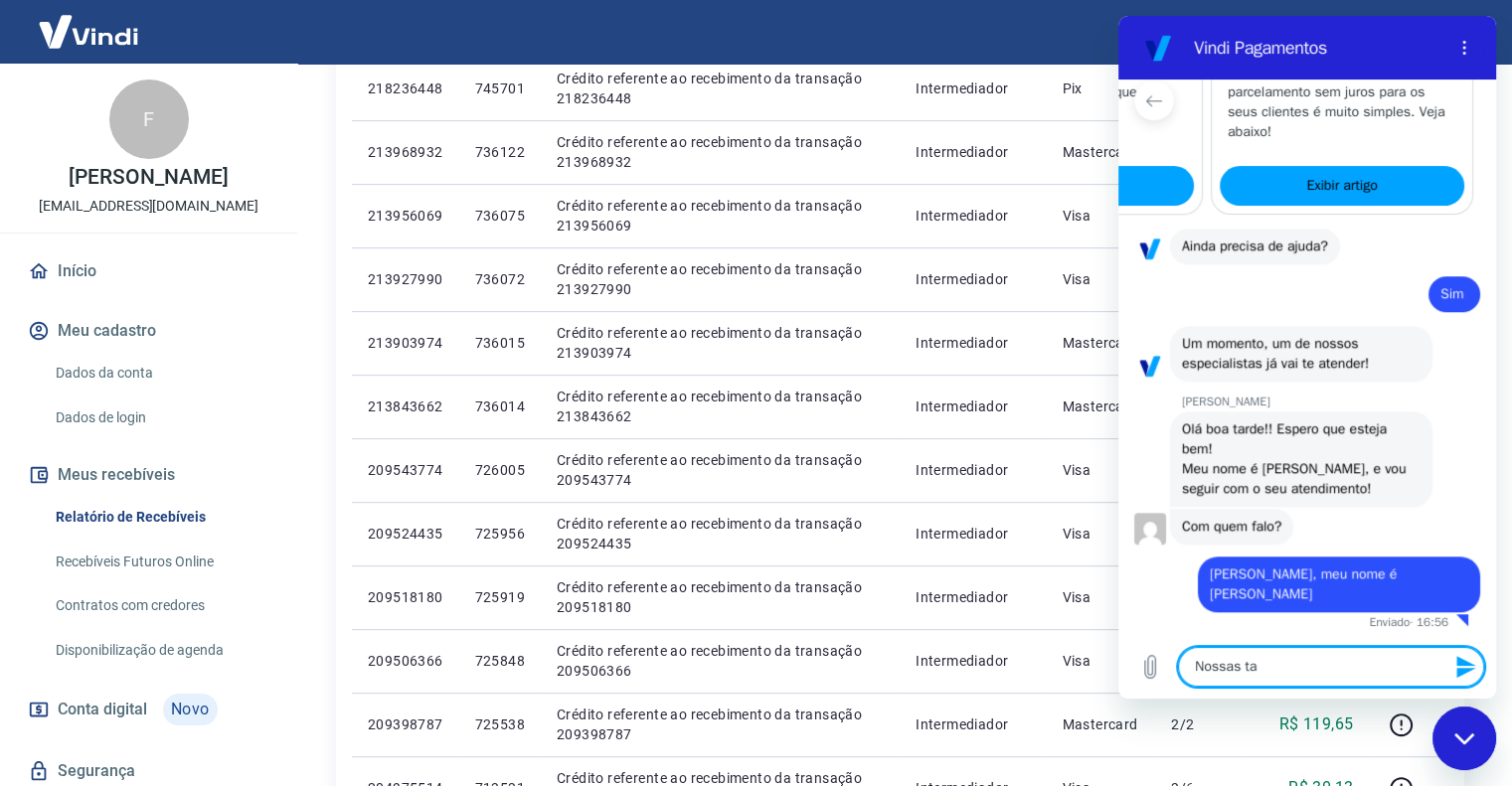 type on "Nossas tax" 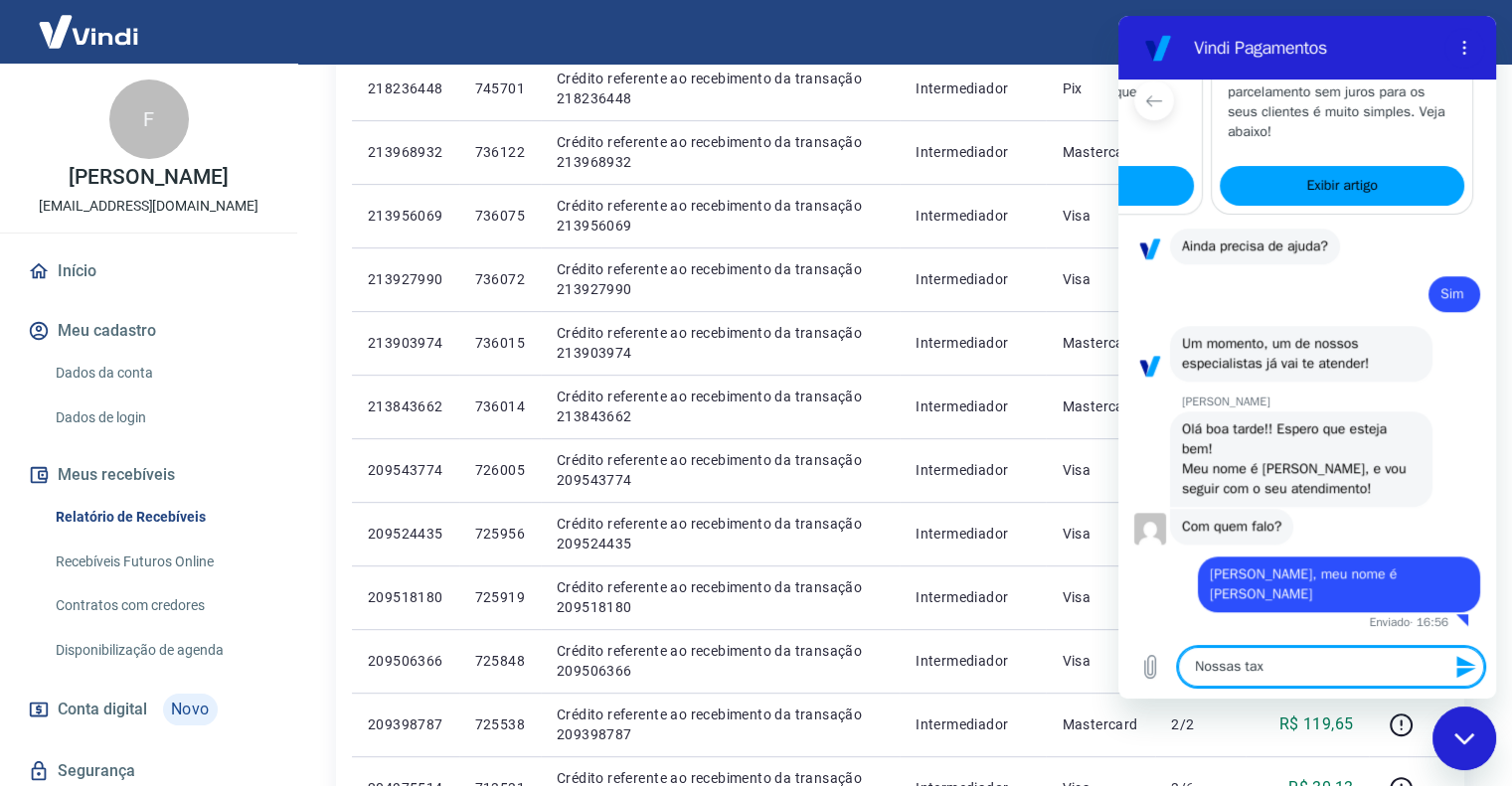 type on "Nossas taxa" 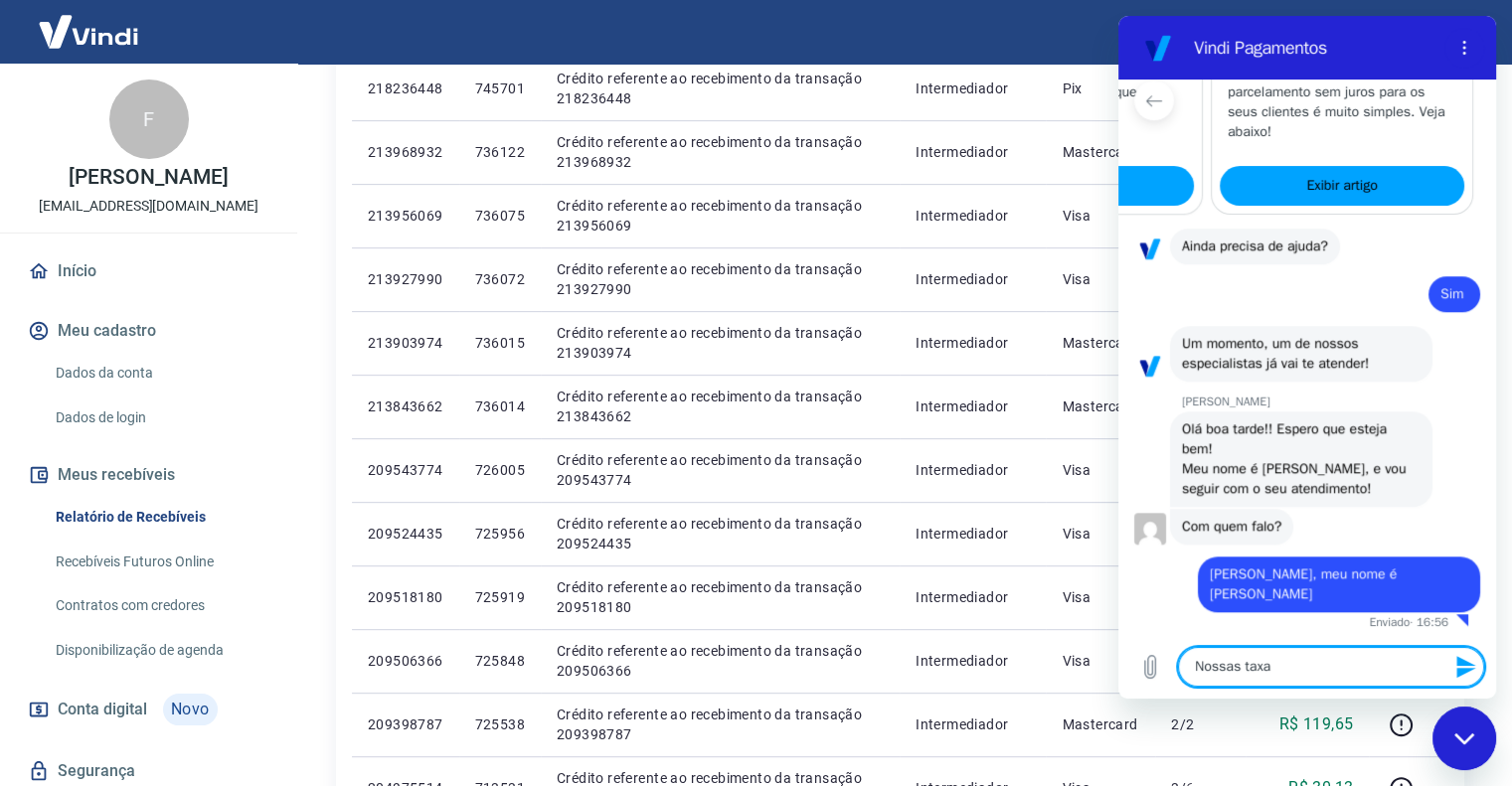 type on "Nossas taxas" 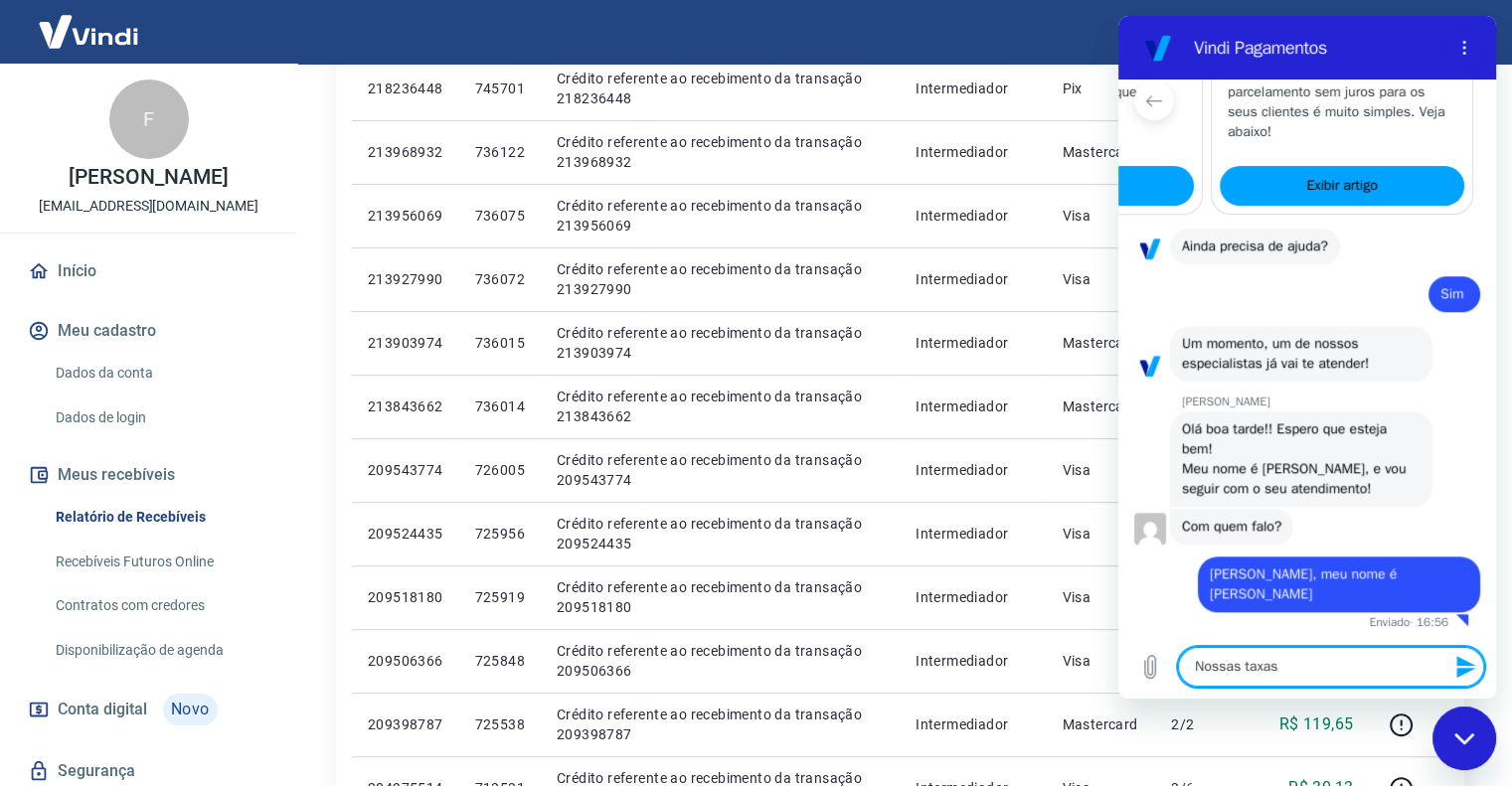 type on "Nossas taxas" 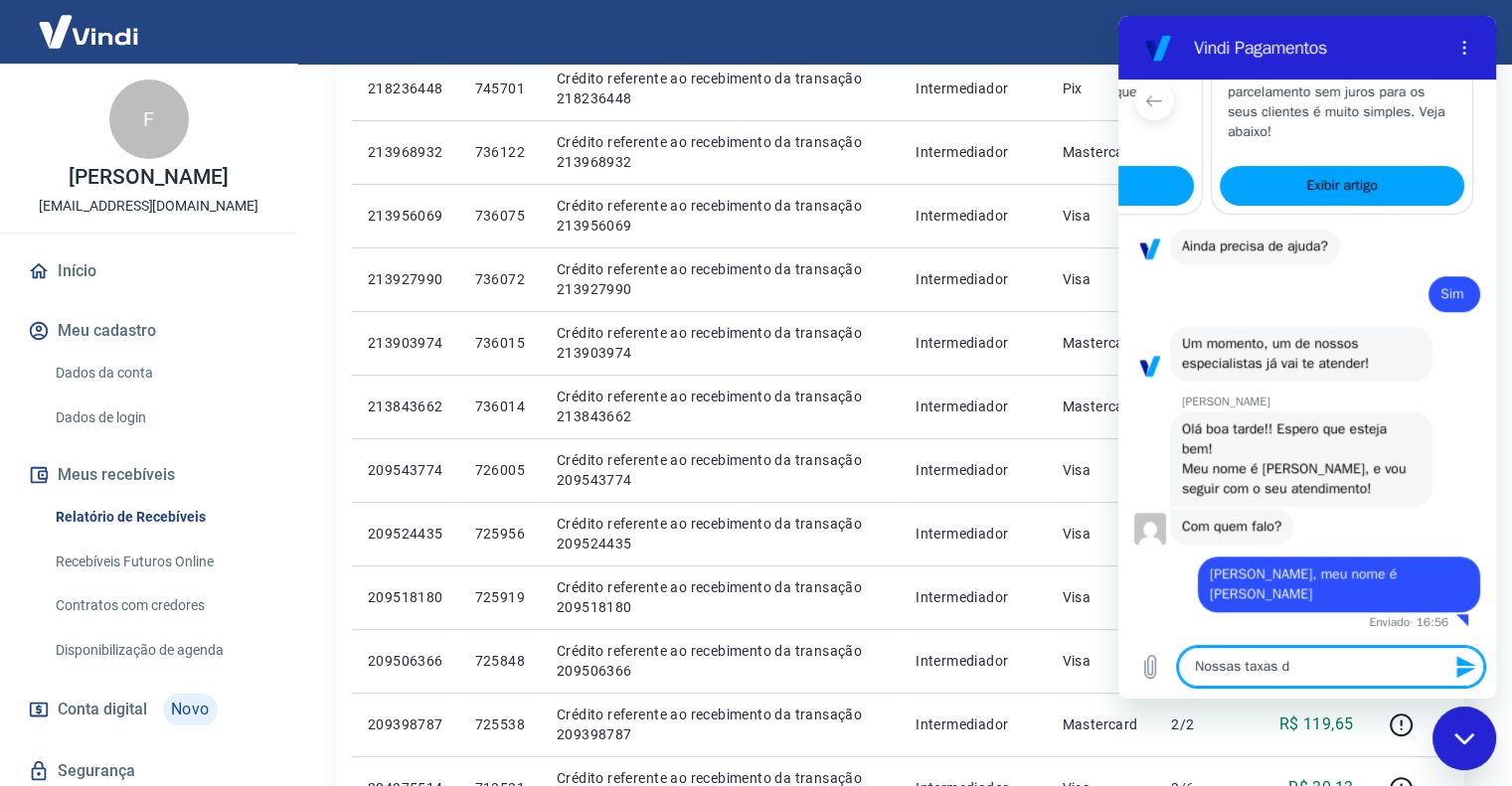 type on "Nossas taxas de" 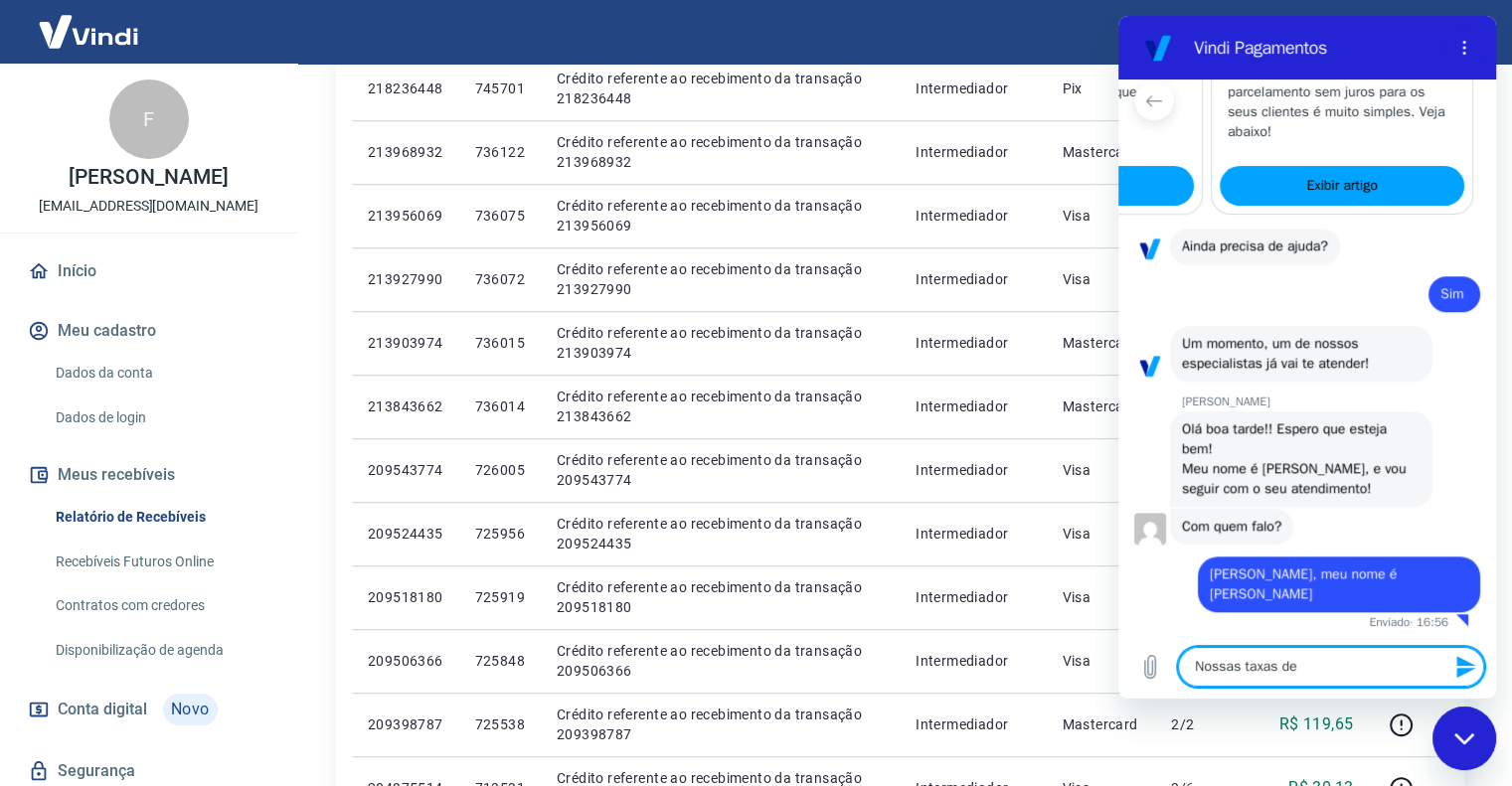 type on "Nossas taxas de" 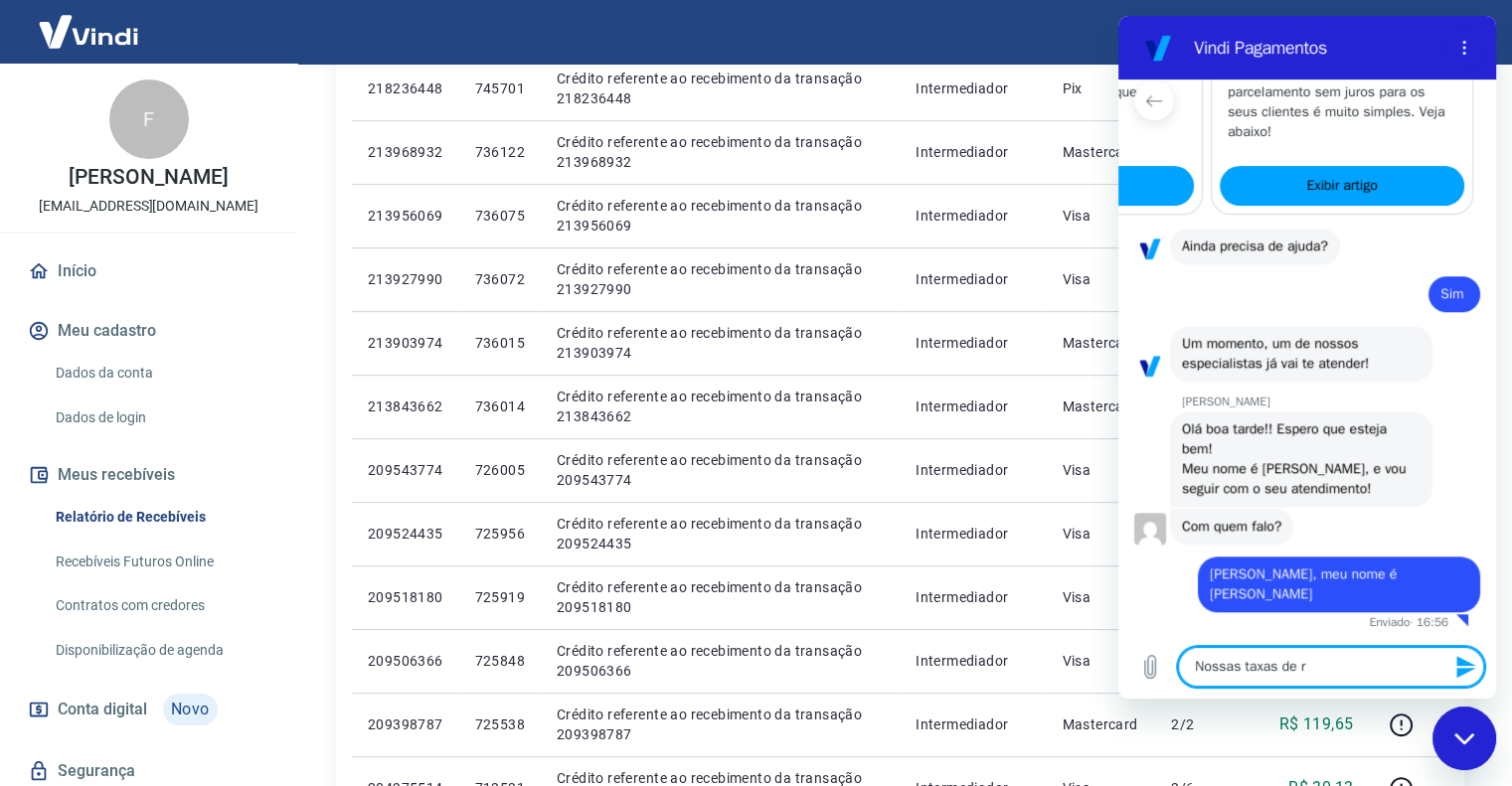 type on "Nossas taxas de re" 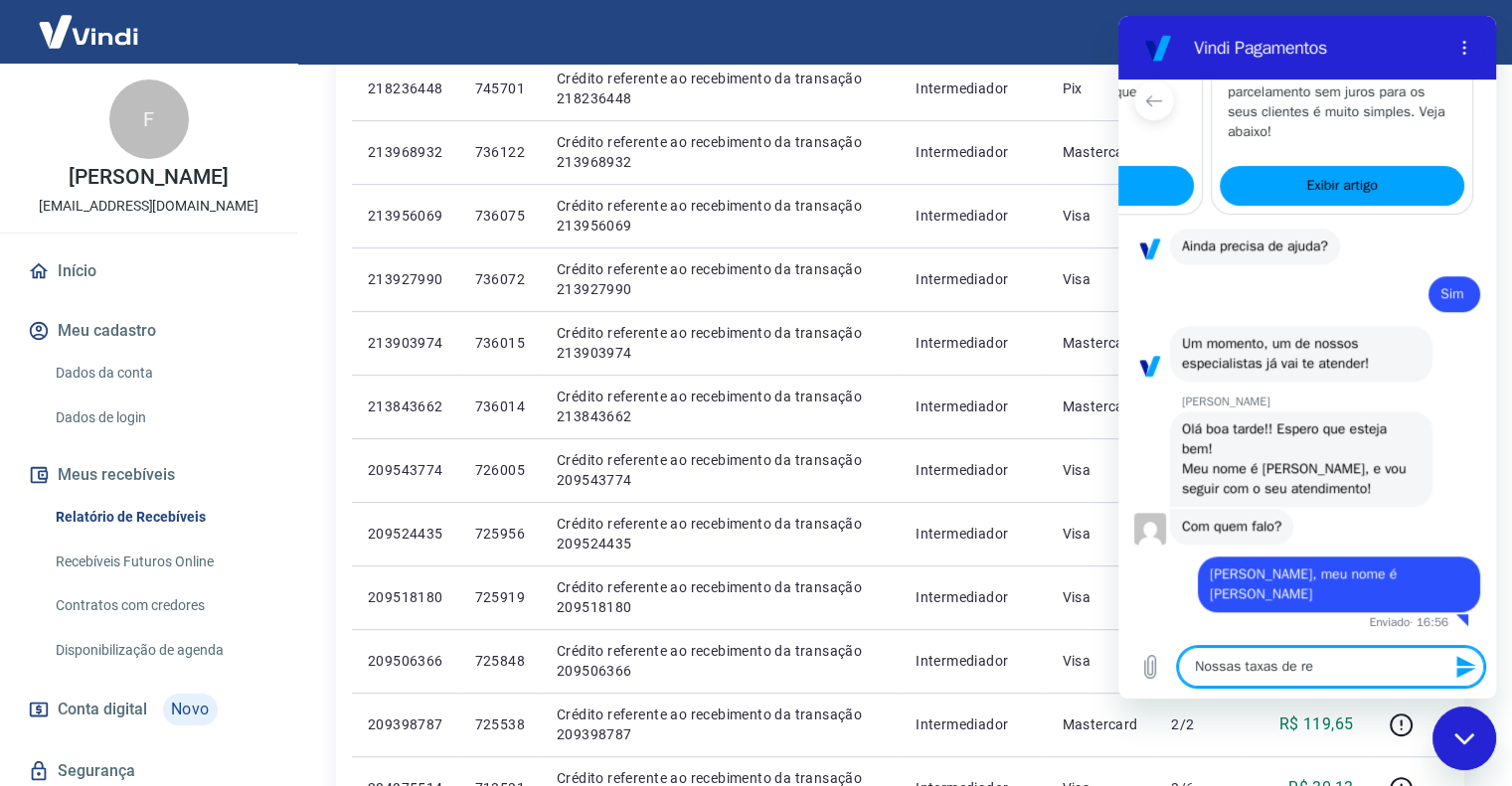 type on "Nossas taxas de ret" 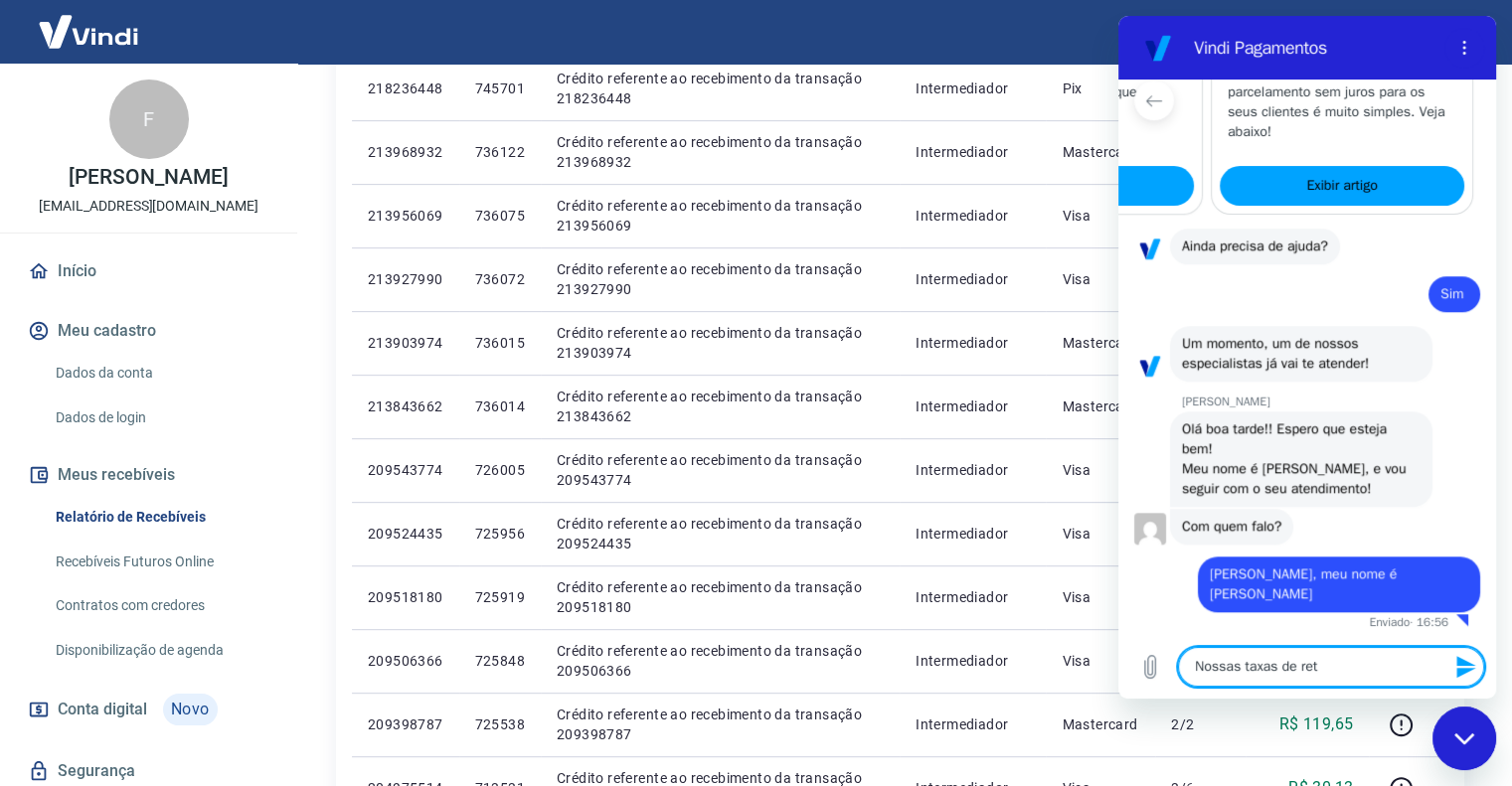 type on "Nossas taxas de rete" 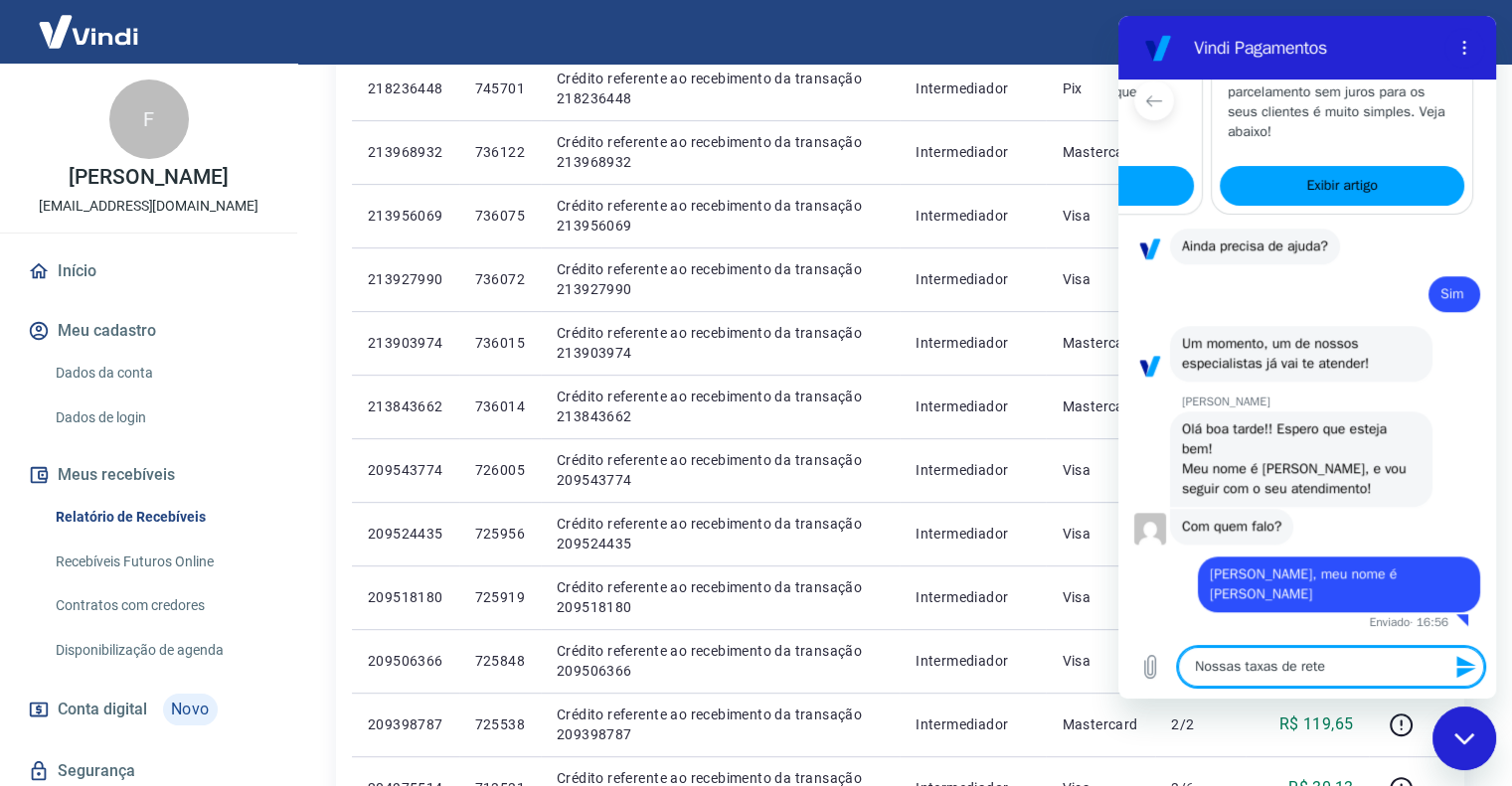 type on "Nossas taxas de reten" 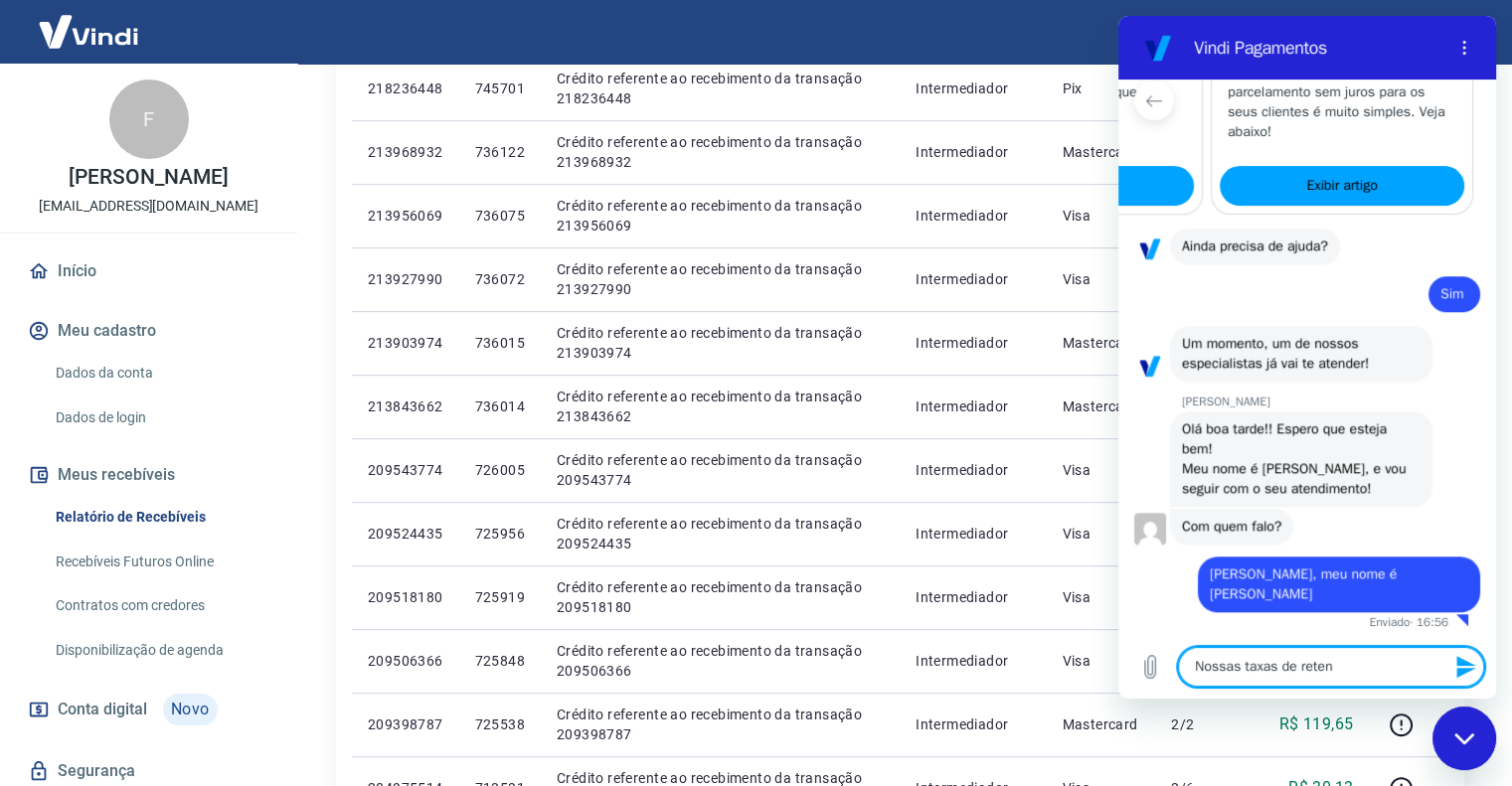 type on "Nossas taxas de retenç" 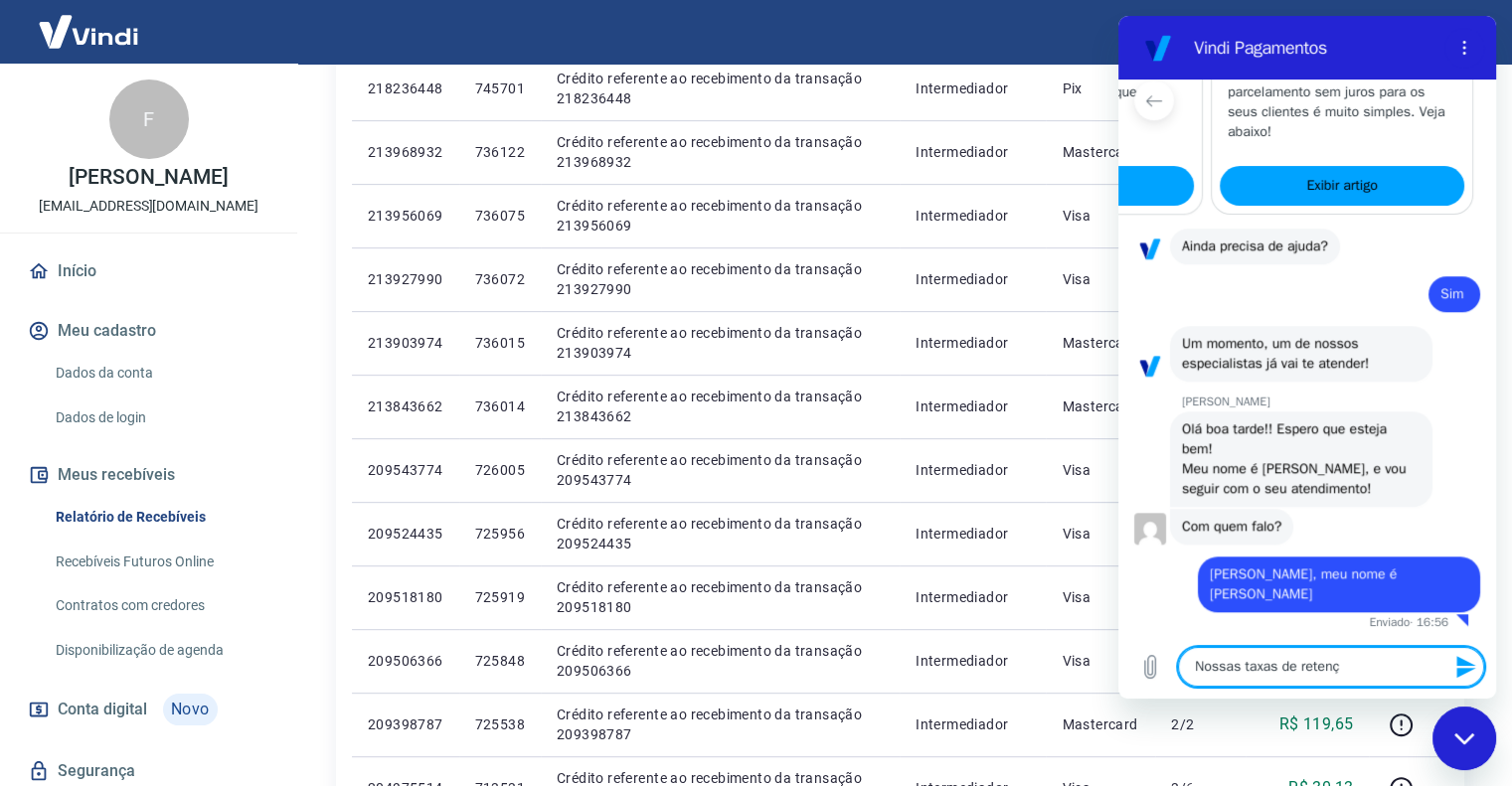 type on "Nossas taxas de retençã" 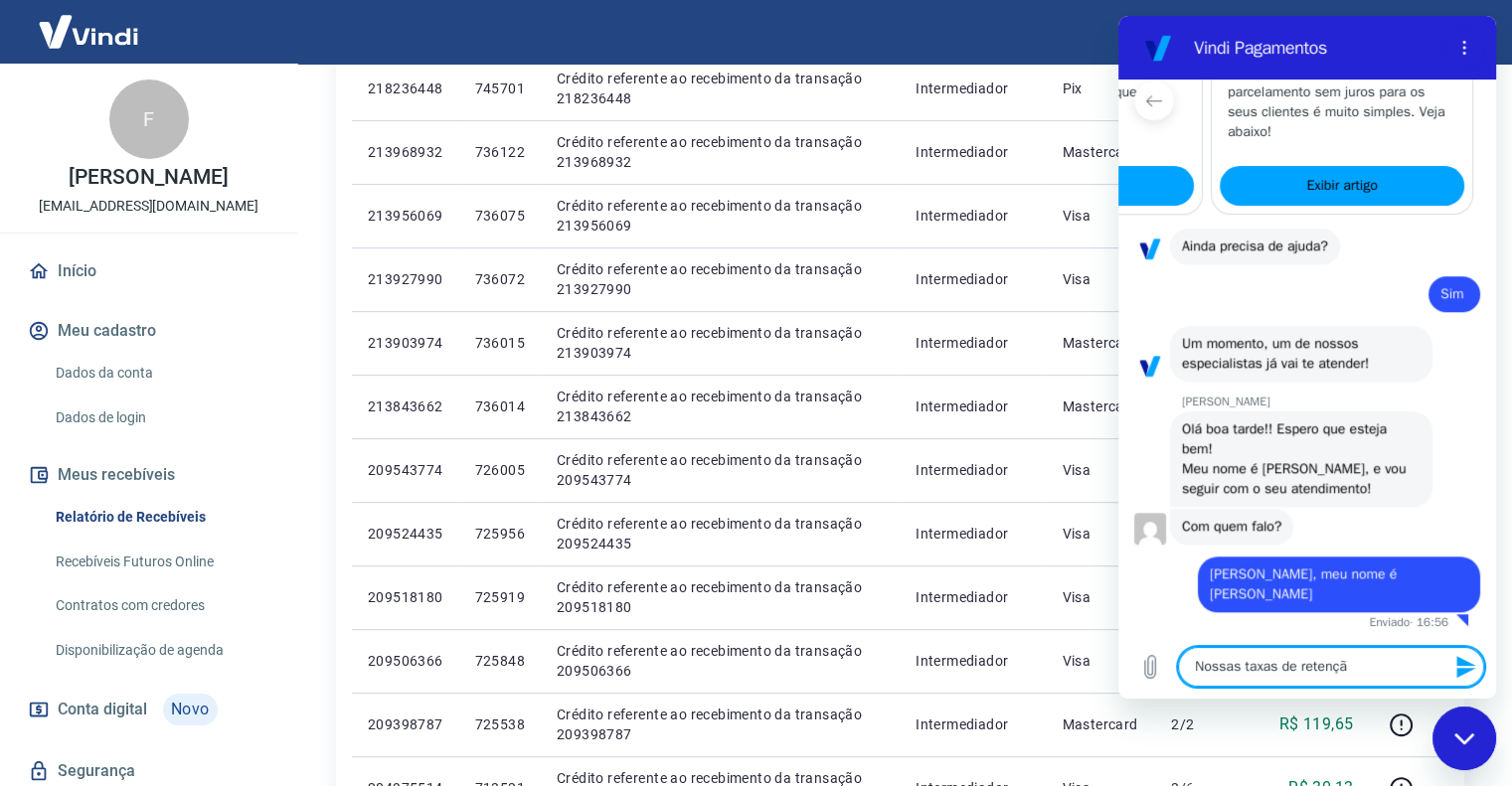 type on "Nossas taxas de retenção" 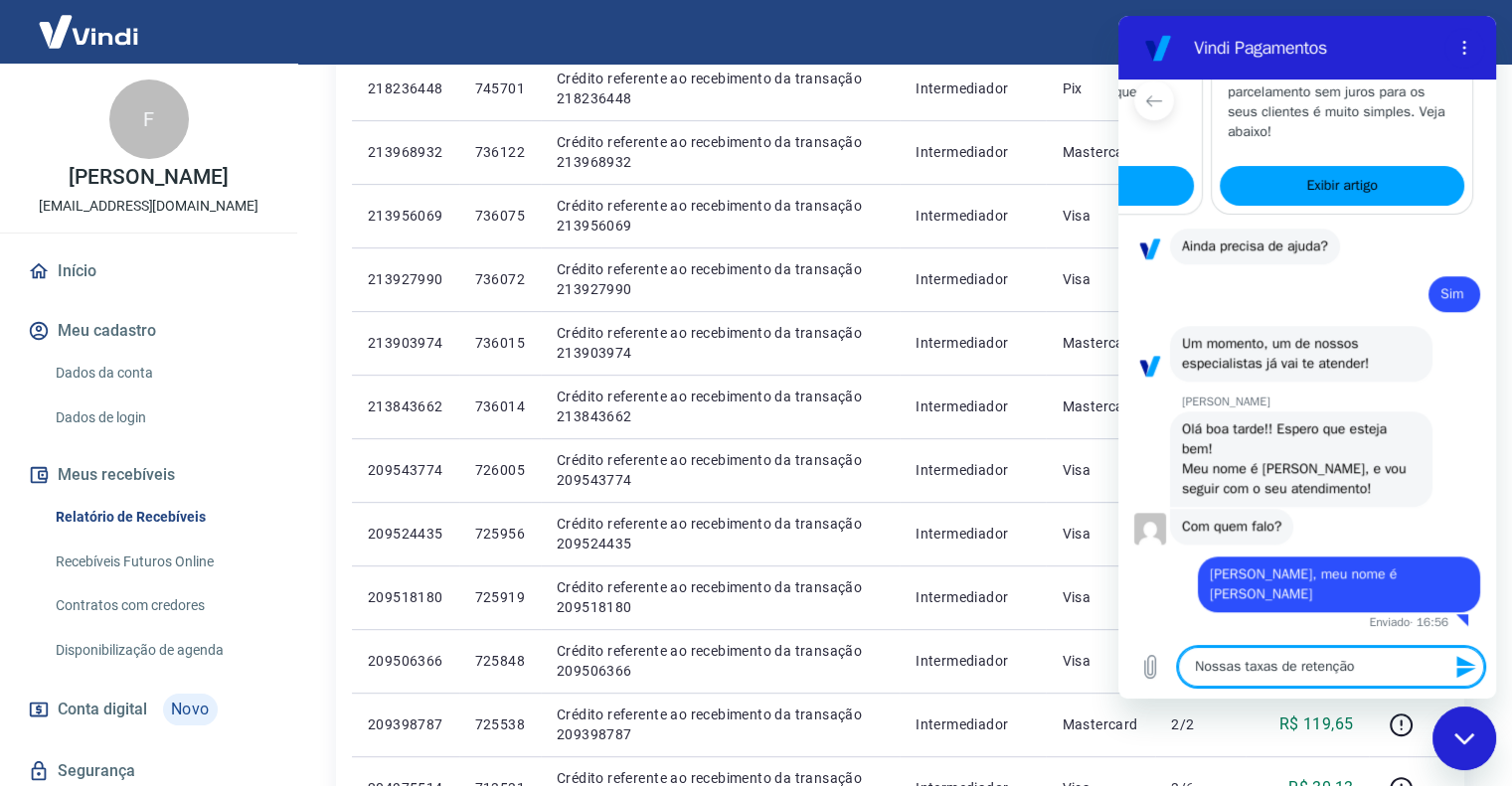 type on "Nossas taxas de retenção" 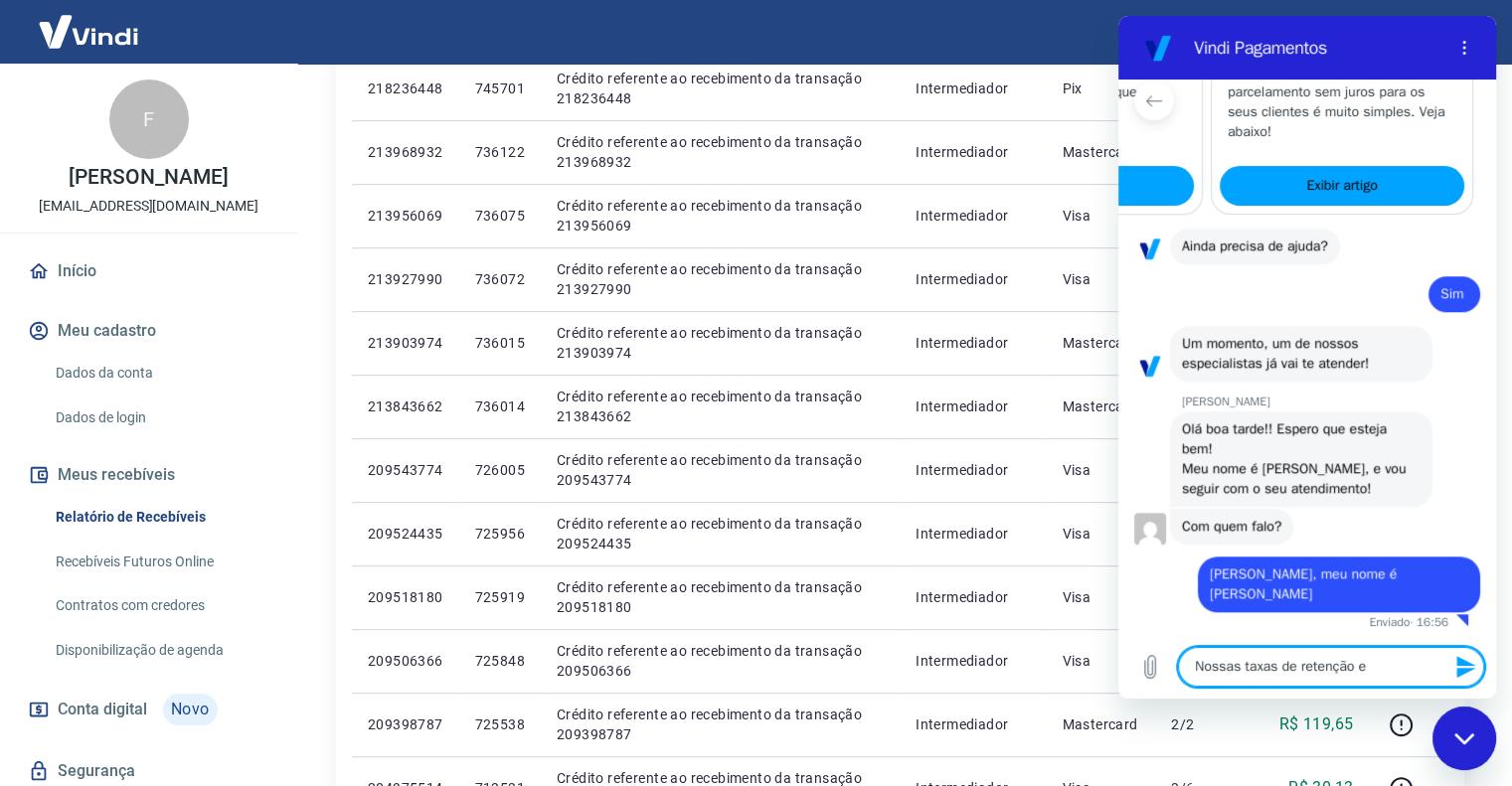 type on "Nossas taxas de retenção es" 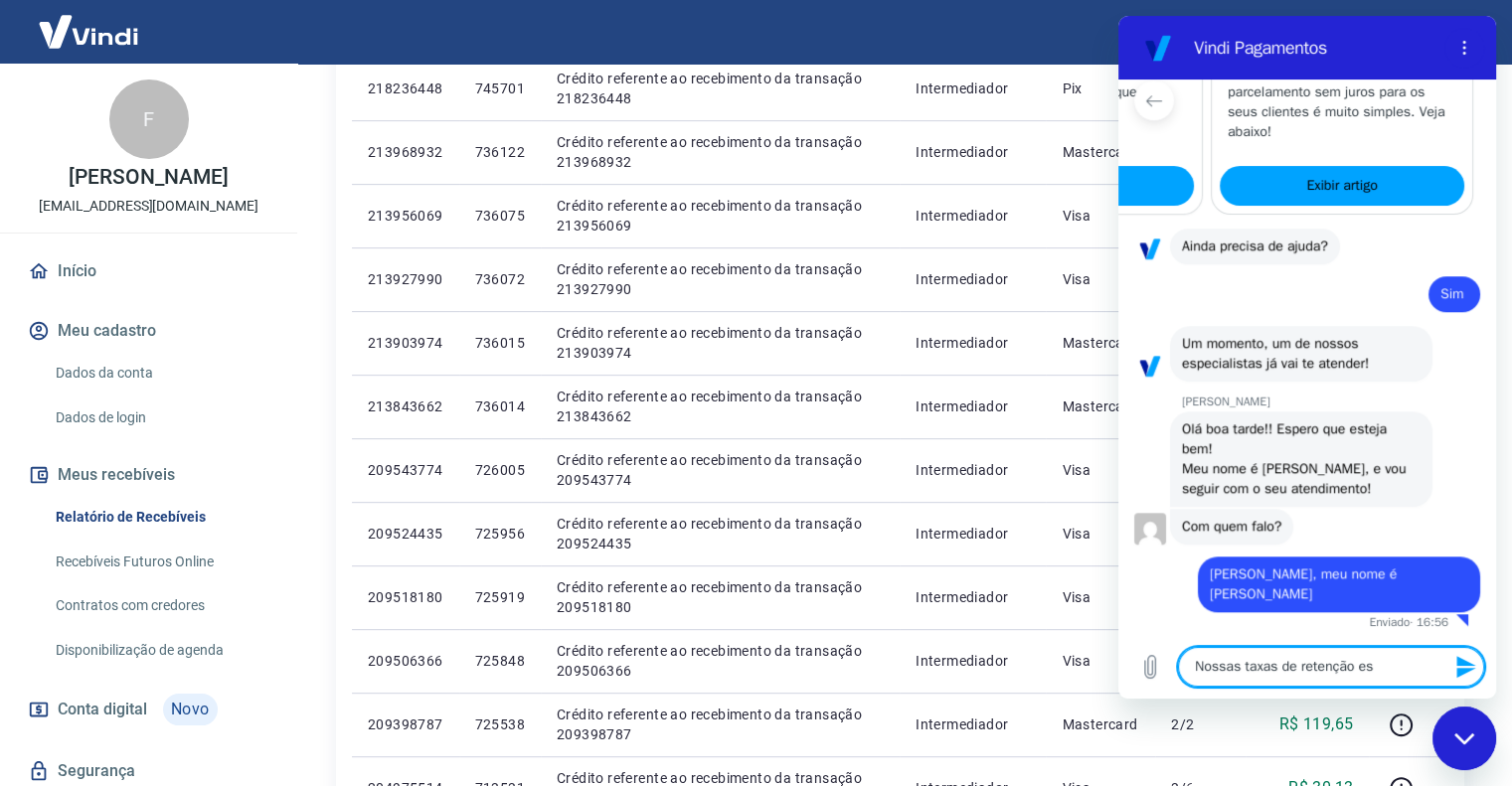 type on "Nossas taxas de retenção est" 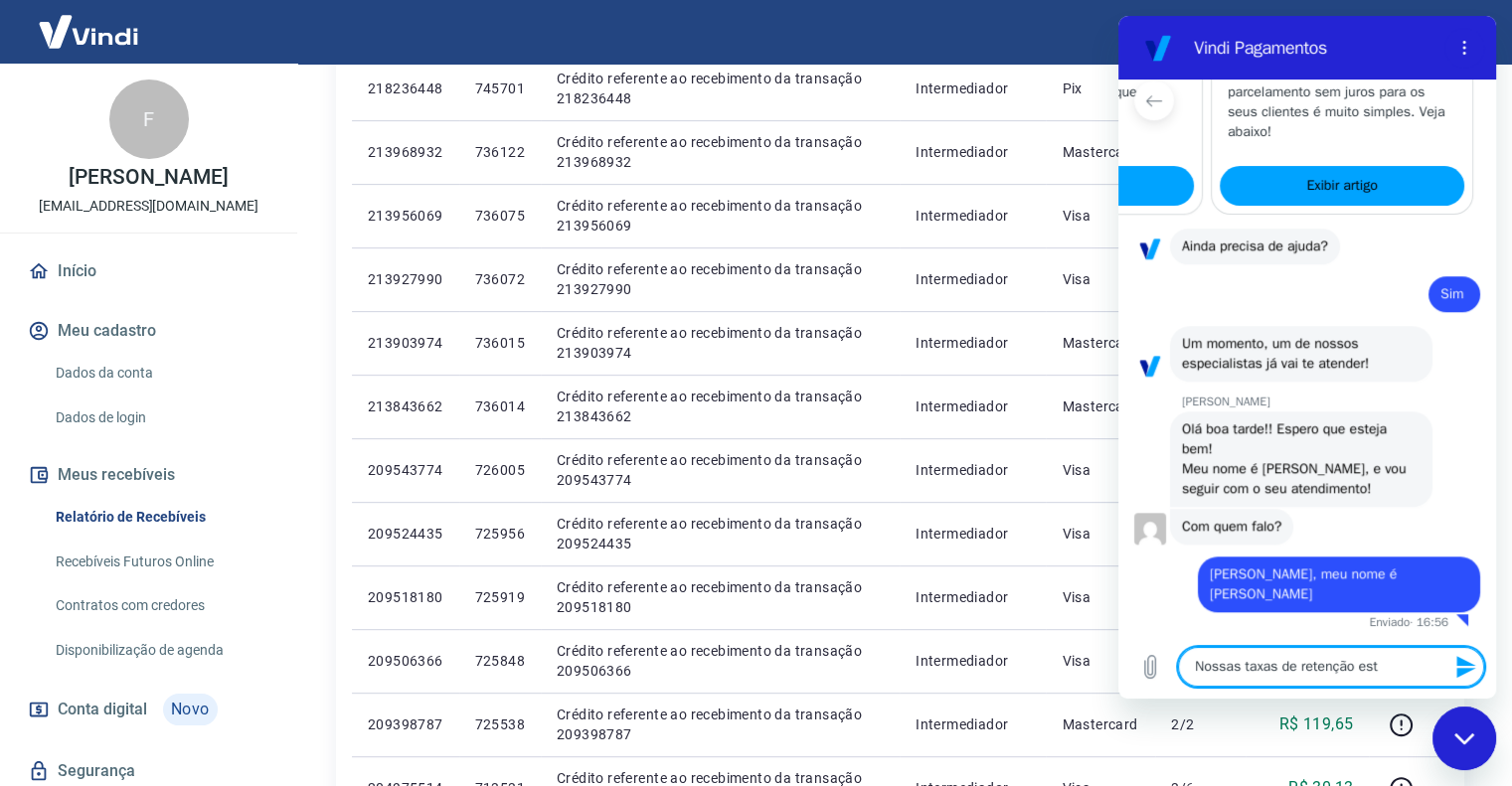 type on "Nossas taxas de retenção estã" 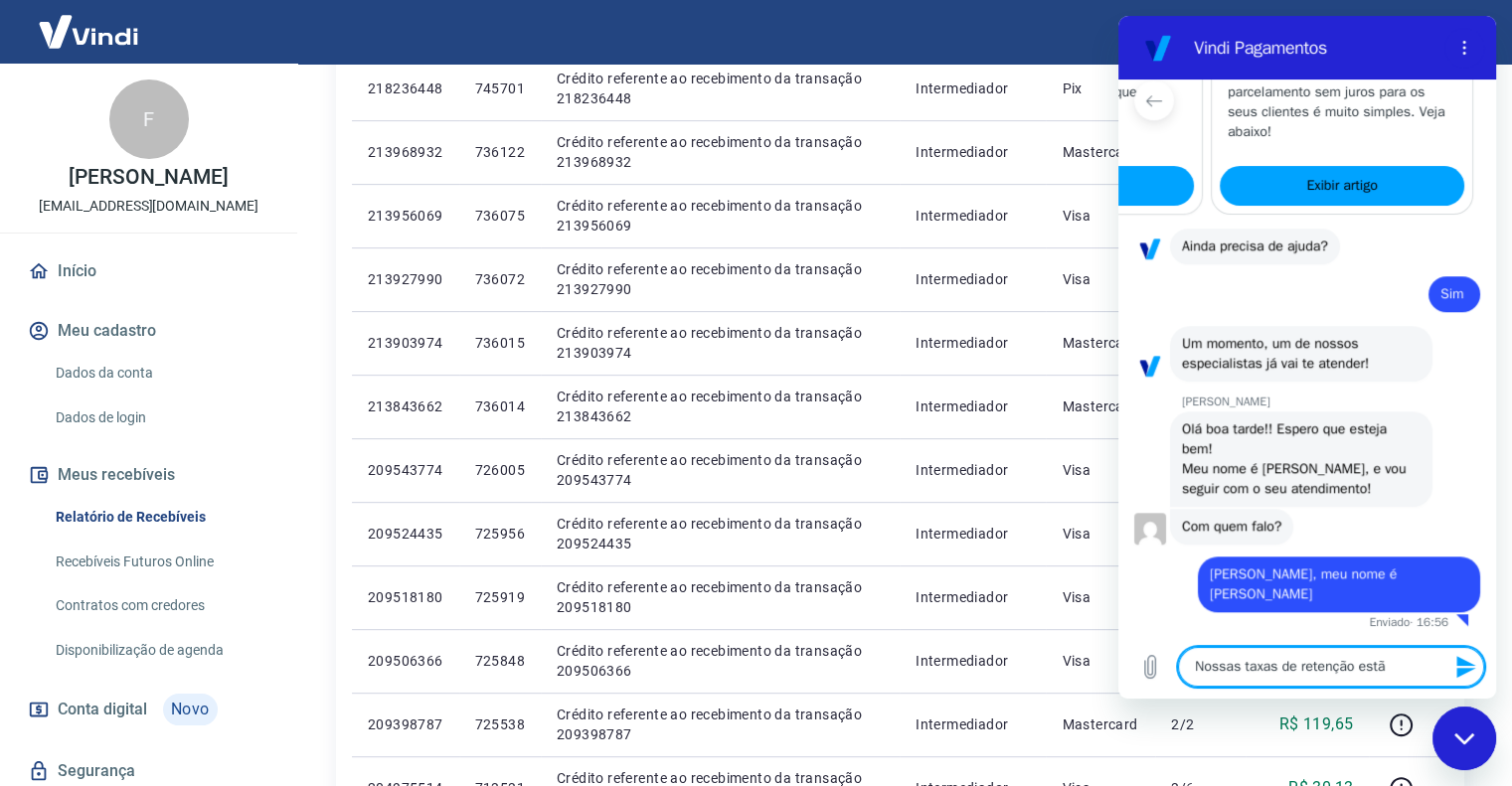 type on "Nossas taxas de retenção estão" 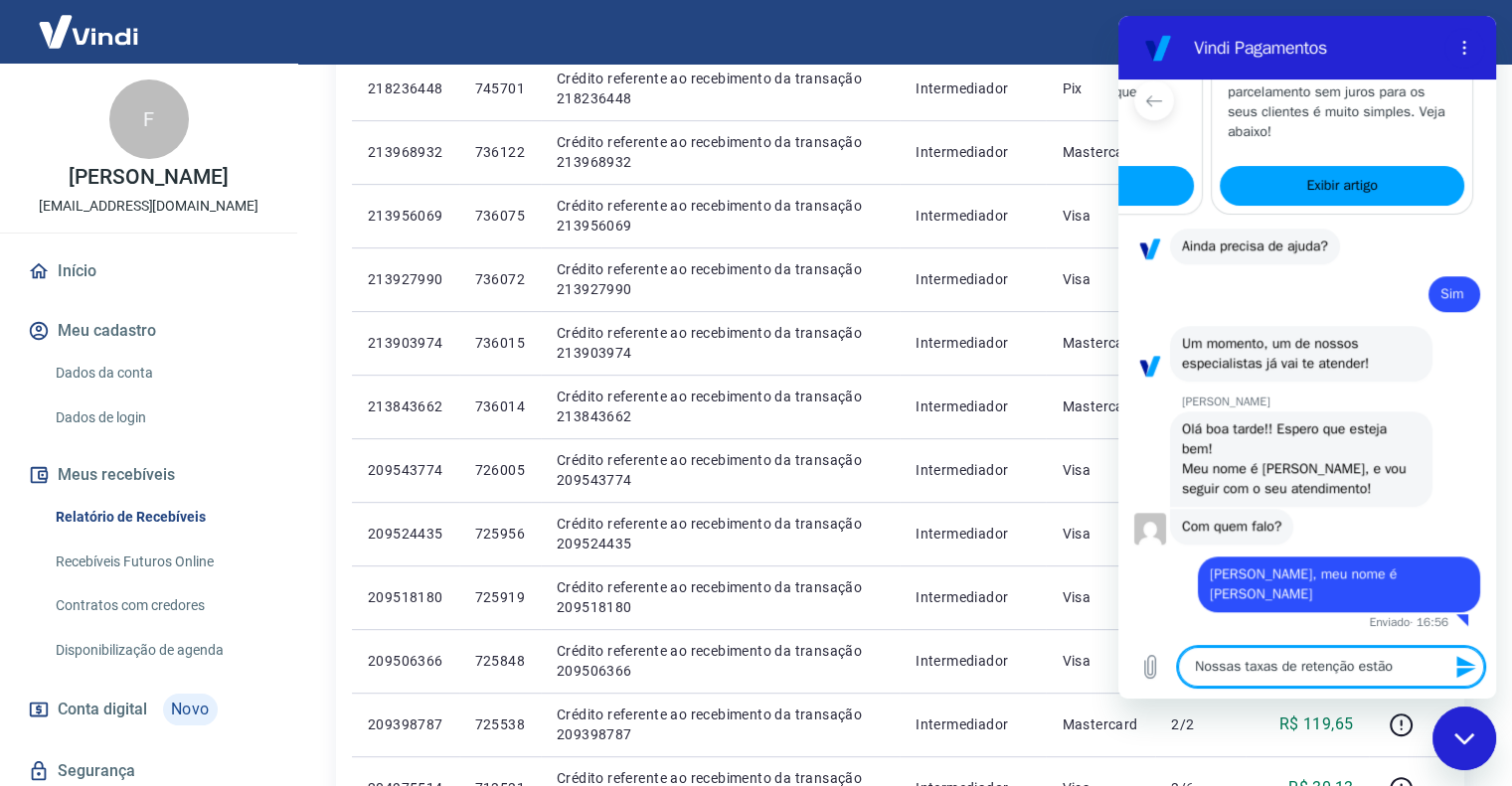 type on "Nossas taxas de retenção estão" 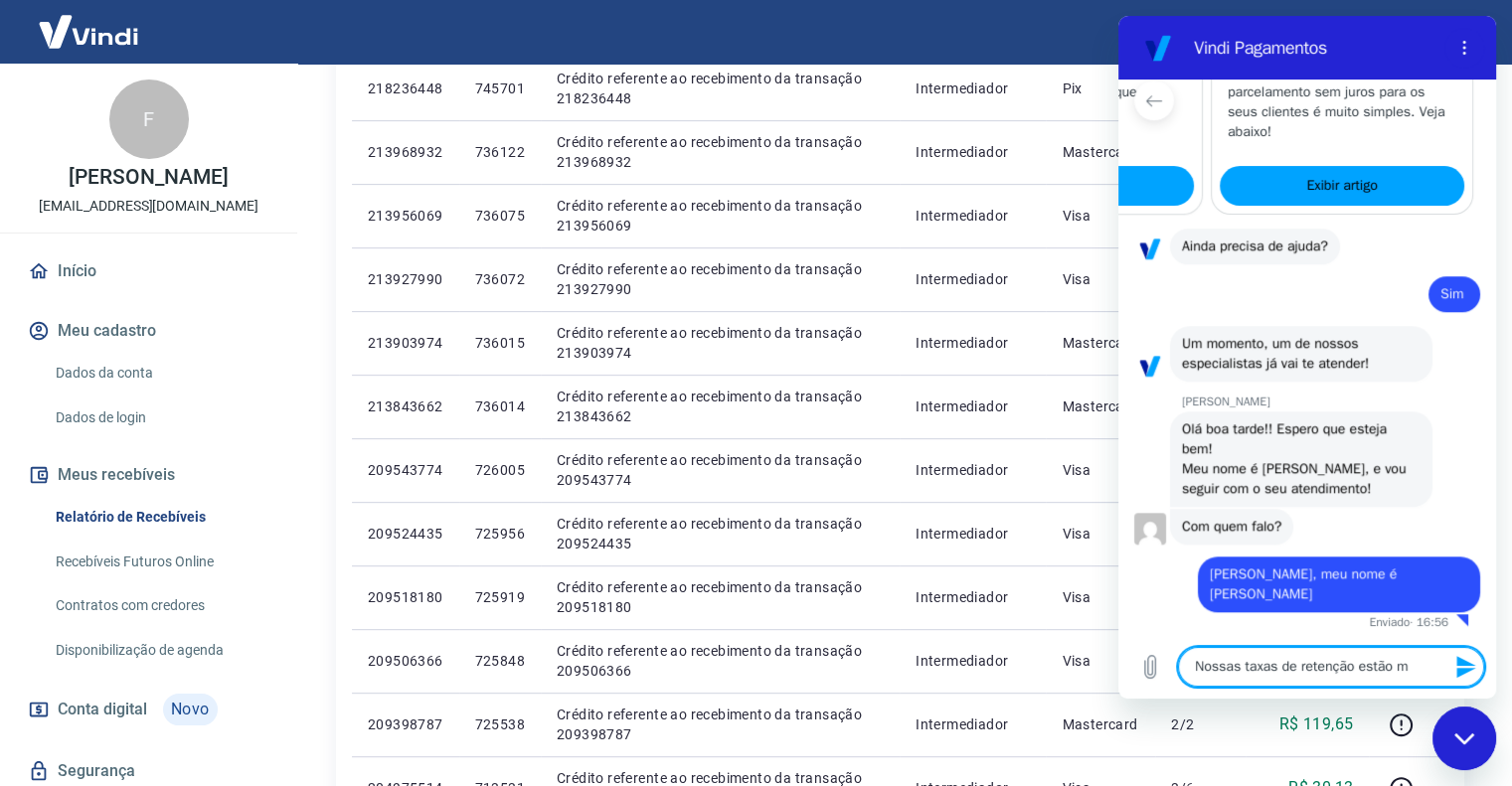 type on "Nossas taxas de retenção estão mu" 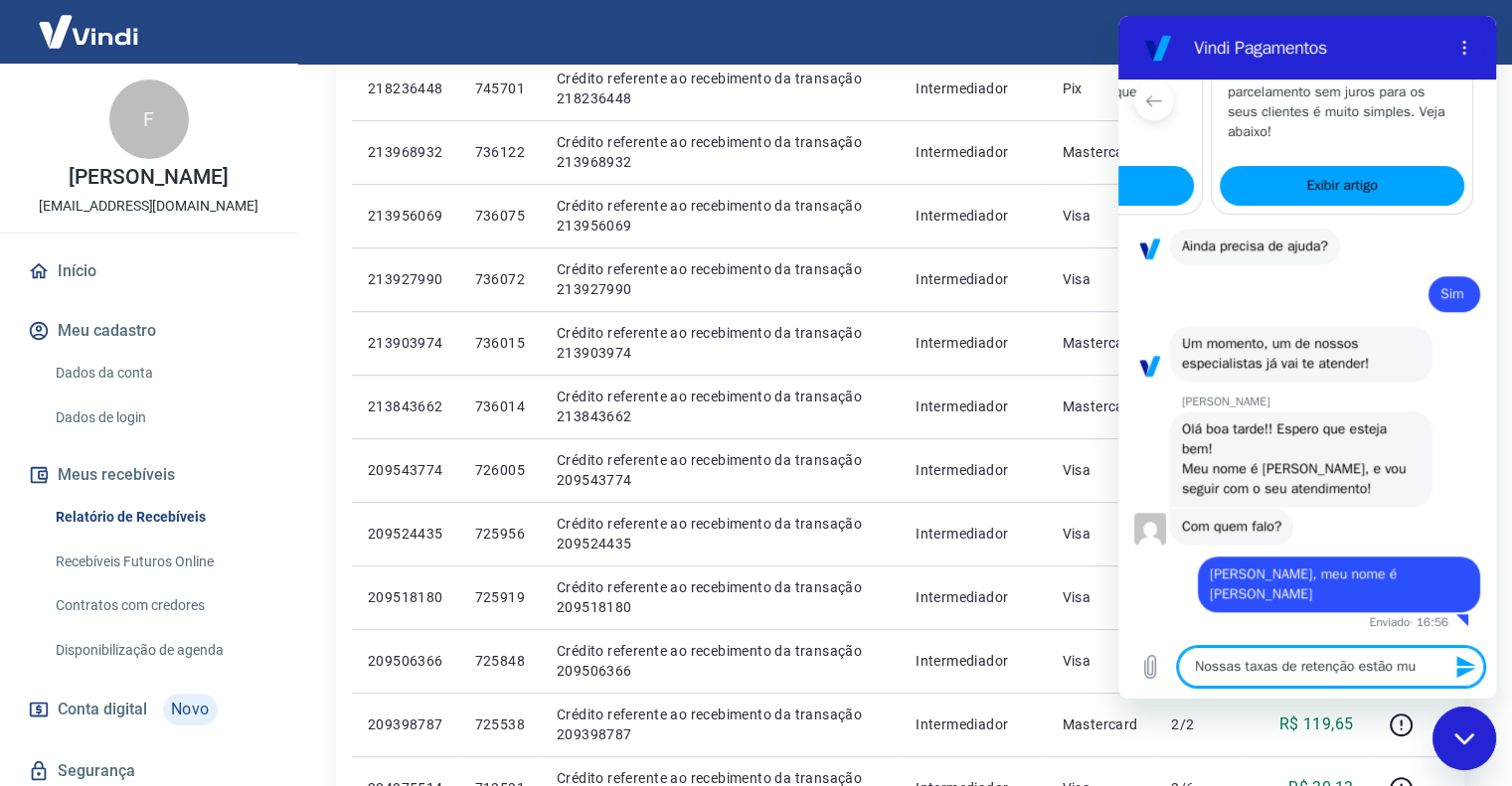 type on "Nossas taxas de retenção estão mui" 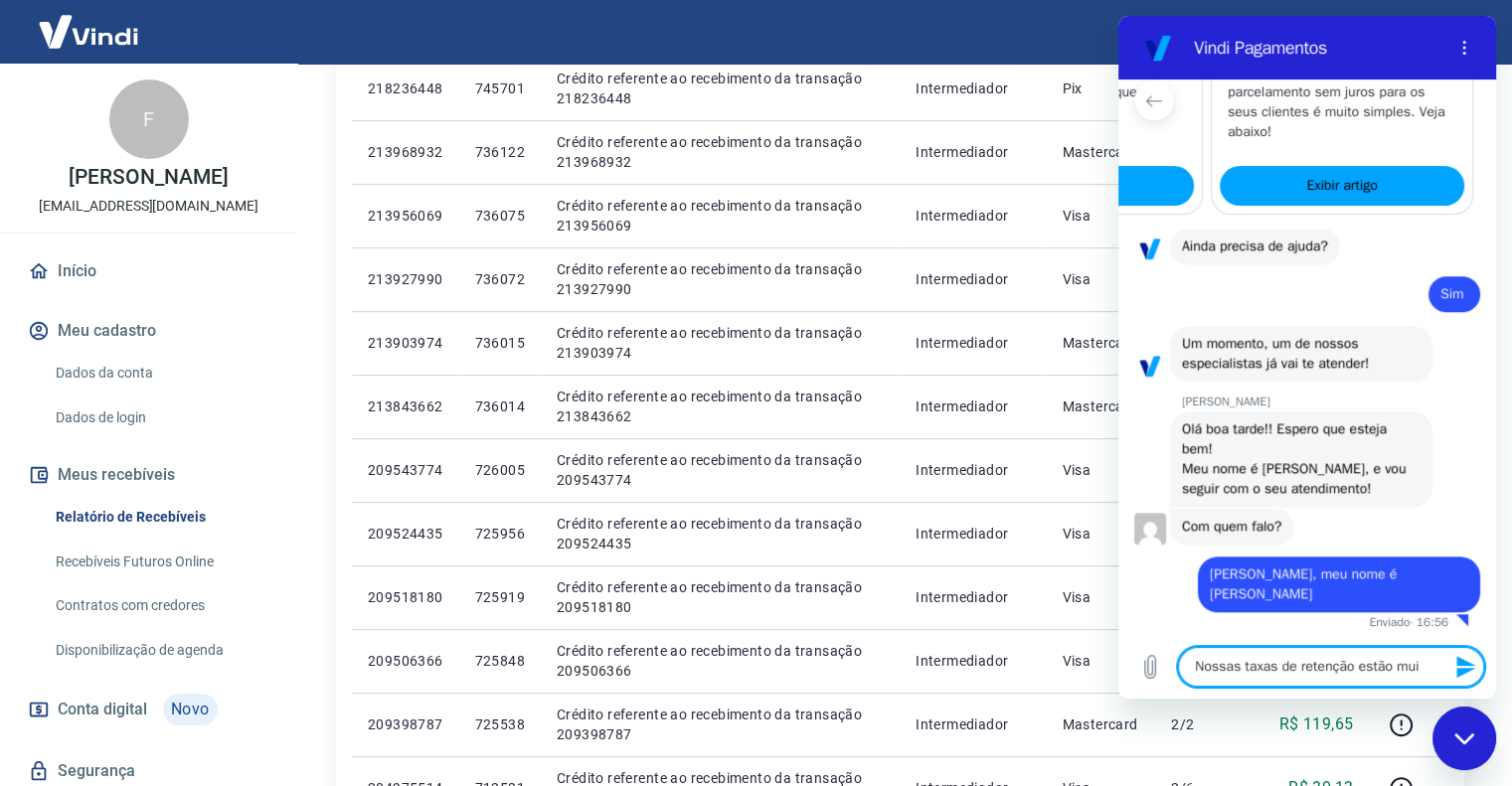 type on "Nossas taxas de retenção estão muit" 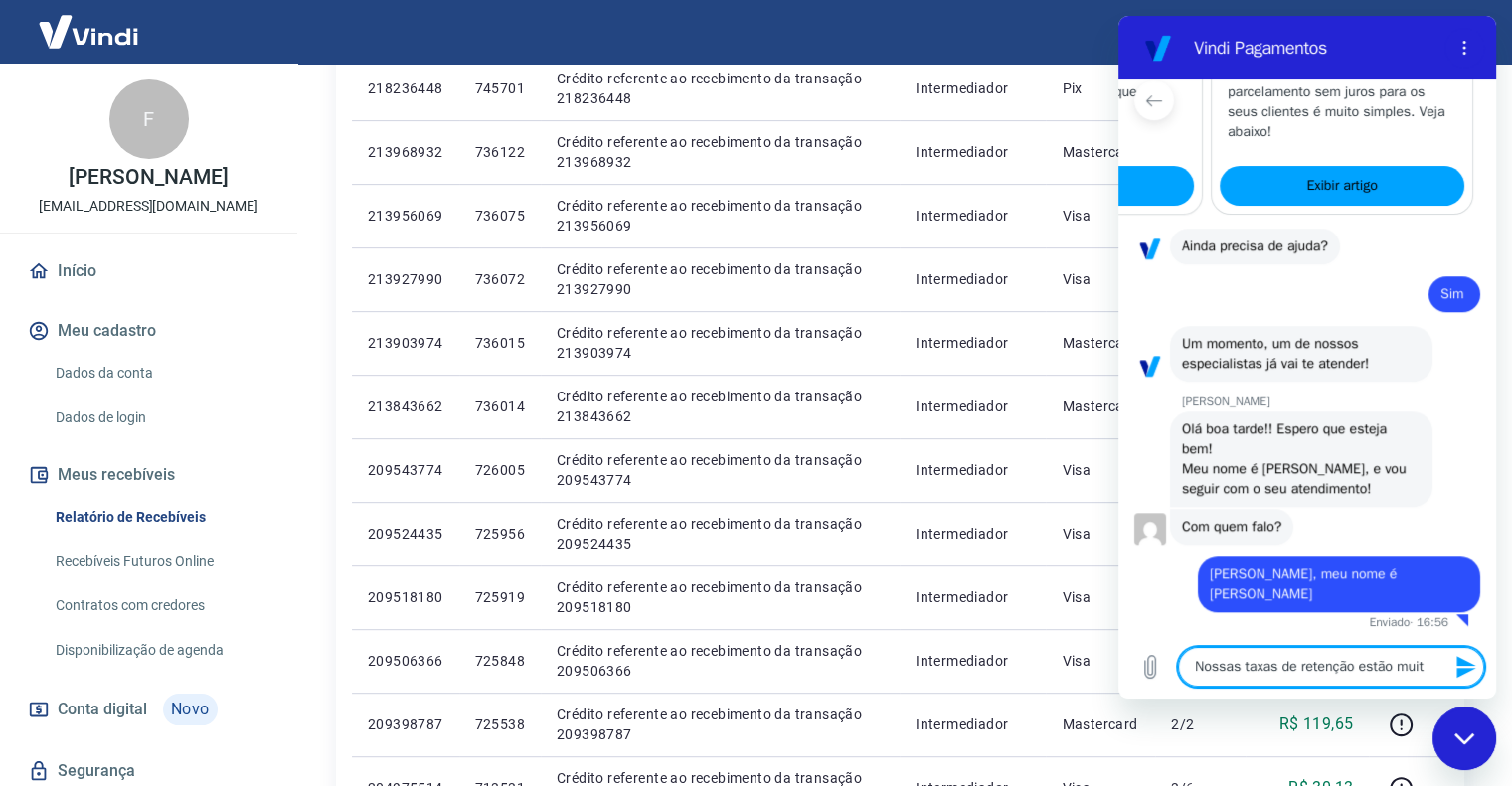 type on "Nossas taxas de retenção estão muito" 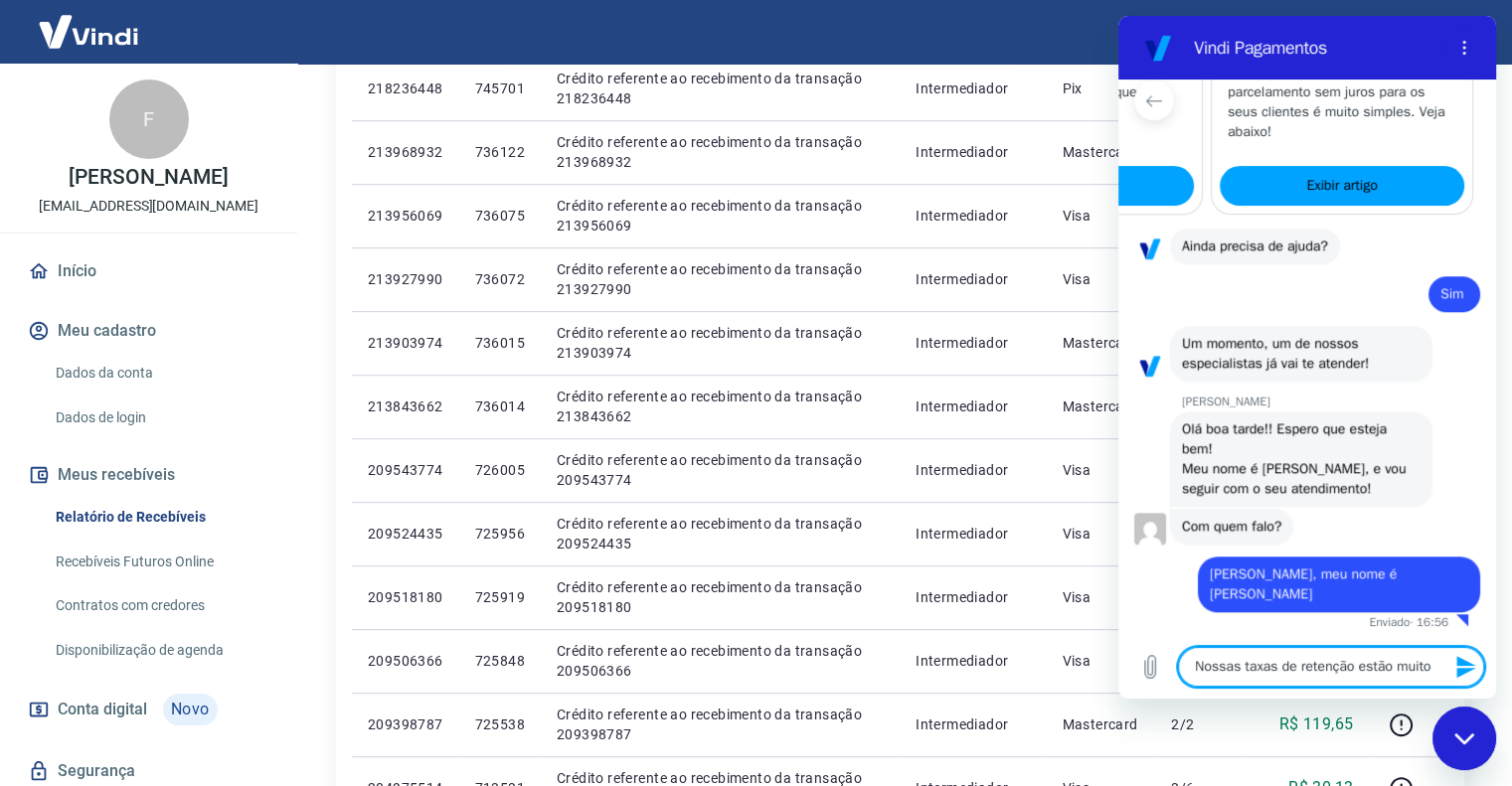 type on "Nossas taxas de retenção estão muito" 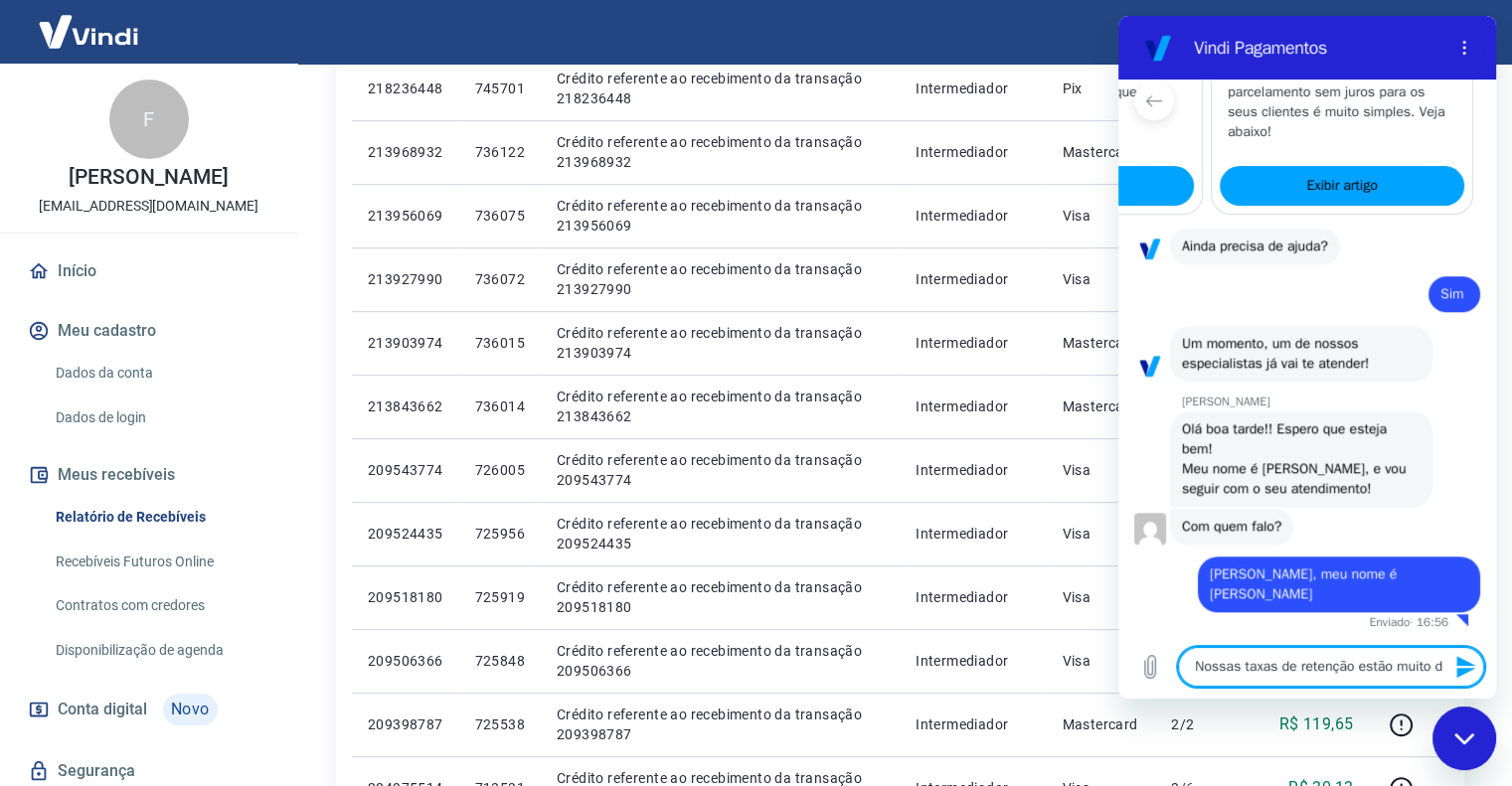type on "Nossas taxas de retenção estão muito di" 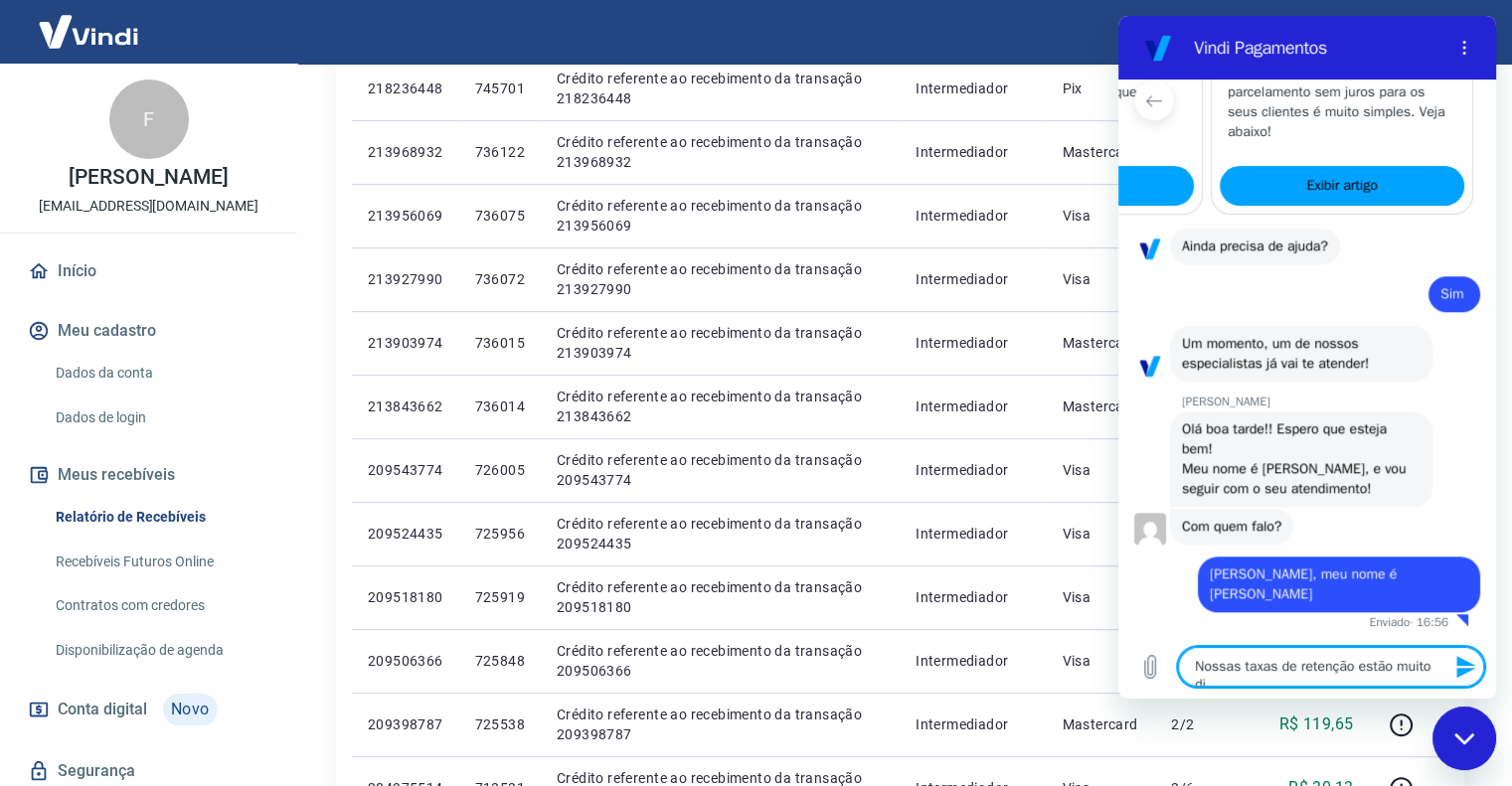 type on "Nossas taxas de retenção estão muito dif" 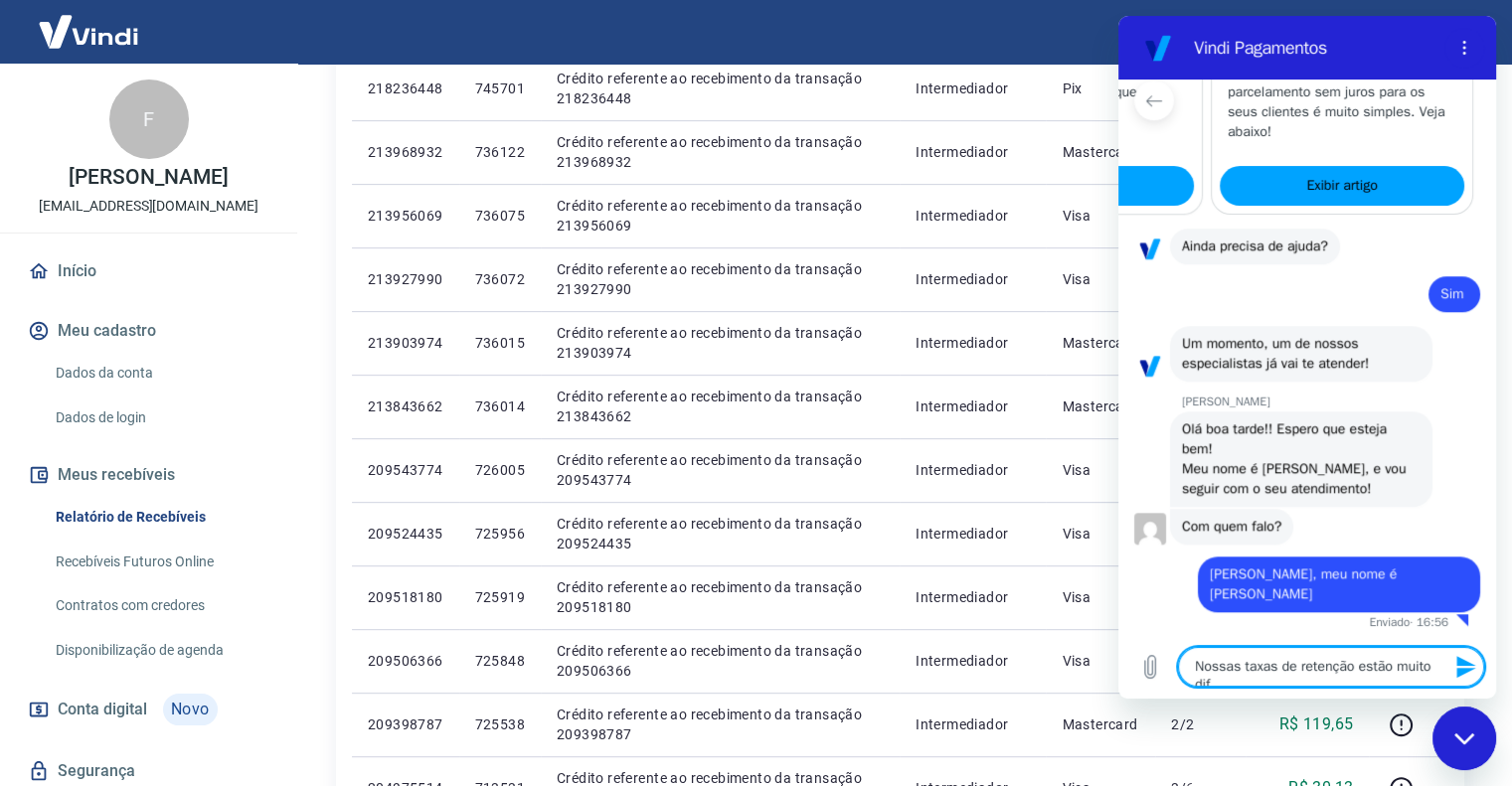 type on "Nossas taxas de retenção estão muito dife" 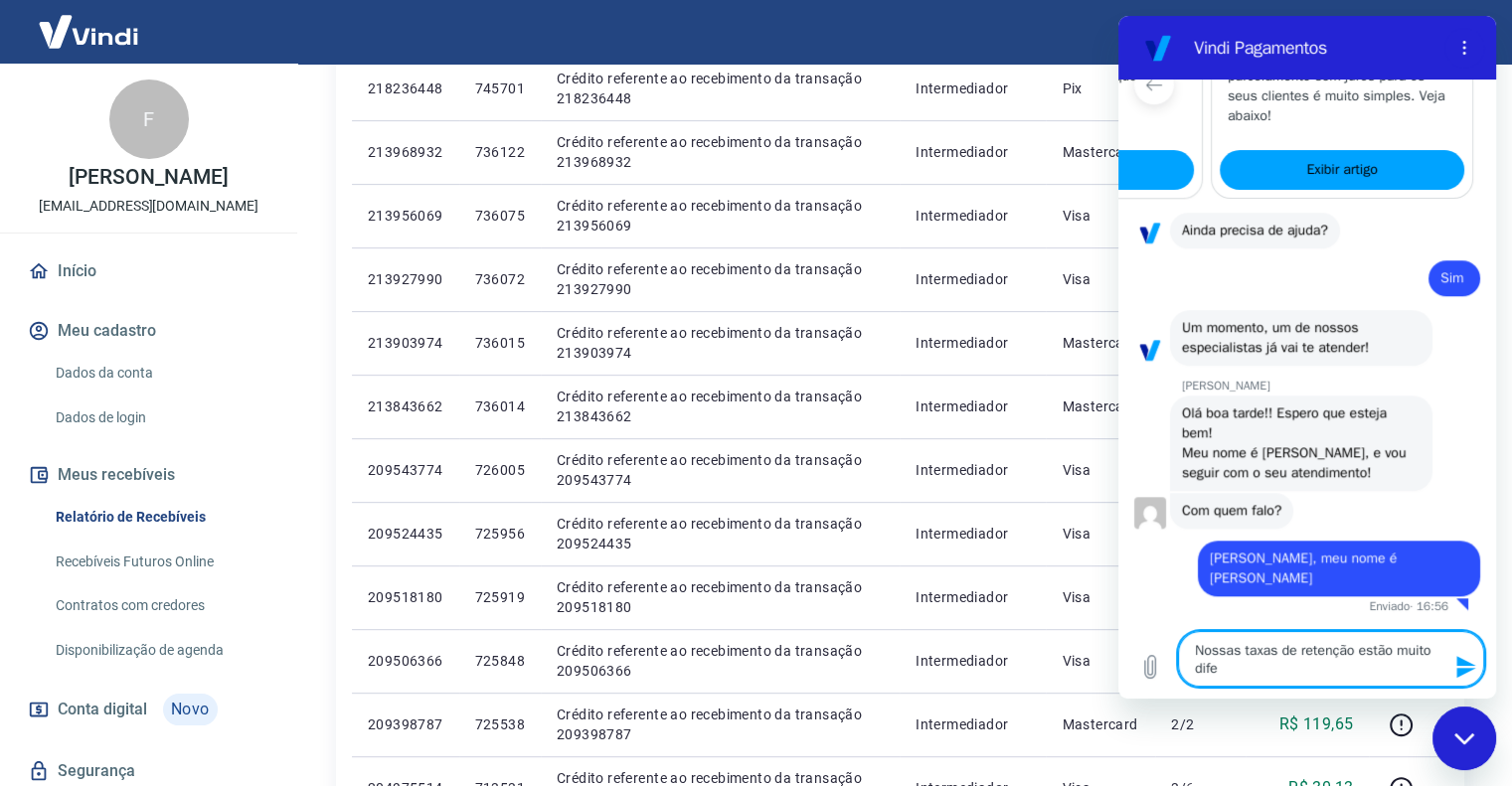 type on "Nossas taxas de retenção estão muito difer" 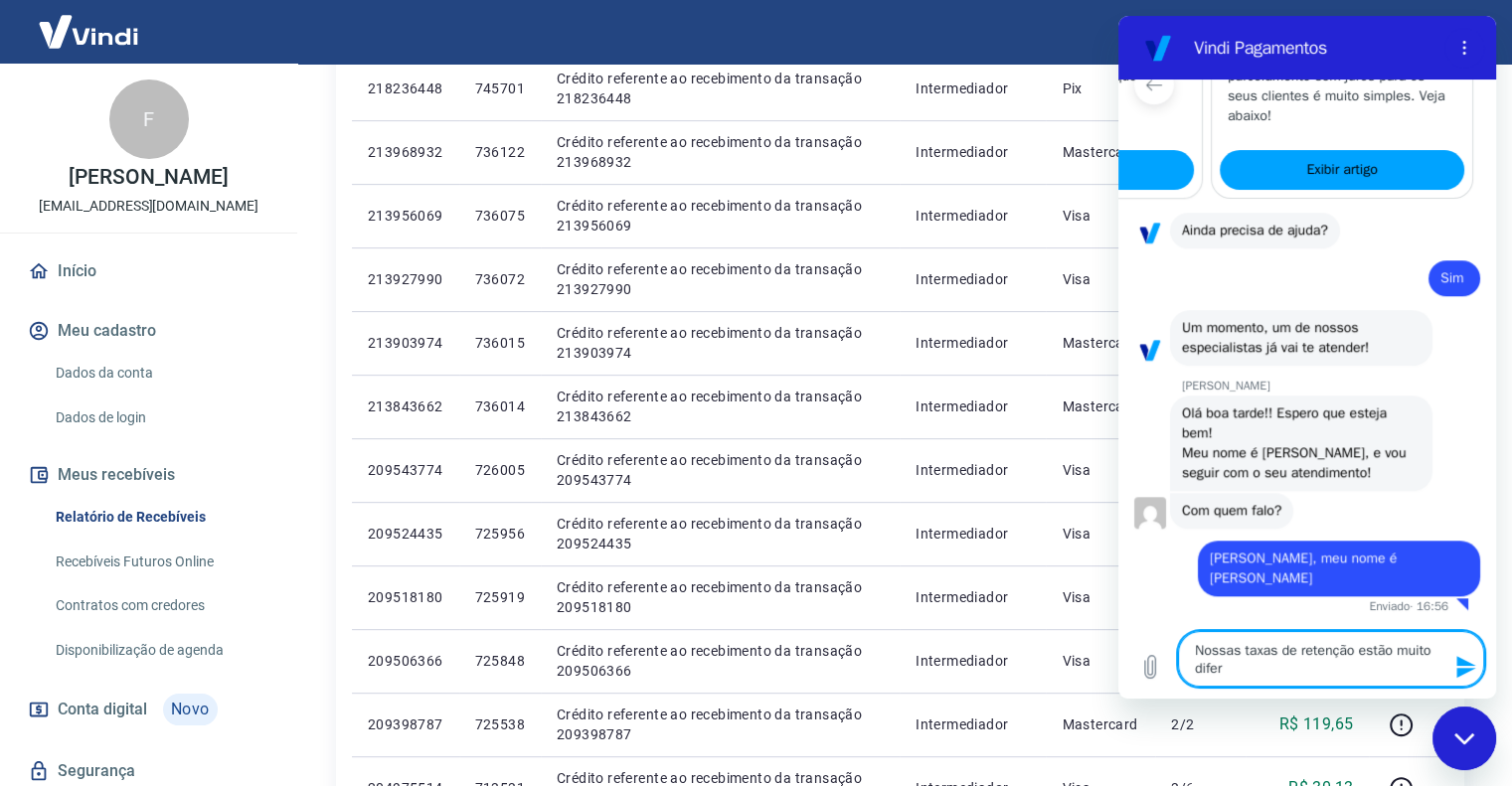 type on "Nossas taxas de retenção estão muito difere" 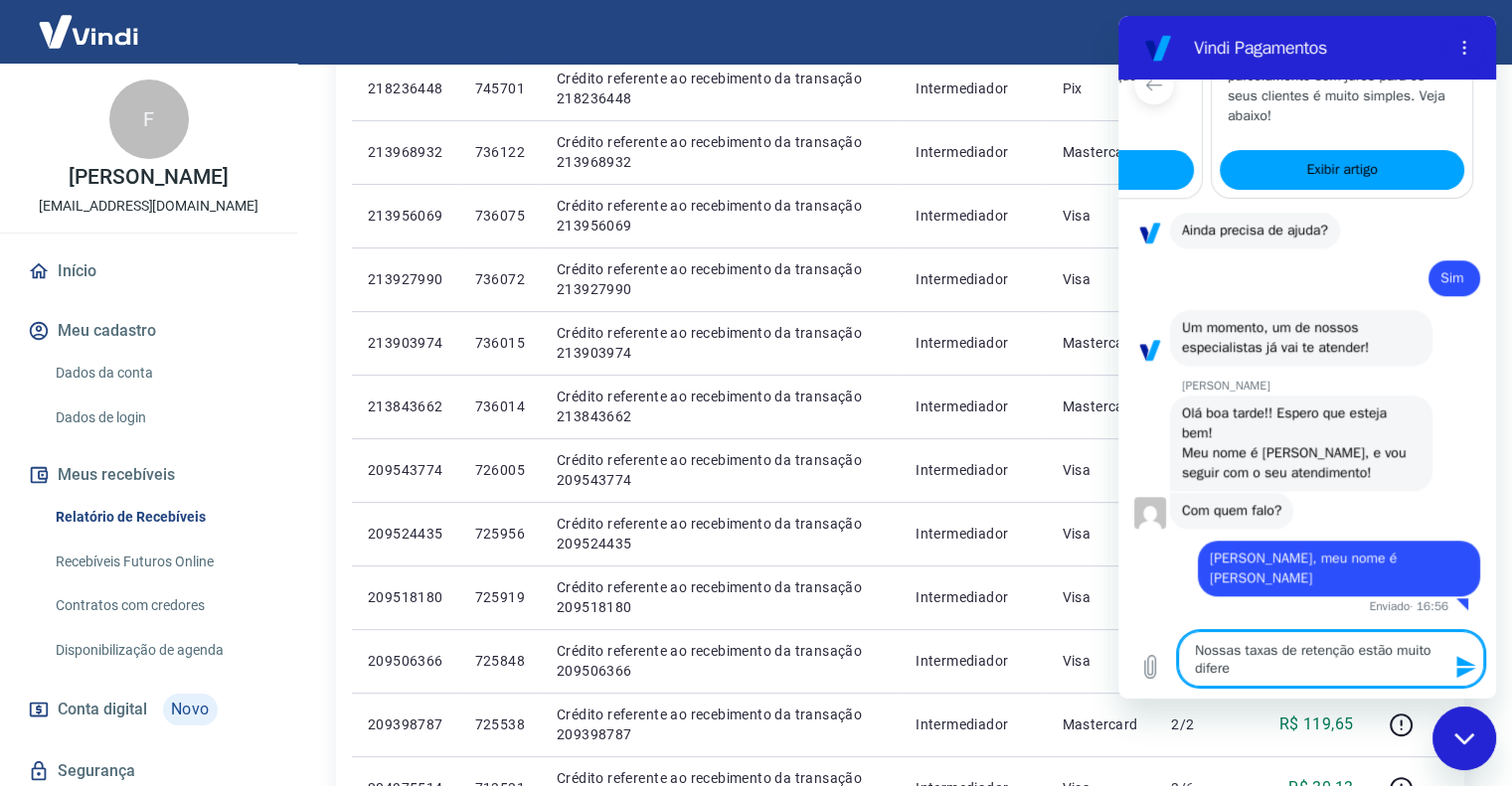 type on "Nossas taxas de retenção estão muito diferen" 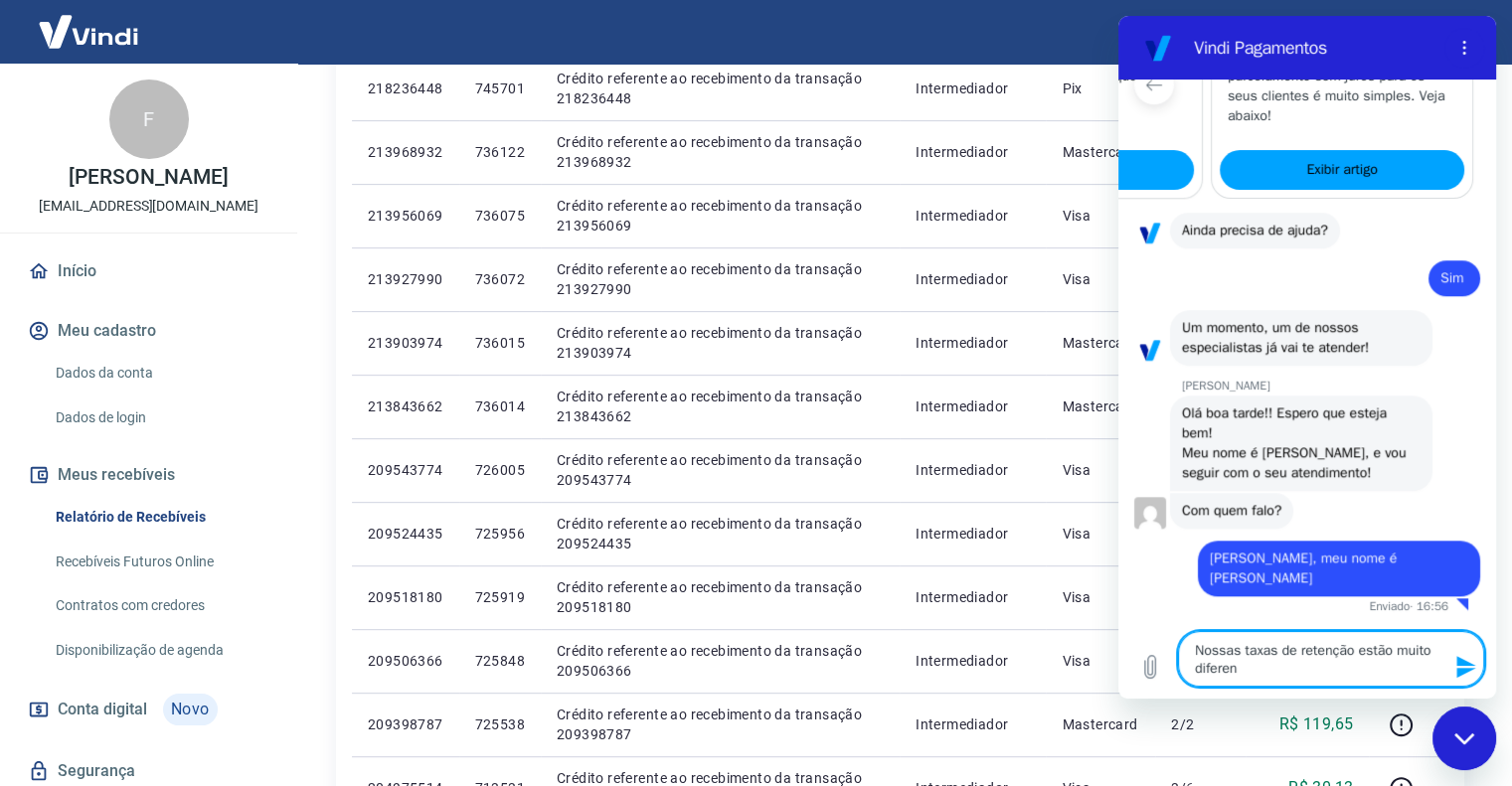 type on "Nossas taxas de retenção estão muito diferent" 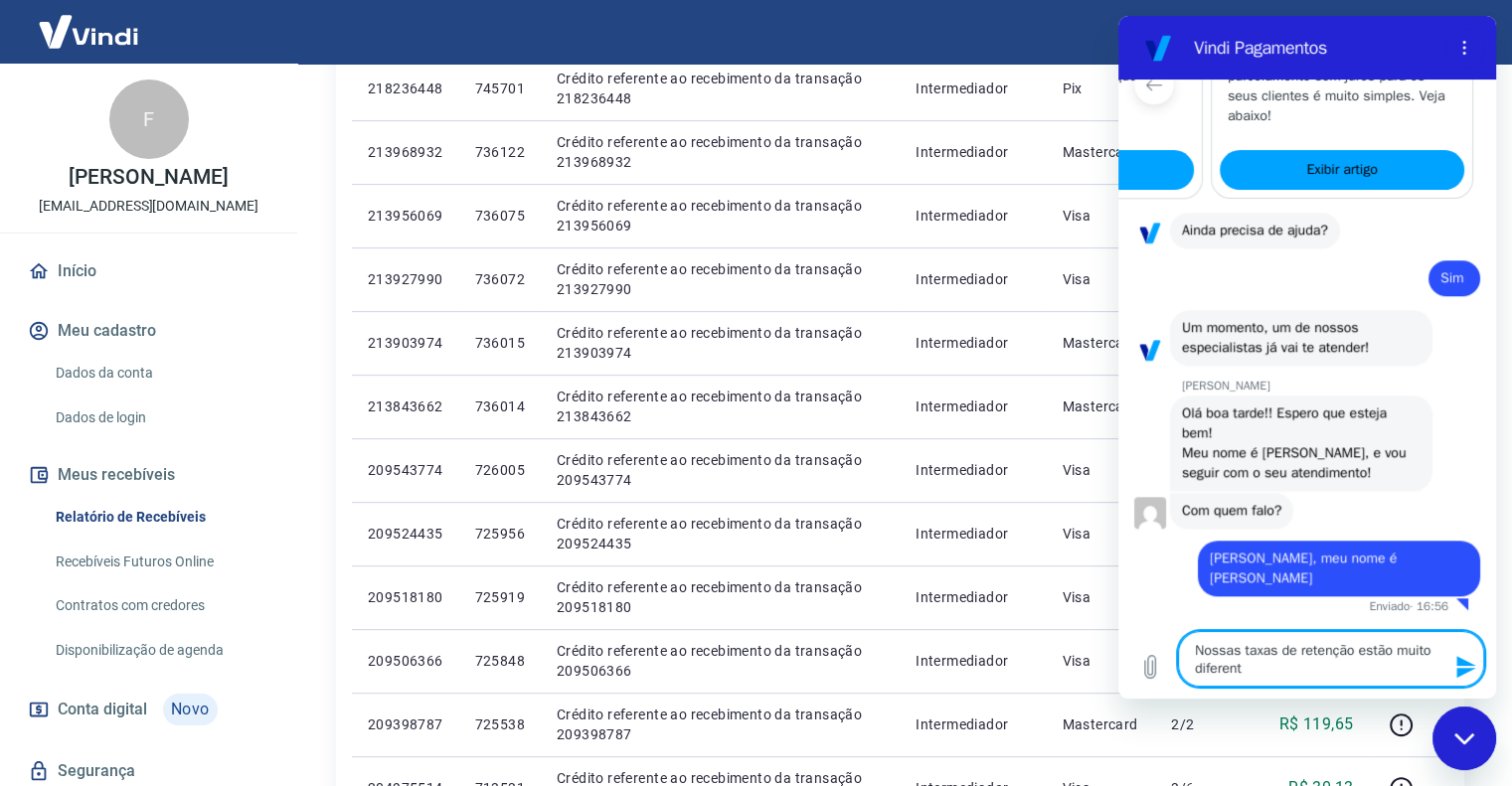 type on "Nossas taxas de retenção estão muito diferente" 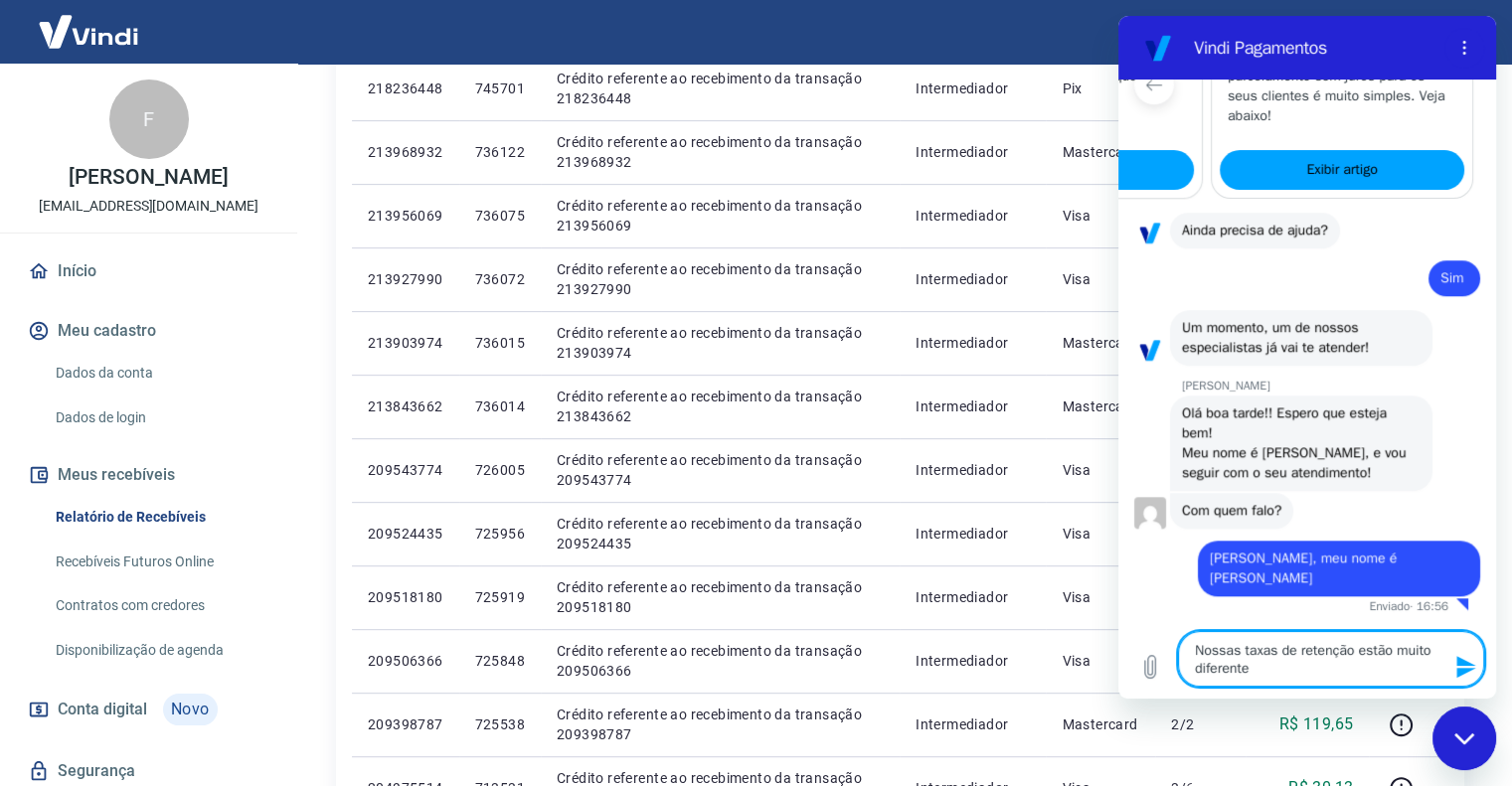 type on "Nossas taxas de retenção estão muito diferentes" 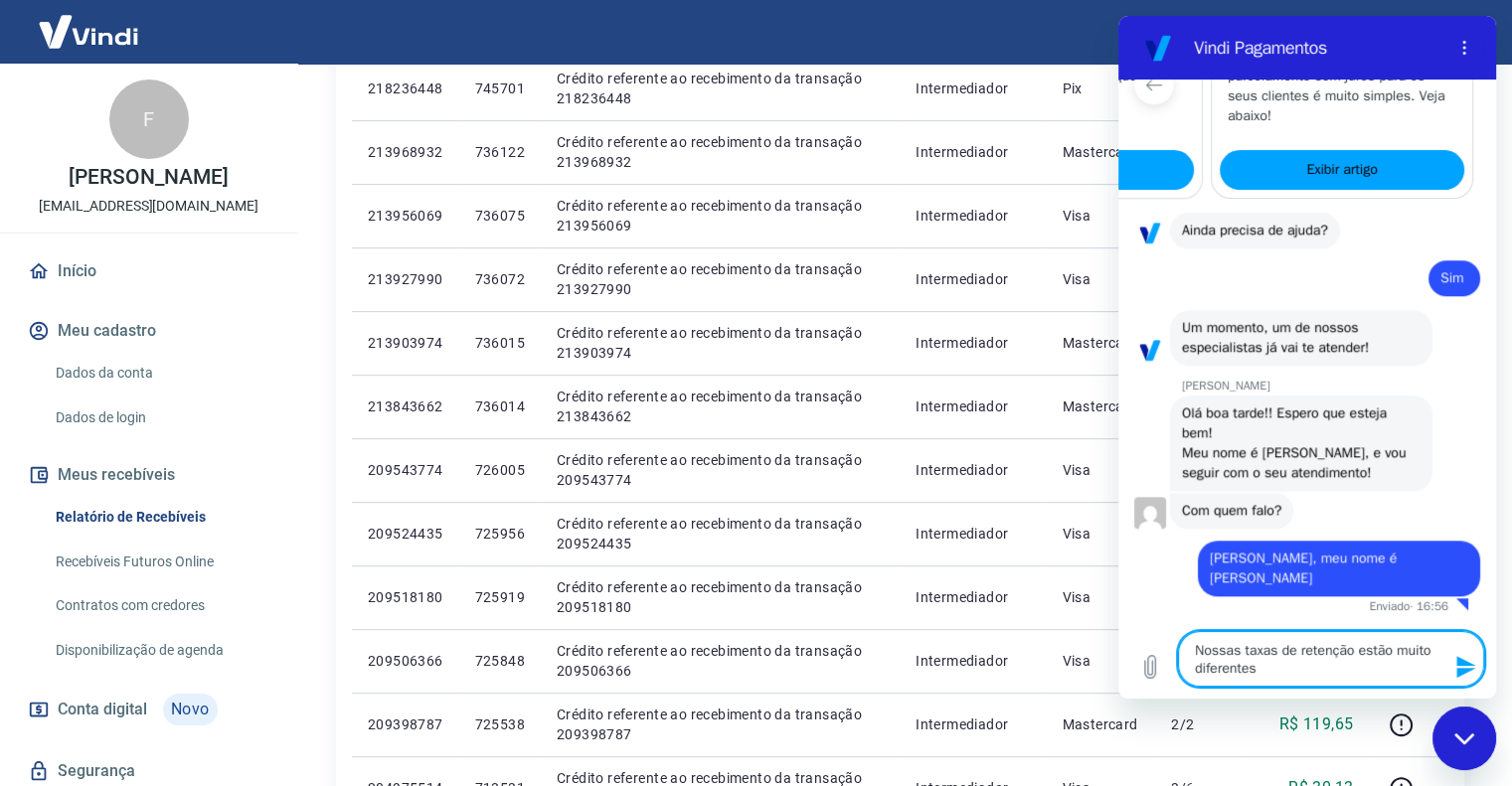 type on "Nossas taxas de retenção estão muito diferentes" 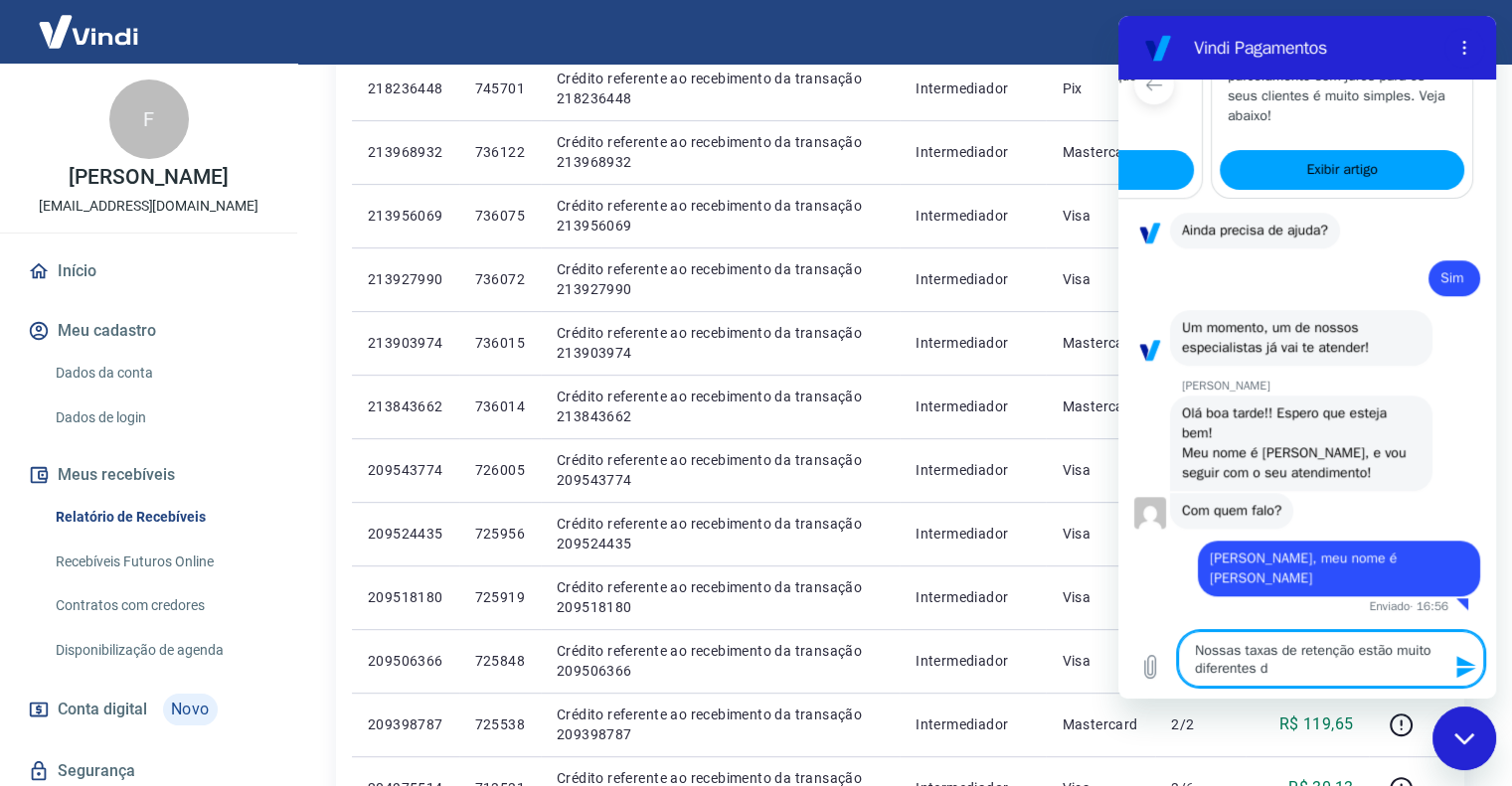 type on "Nossas taxas de retenção estão muito diferentes da" 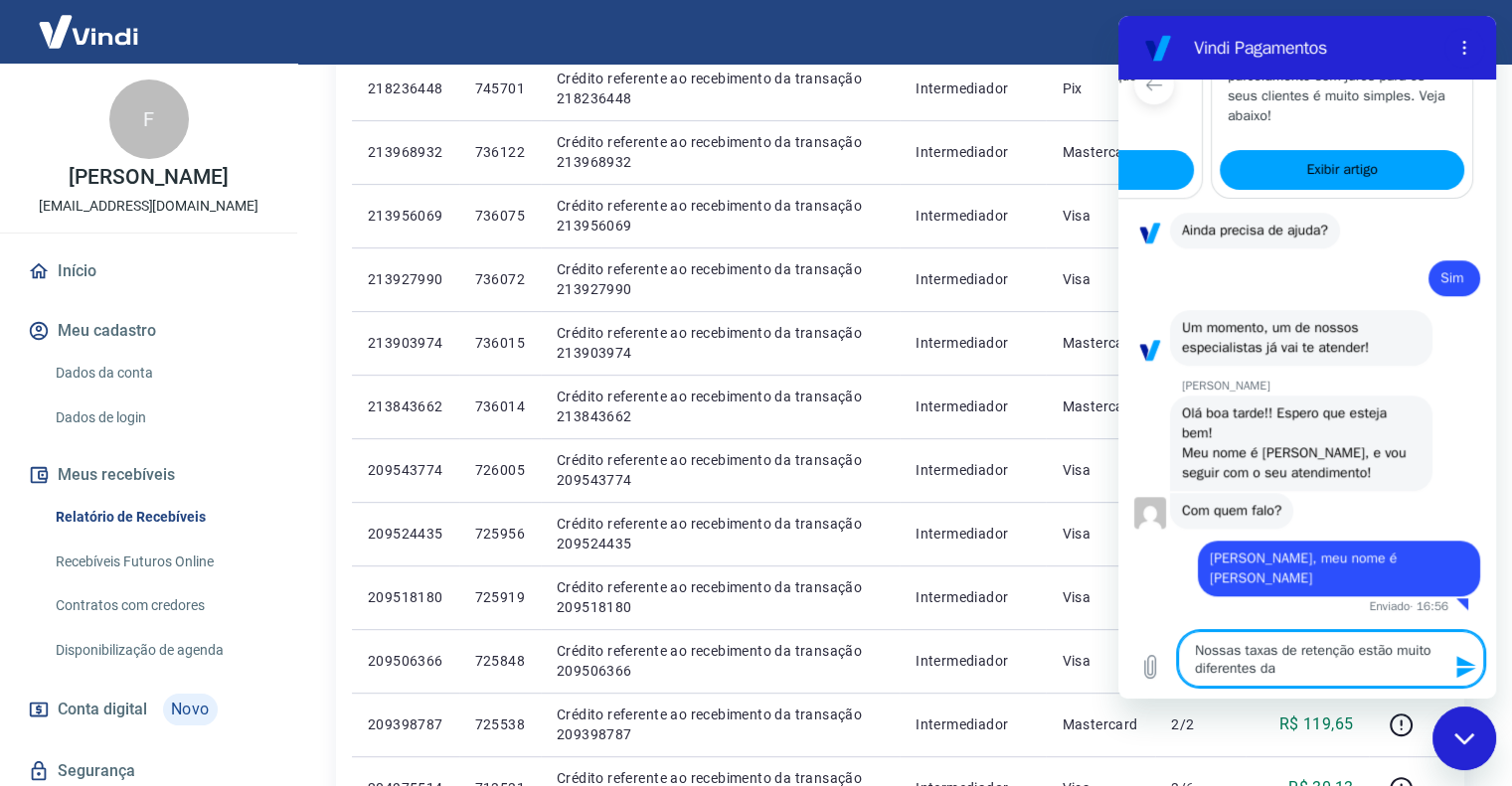 type on "Nossas taxas de retenção estão muito diferentes das" 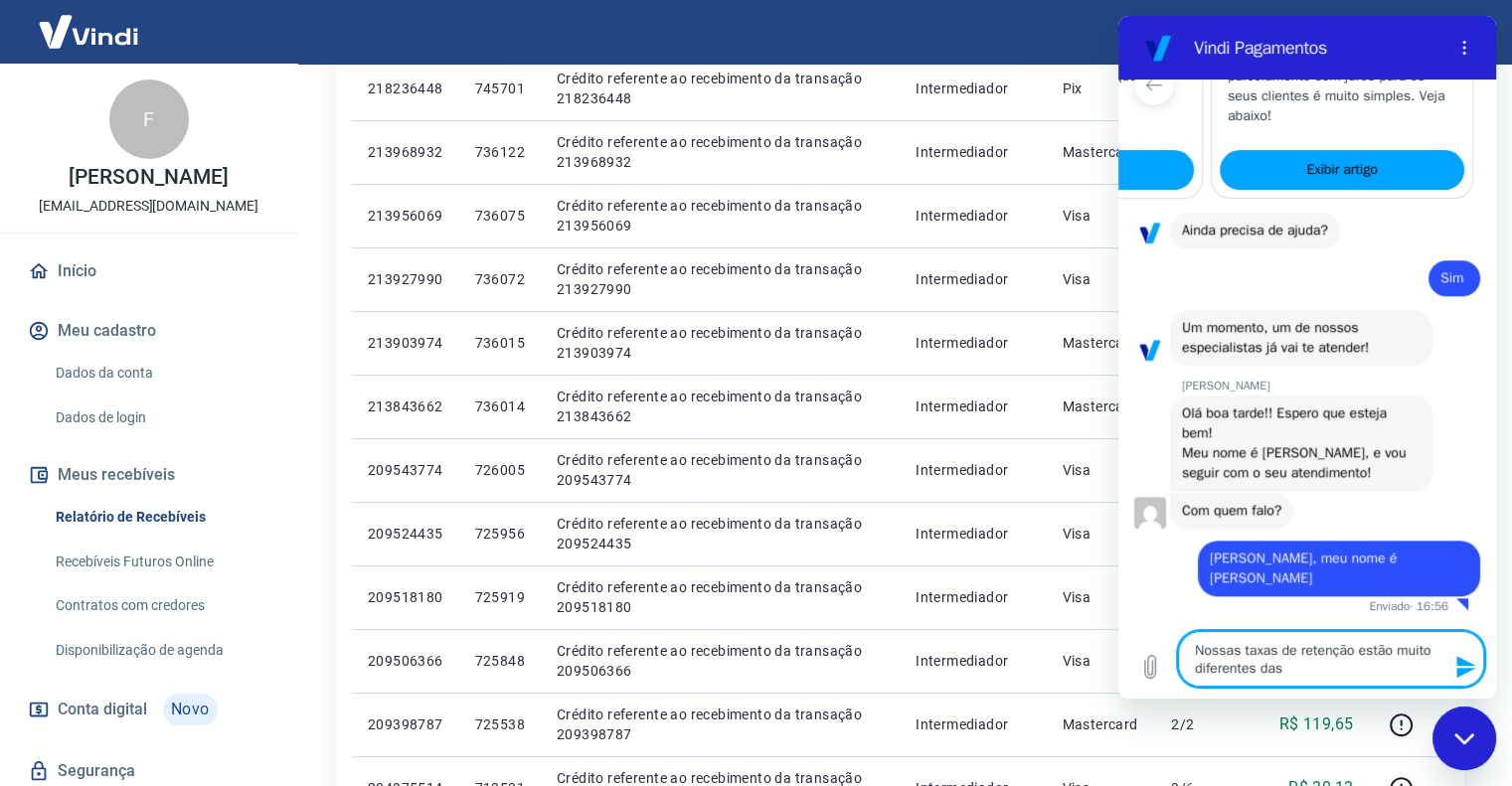 type on "x" 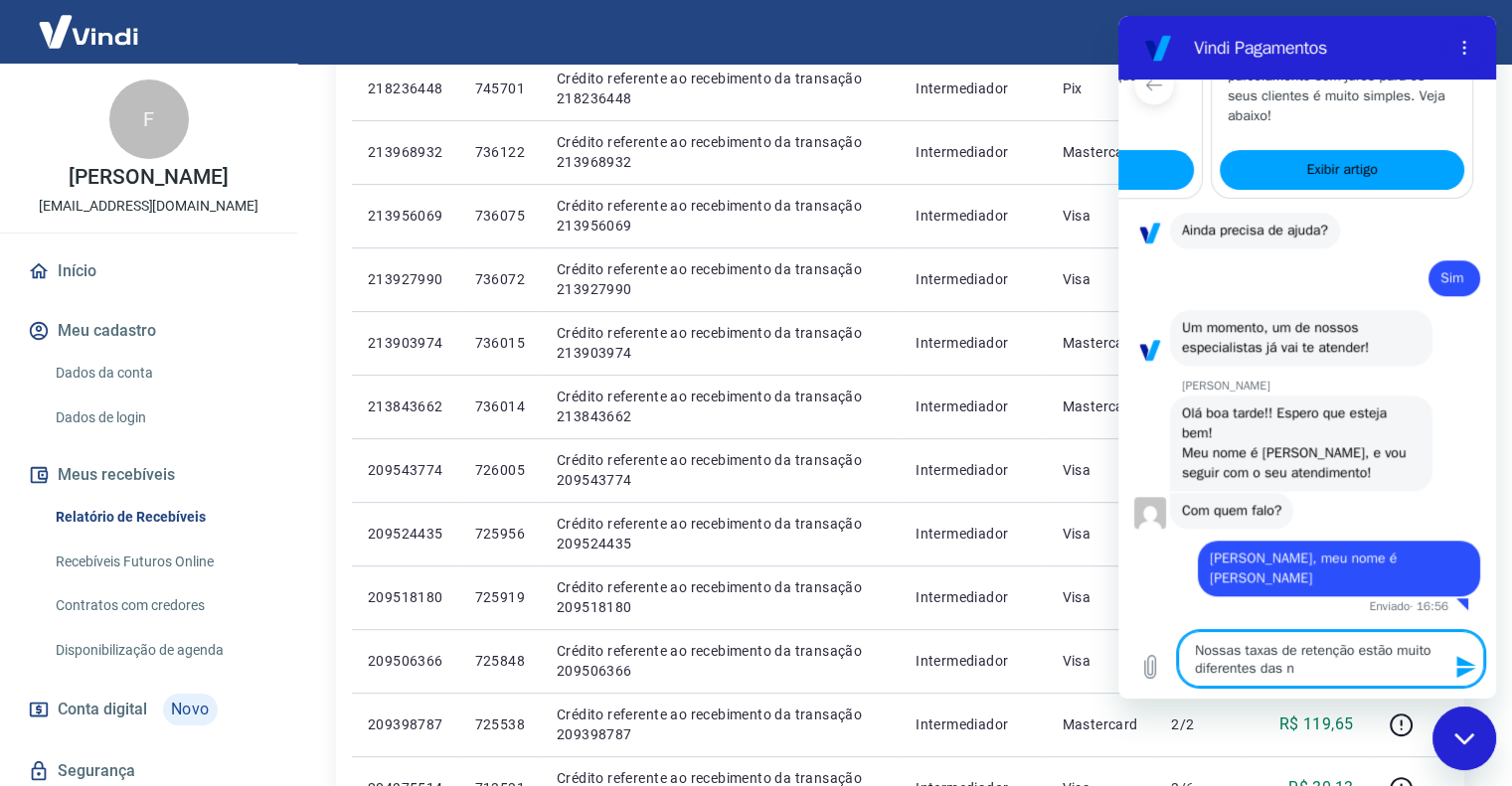 type on "Nossas taxas de retenção estão muito diferentes das ne" 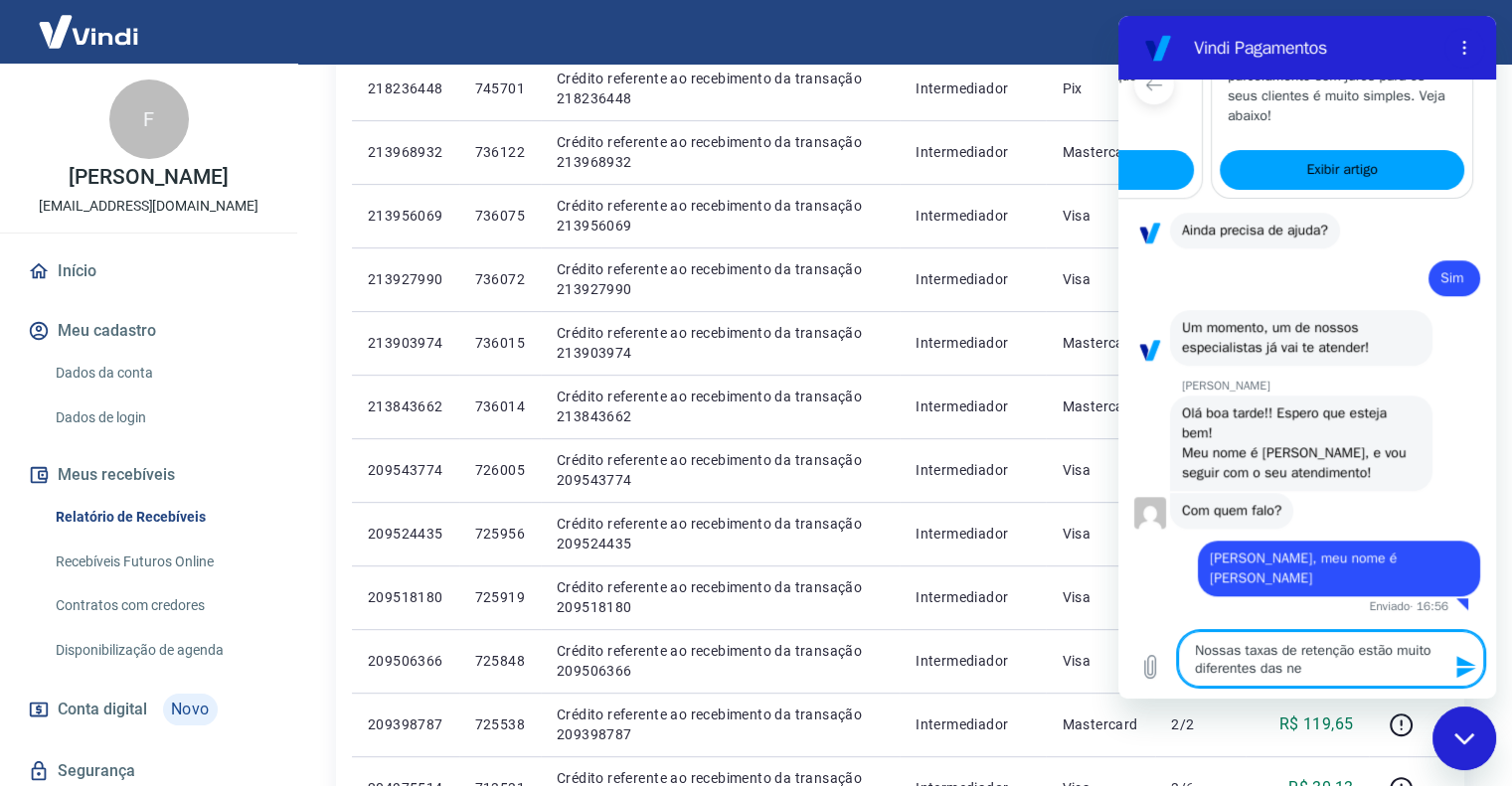 type on "Nossas taxas de retenção estão muito diferentes das neg" 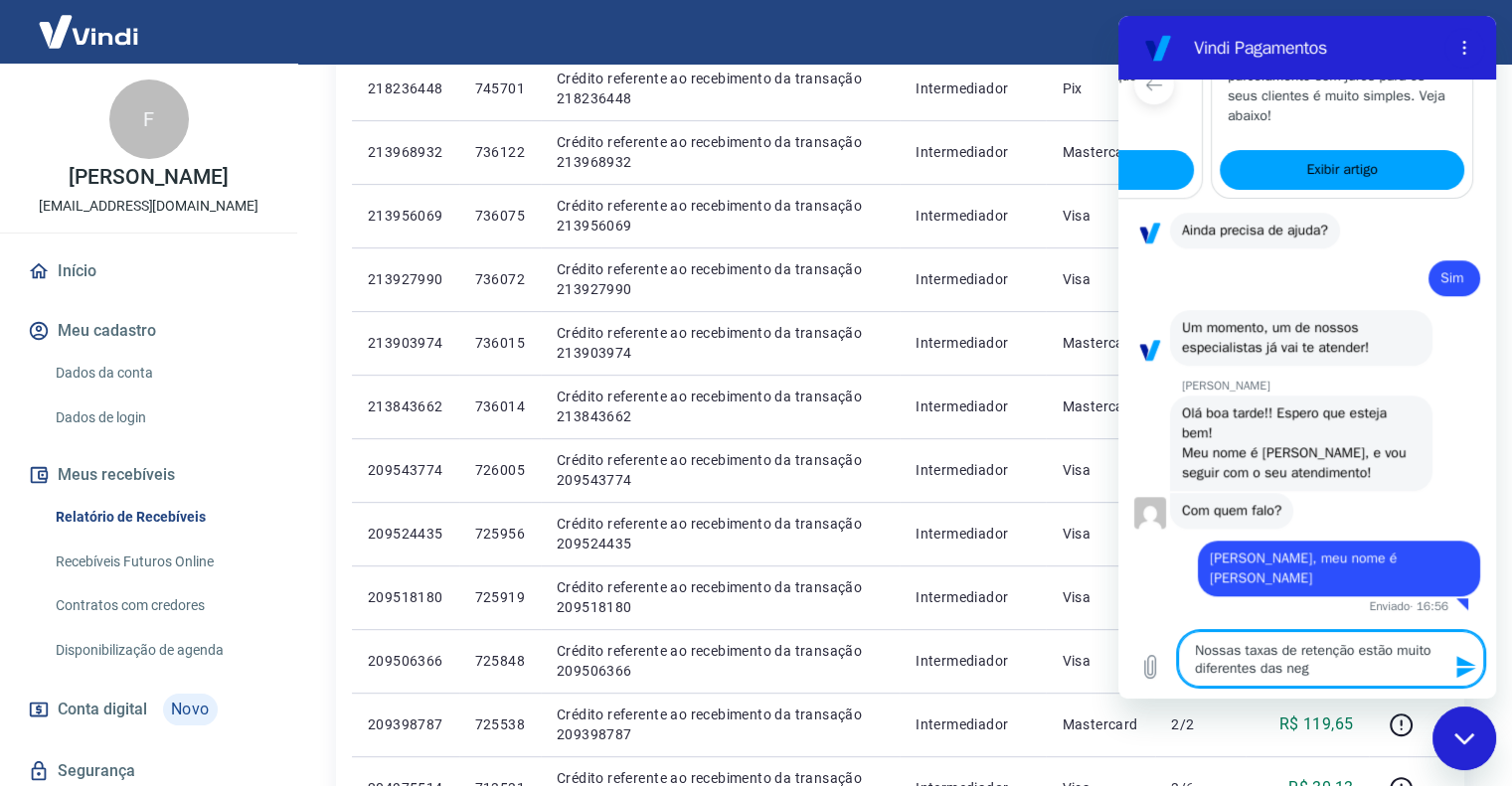 type on "Nossas taxas de retenção estão muito diferentes das nego" 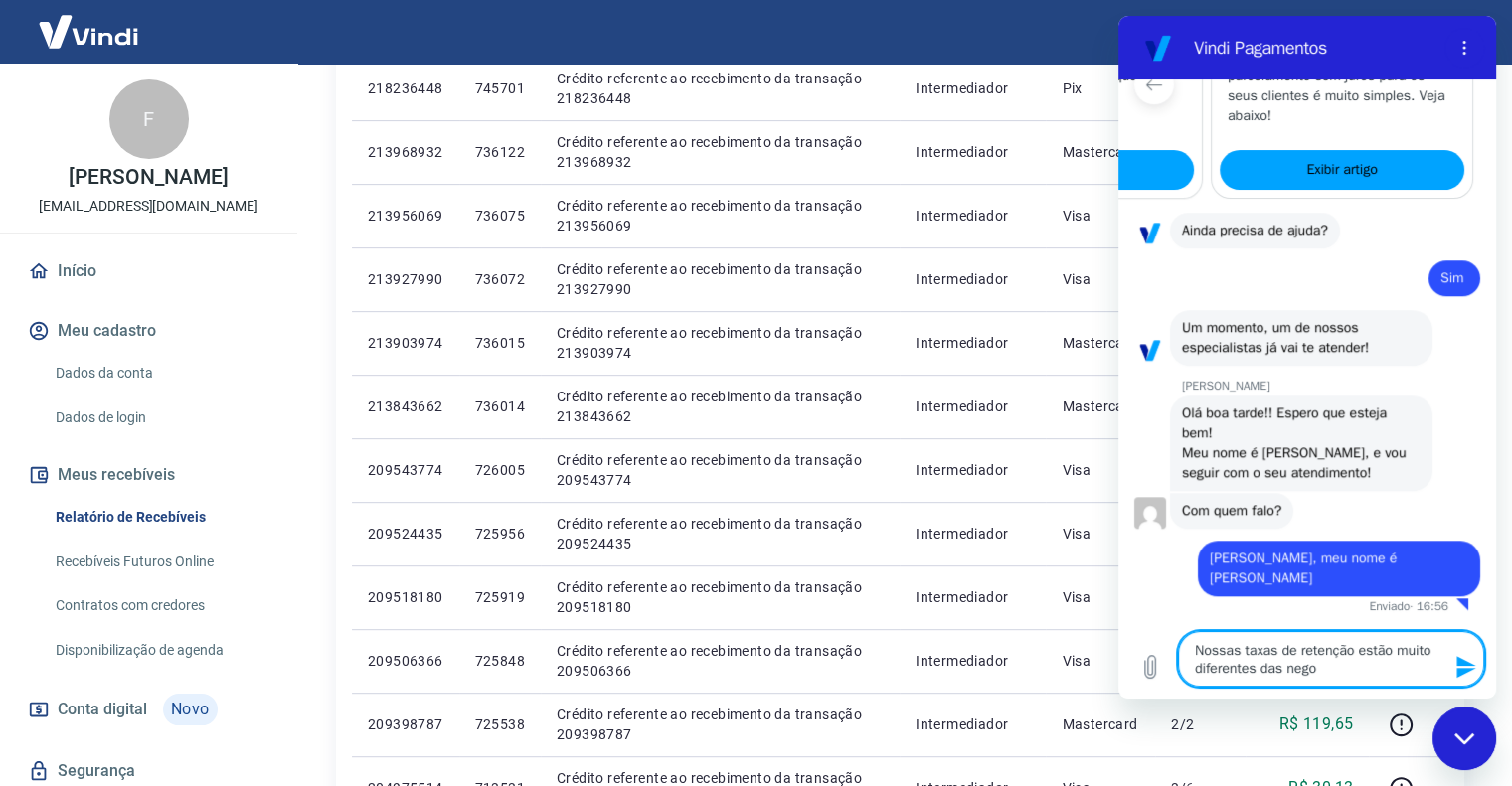 type on "Nossas taxas de retenção estão muito diferentes das negoc" 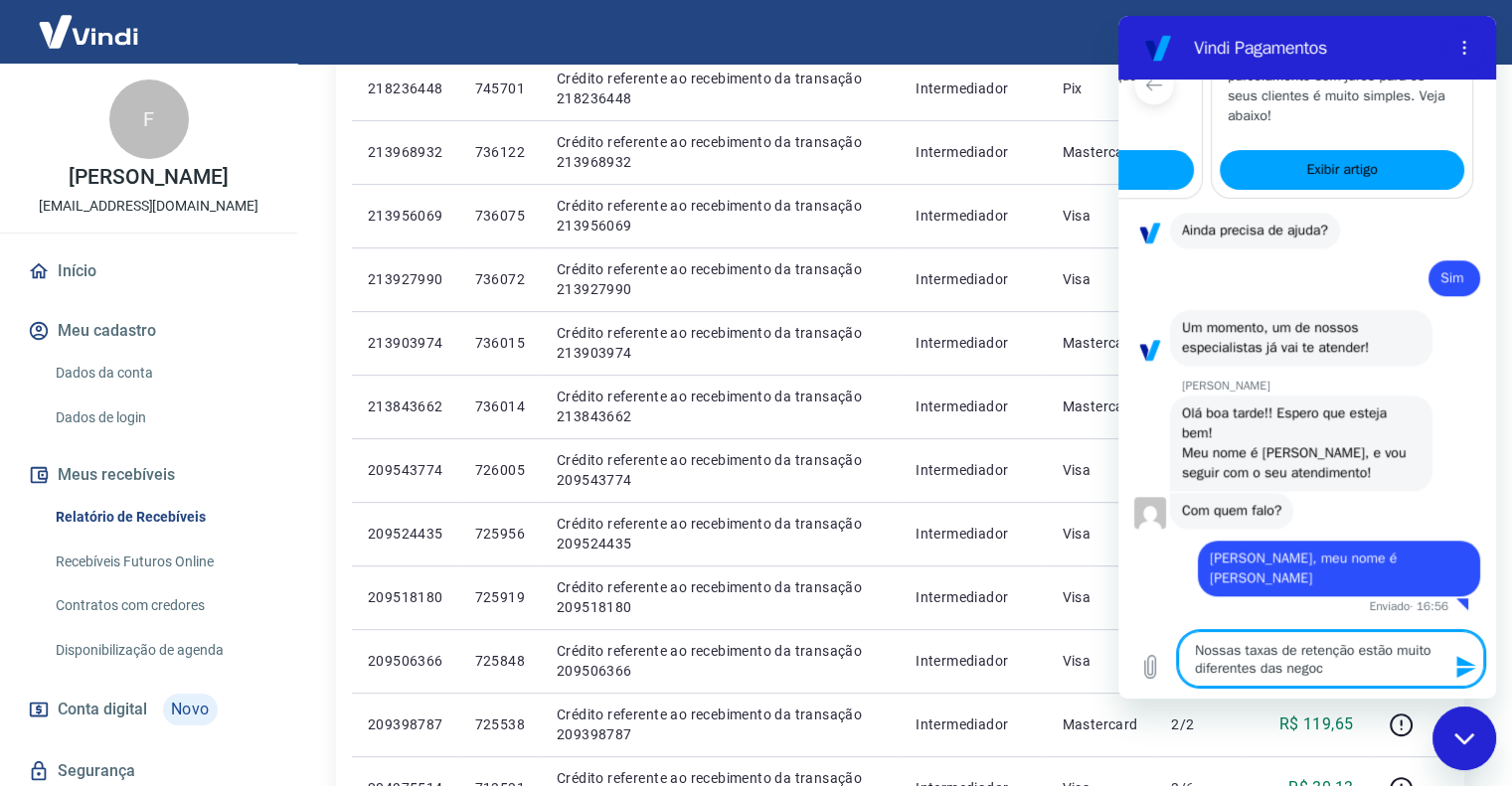type on "Nossas taxas de retenção estão muito diferentes das negoci" 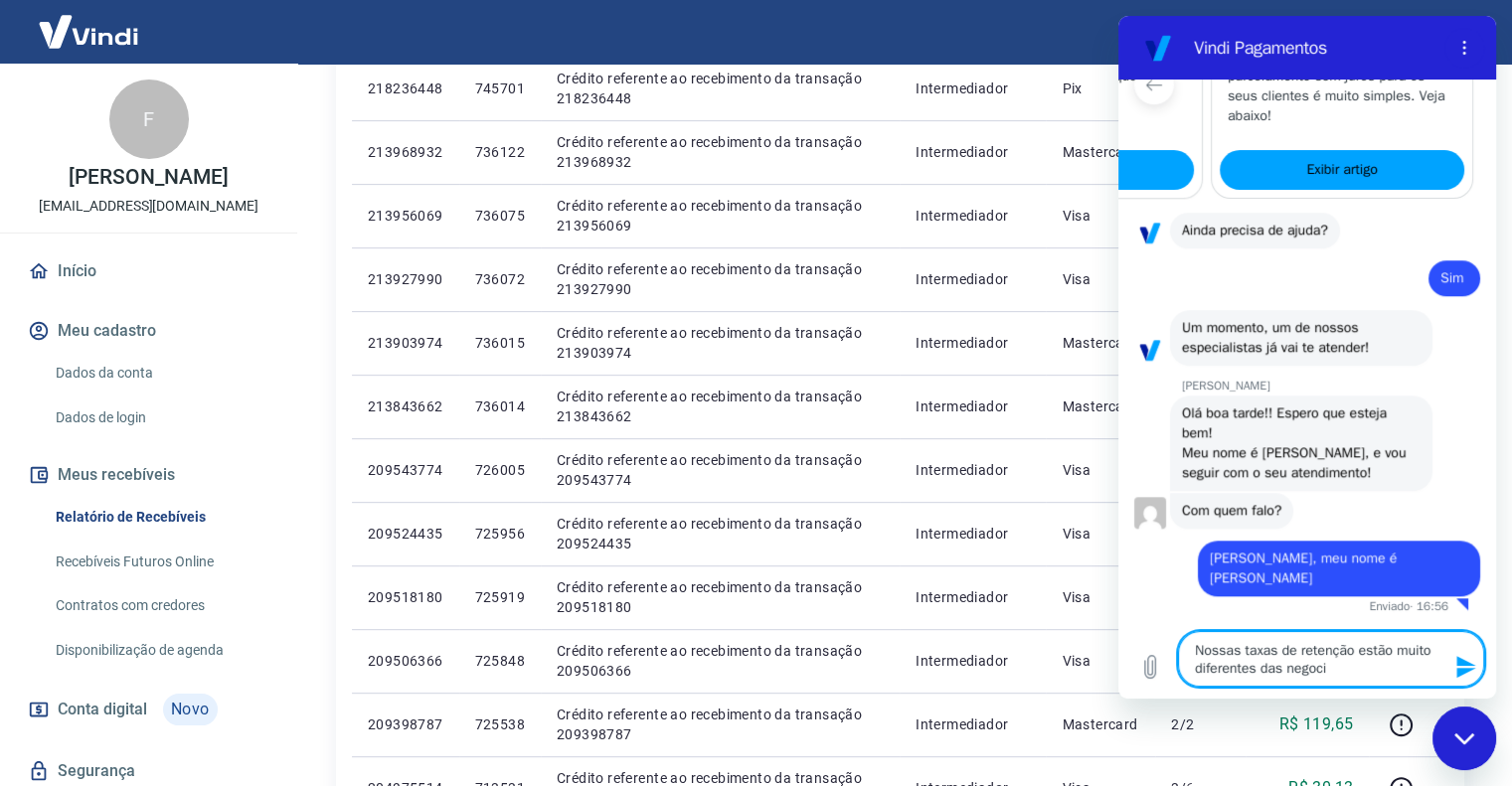 type on "Nossas taxas de retenção estão muito diferentes das negocia" 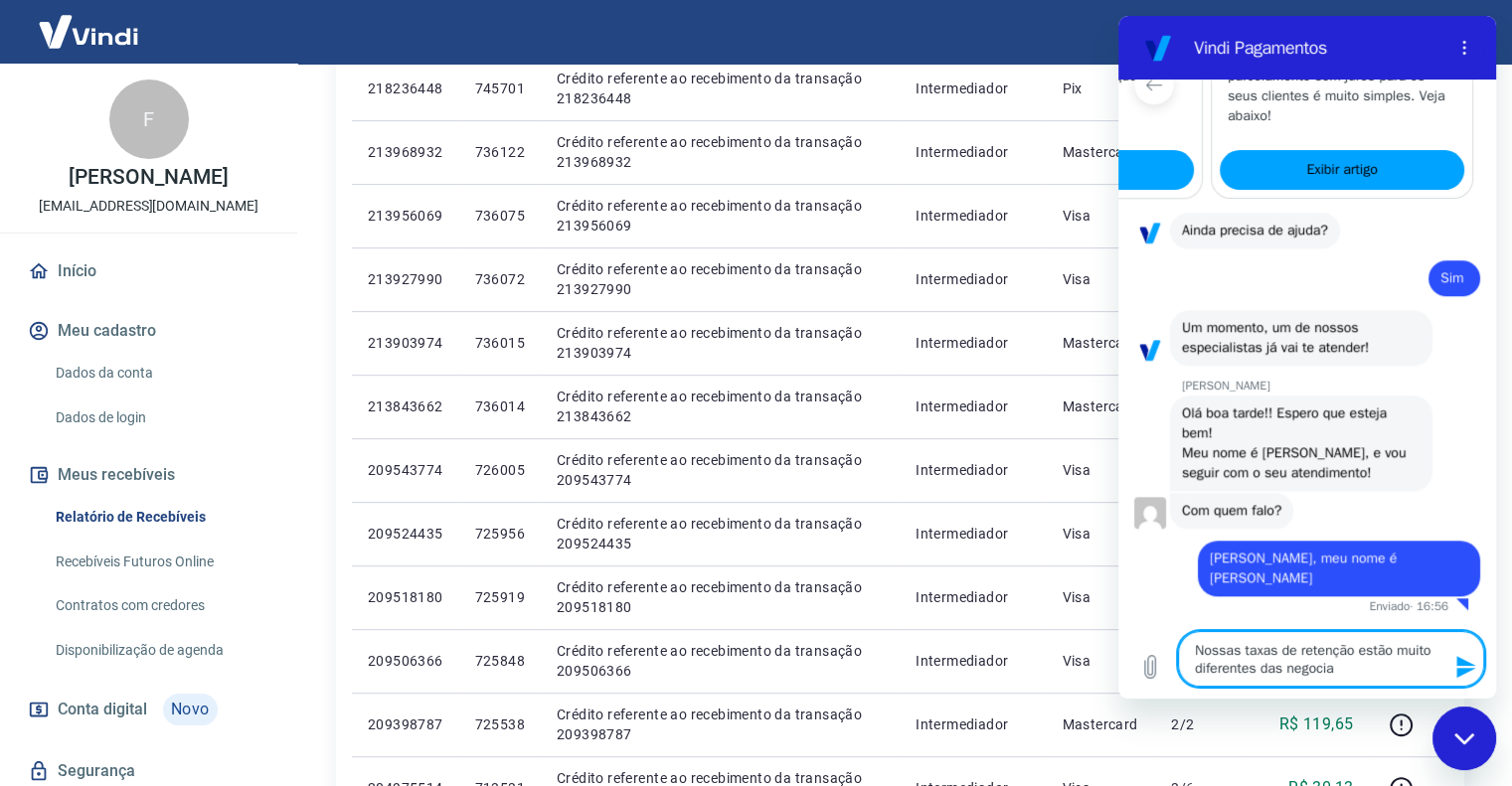 type on "Nossas taxas de retenção estão muito diferentes das negociad" 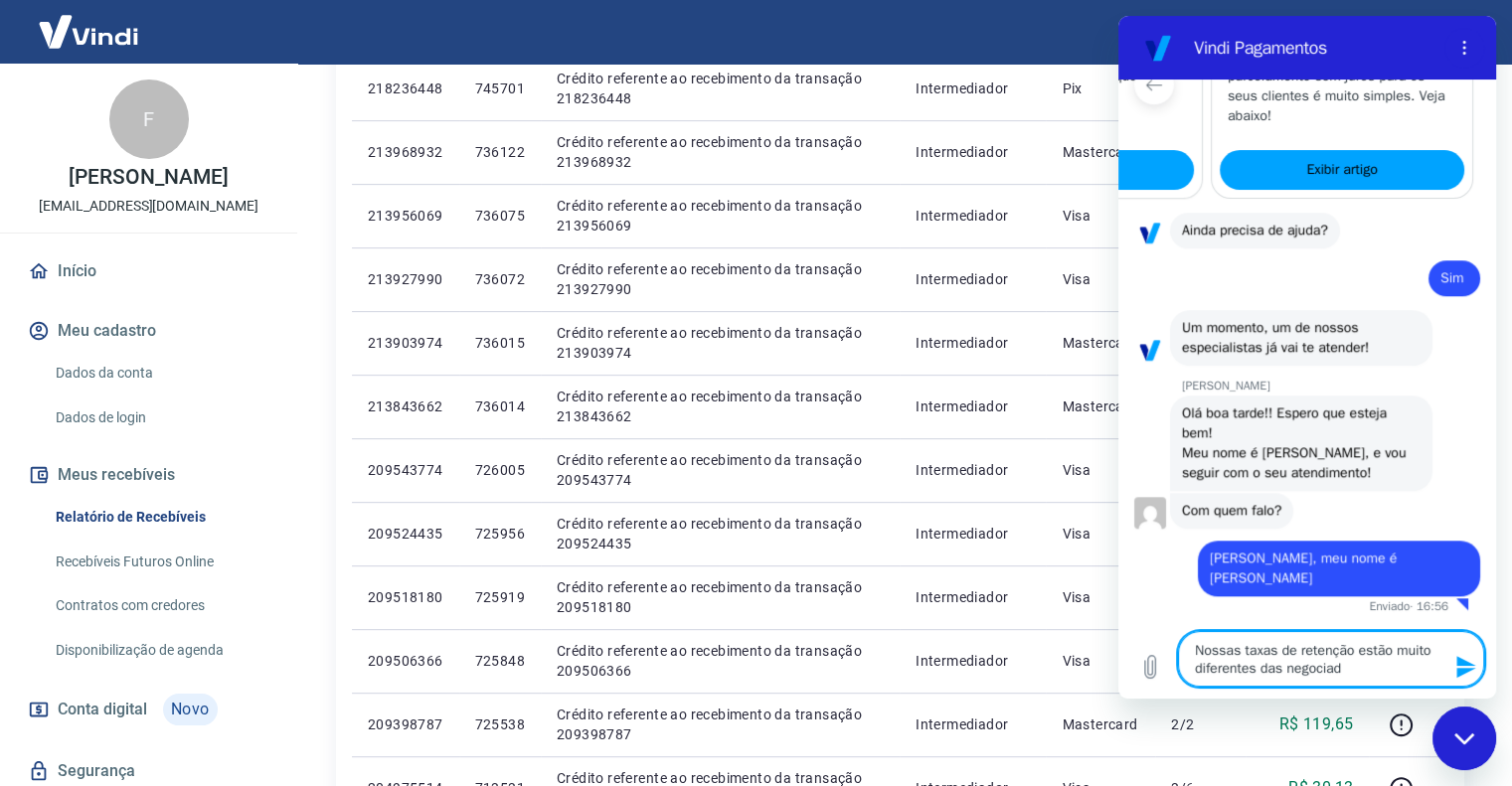 type on "Nossas taxas de retenção estão muito diferentes das negociada" 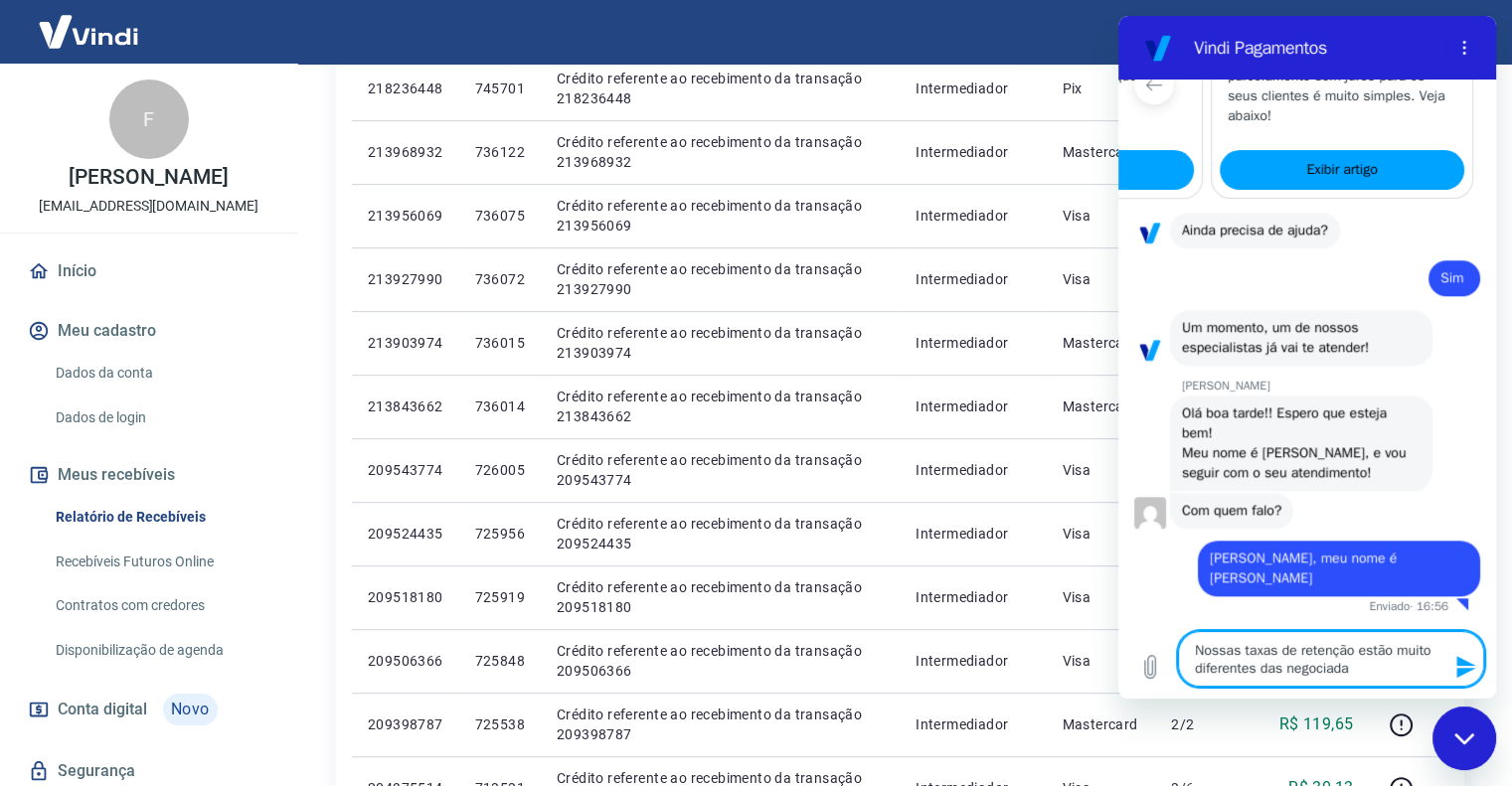 type on "Nossas taxas de retenção estão muito diferentes das negociadas" 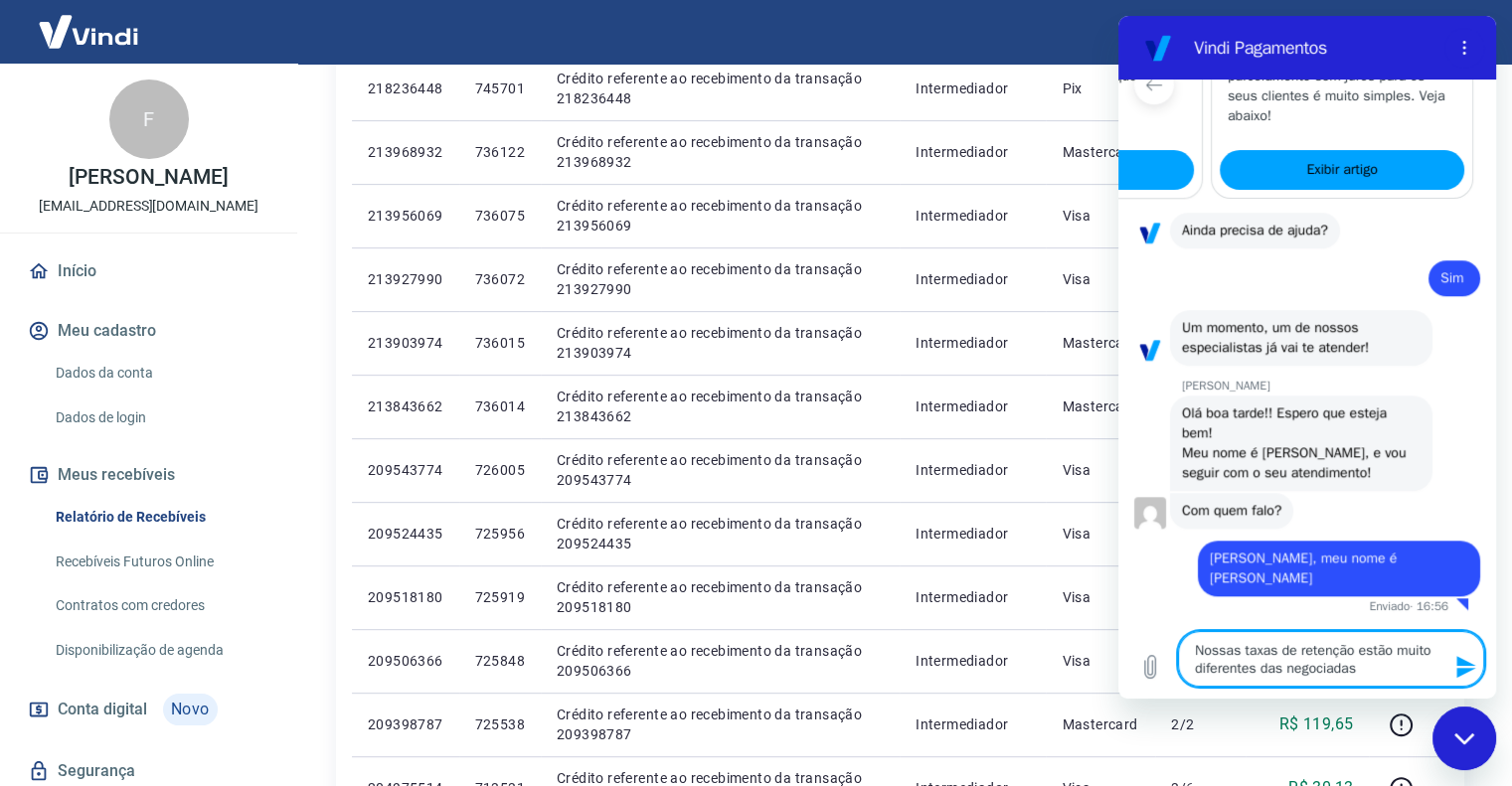 type on "Nossas taxas de retenção estão muito diferentes das negociadas[" 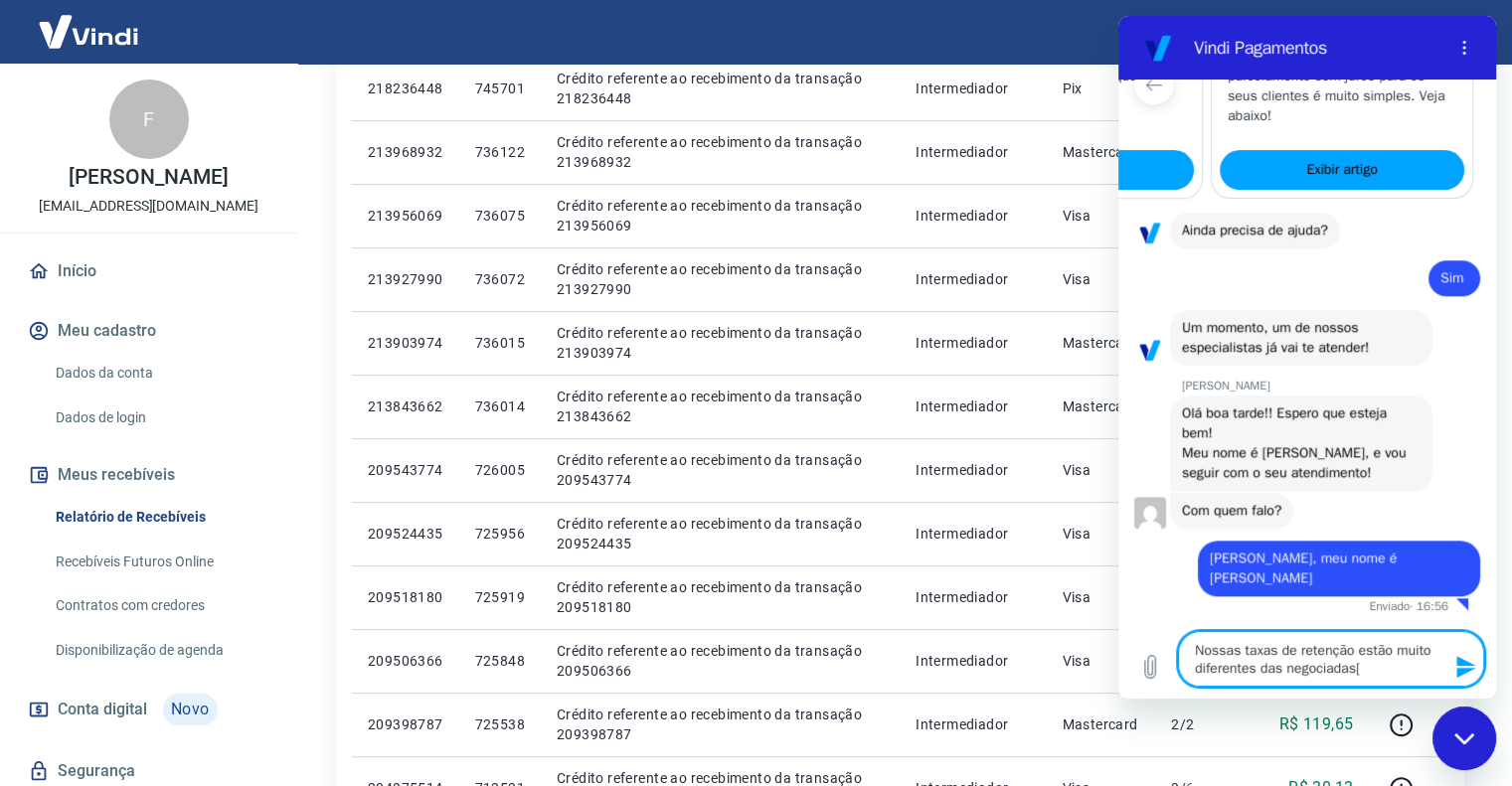 type on "Nossas taxas de retenção estão muito diferentes das negociadas[]" 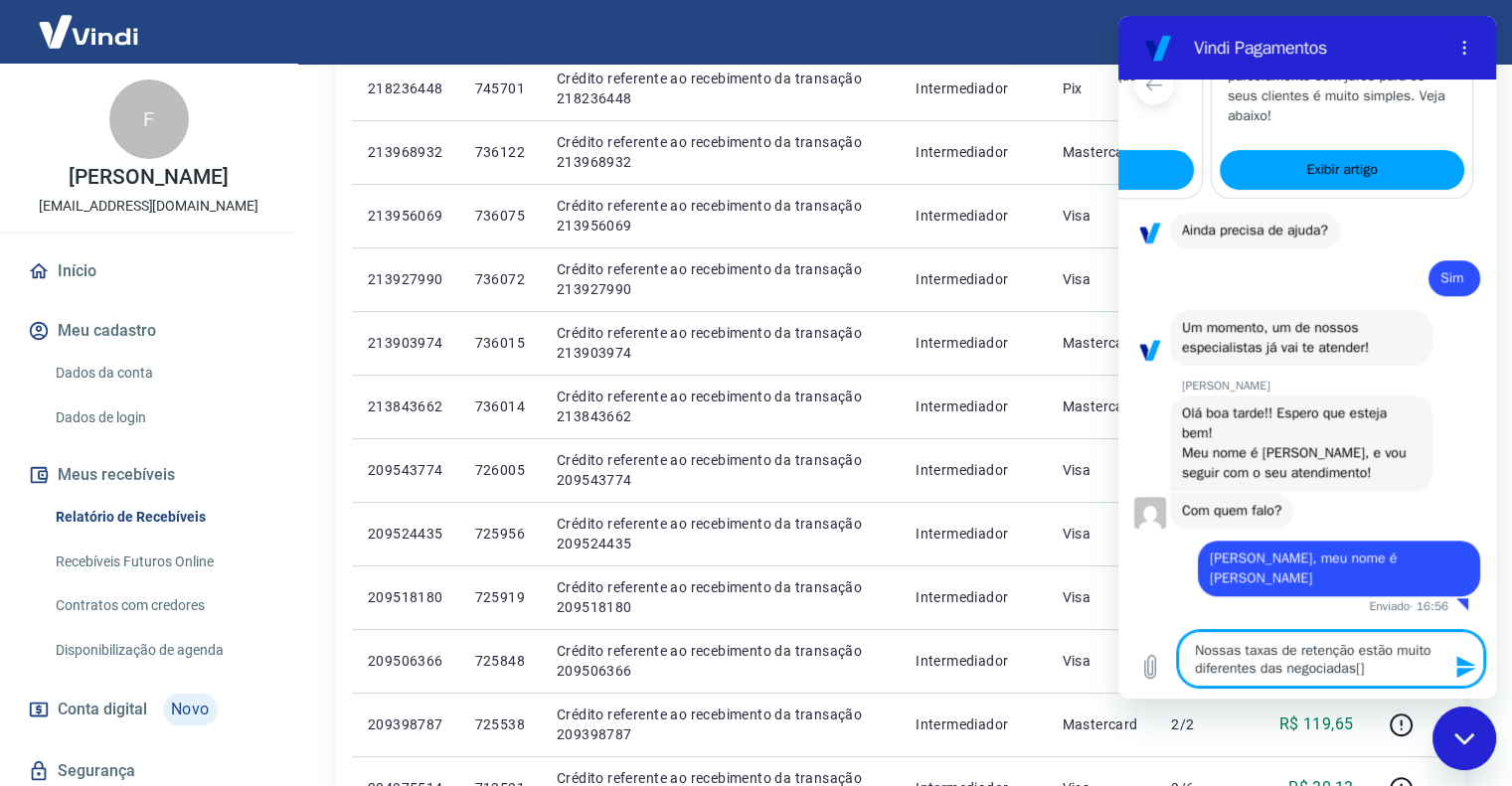 type on "Nossas taxas de retenção estão muito diferentes das negociadas[" 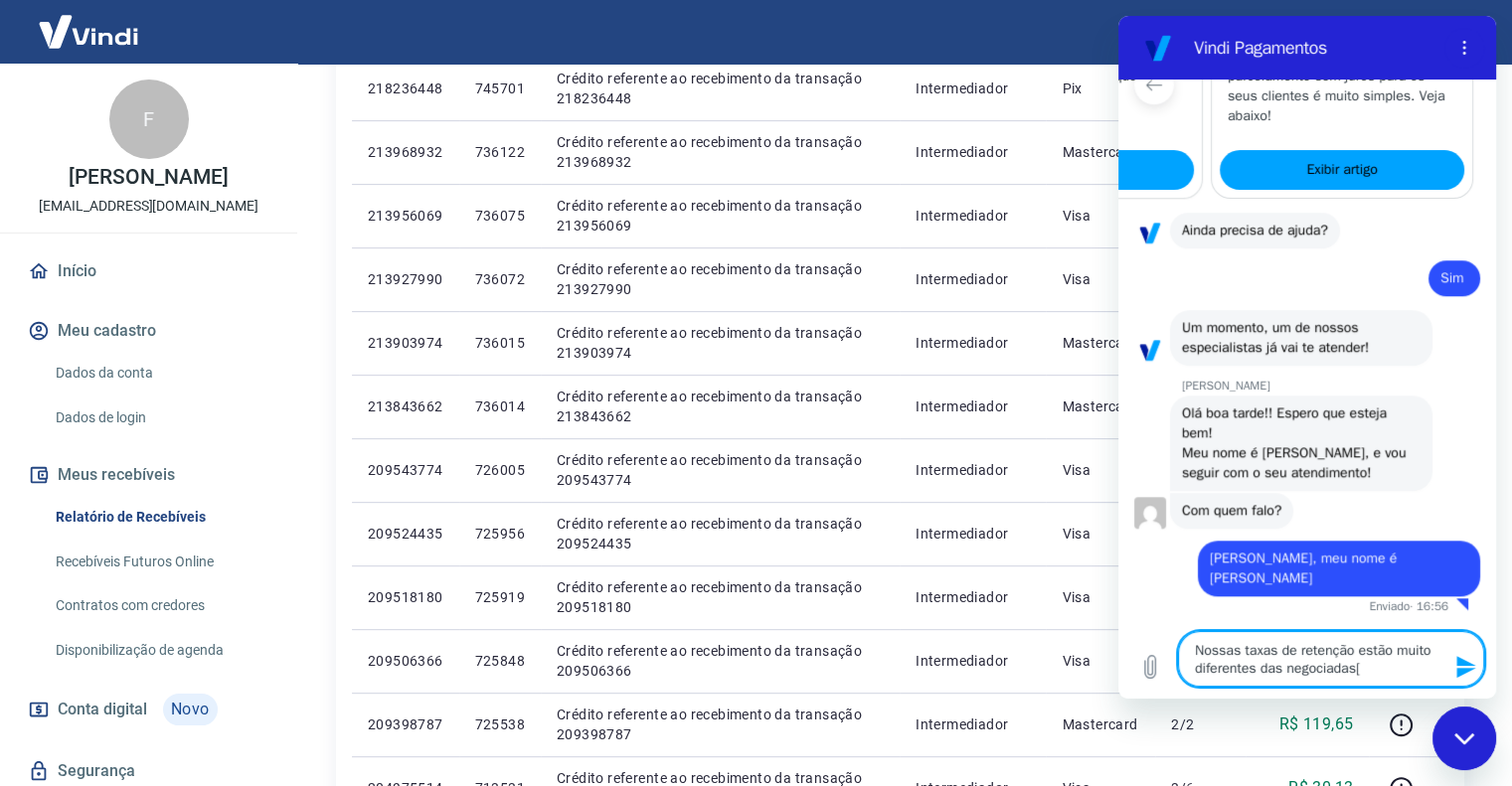 type on "Nossas taxas de retenção estão muito diferentes das negociadas" 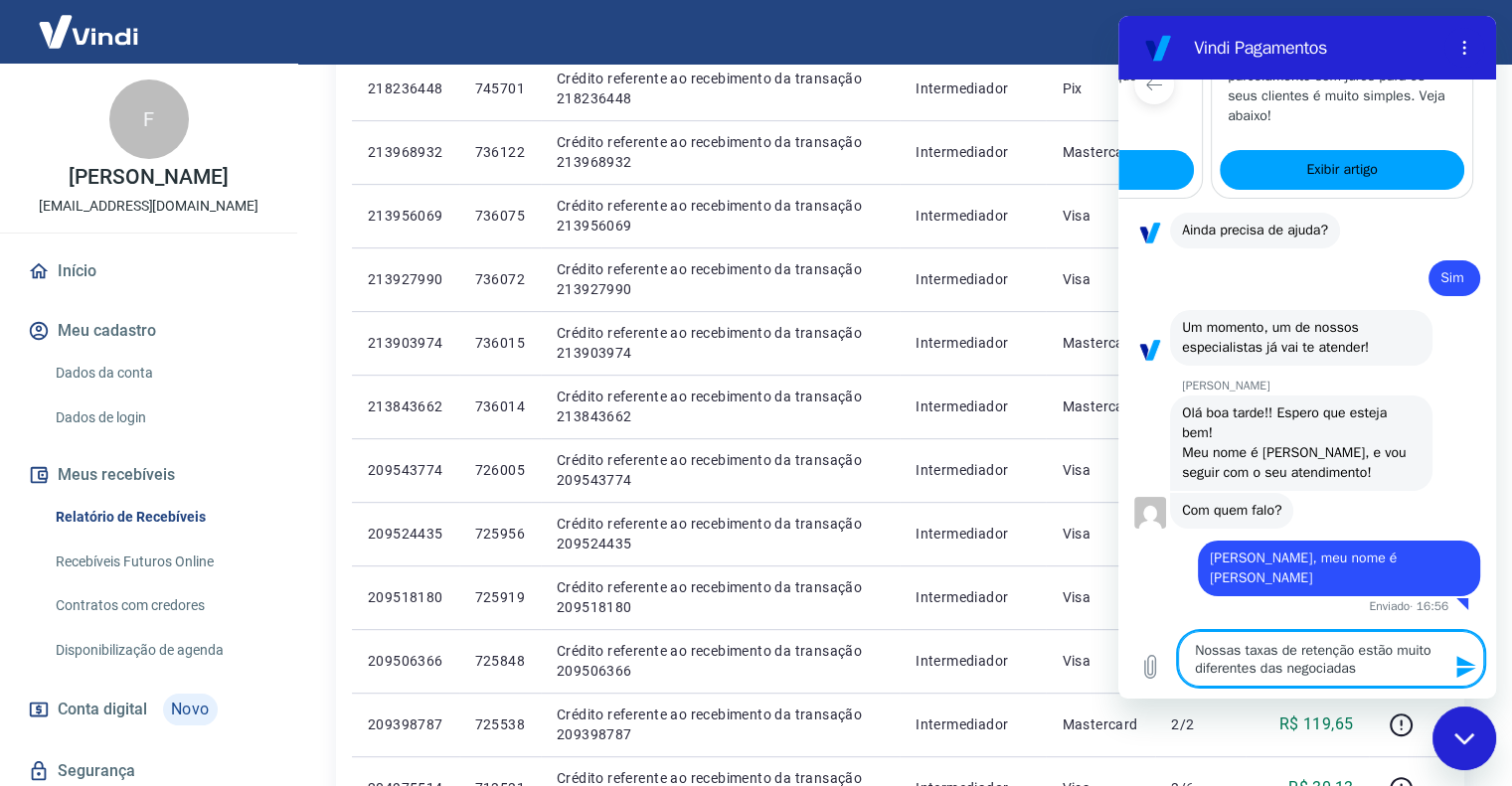 type 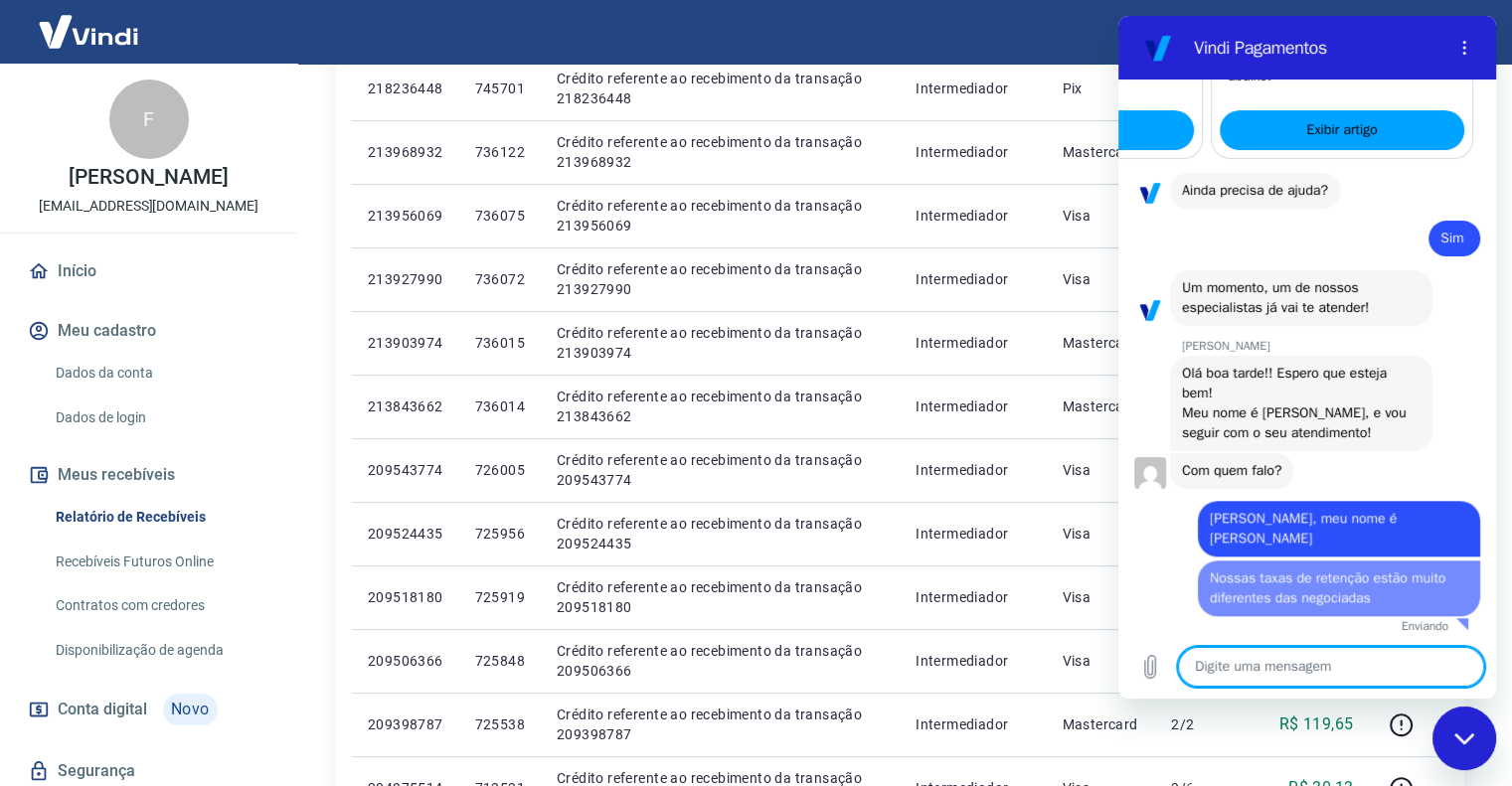 type on "x" 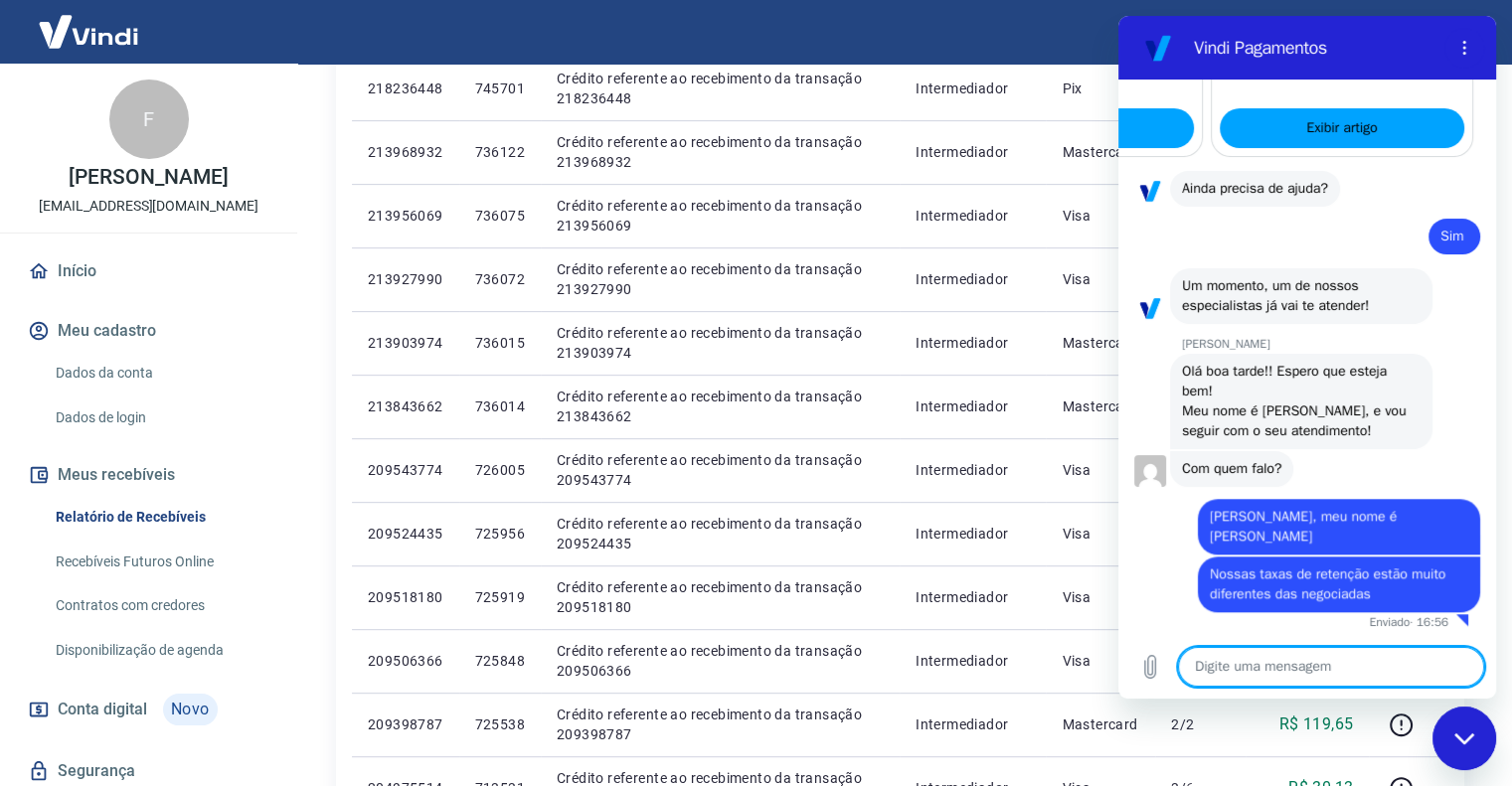 scroll, scrollTop: 1776, scrollLeft: 0, axis: vertical 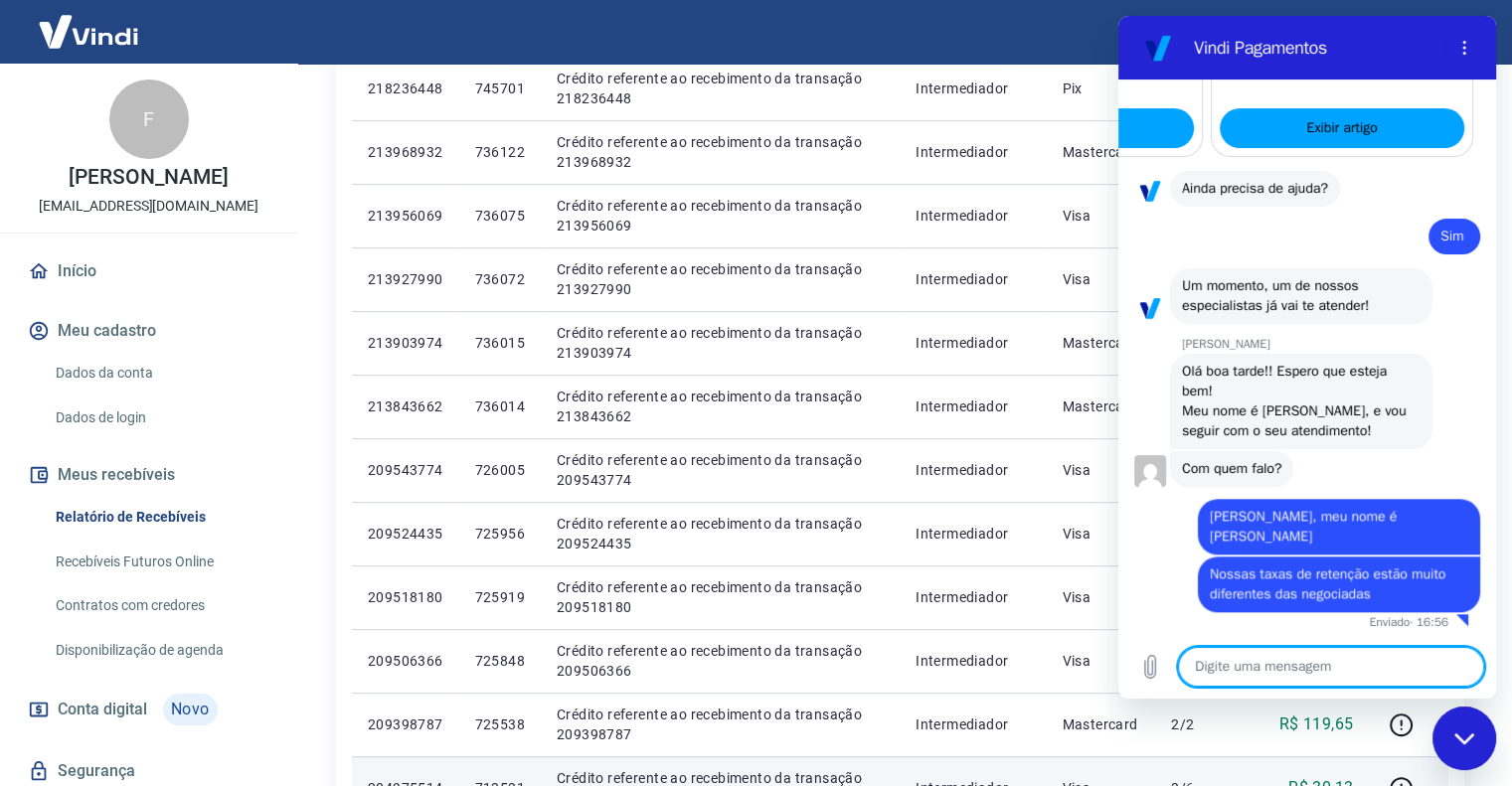 type 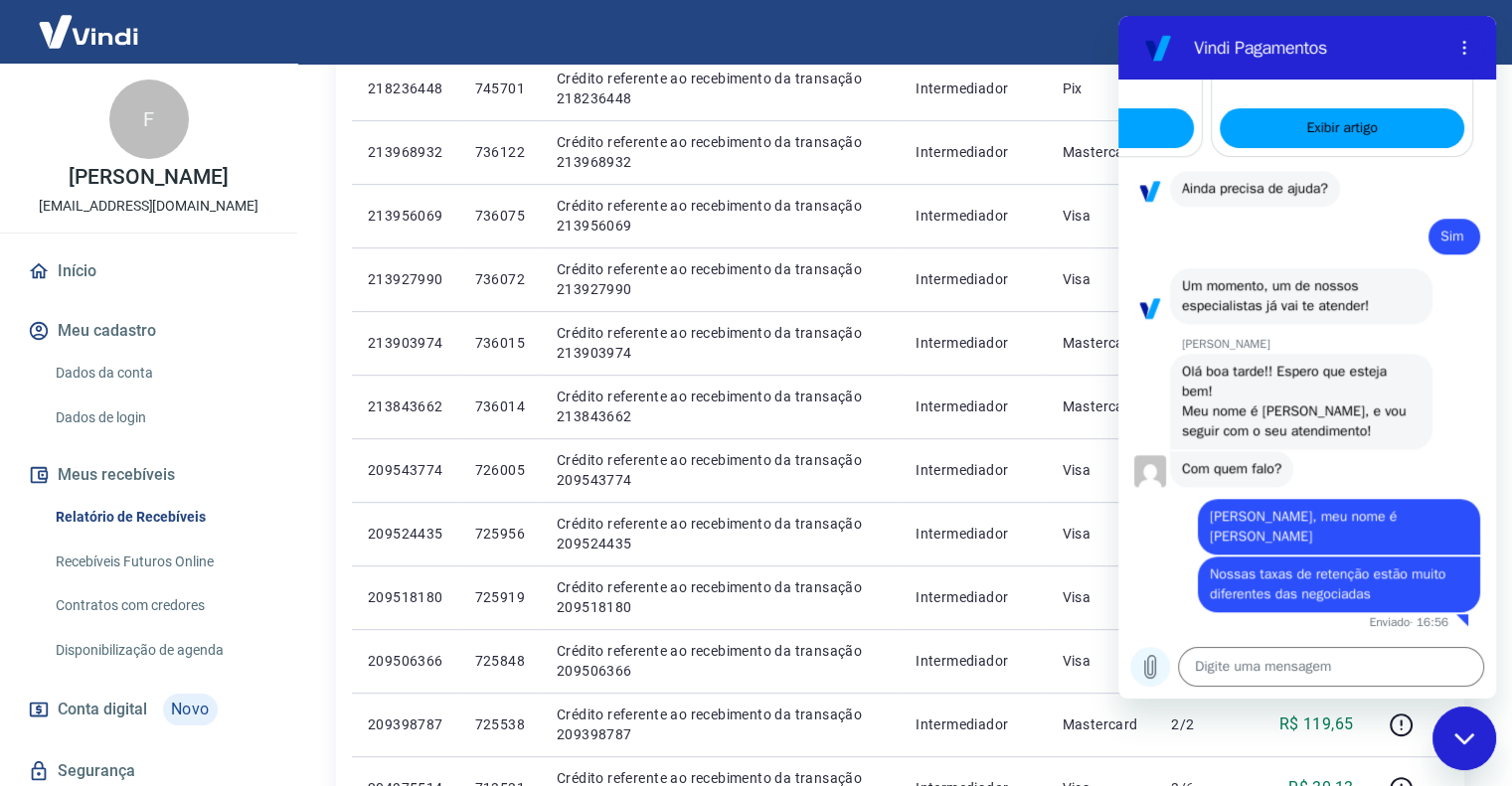 click 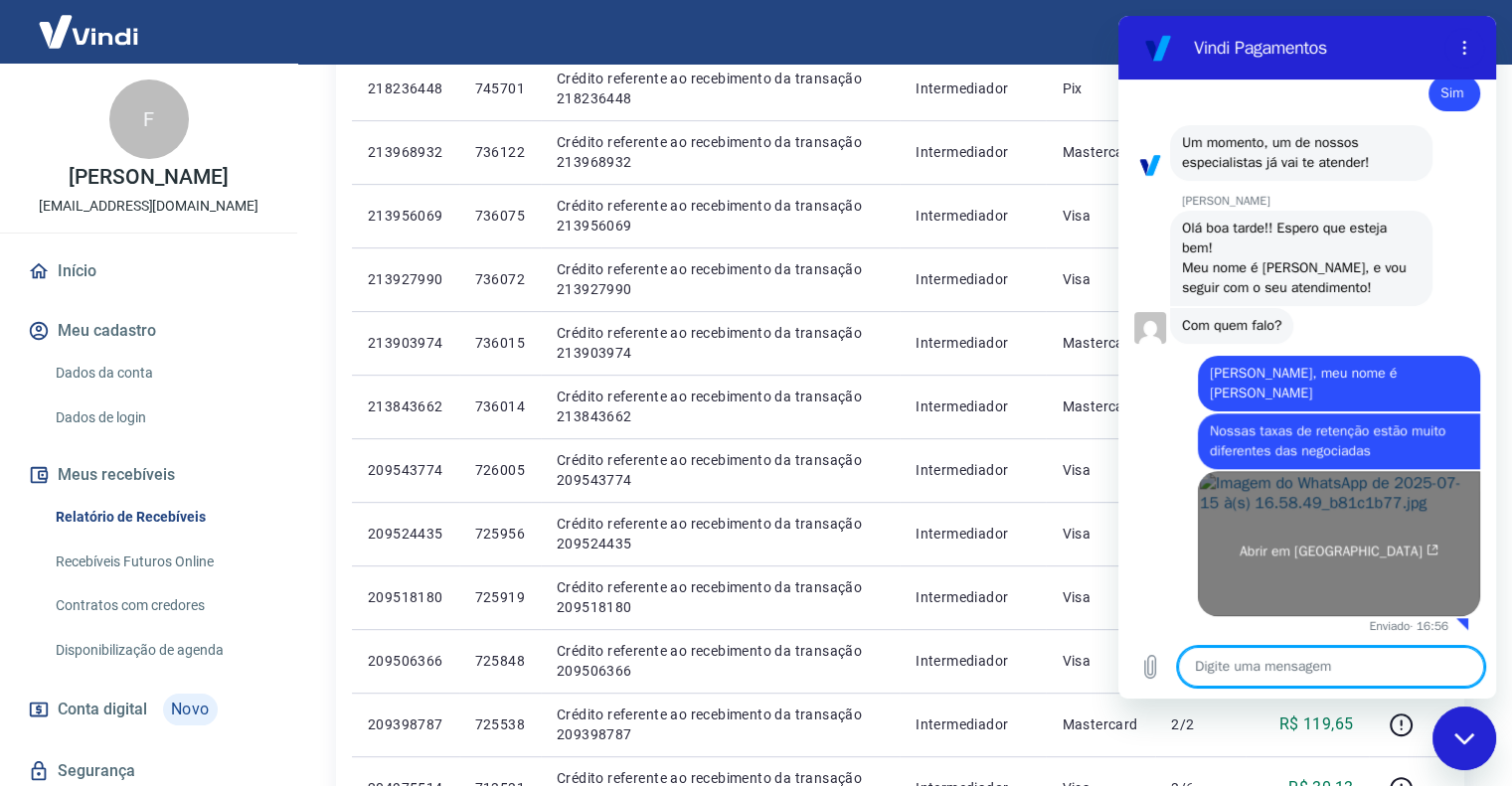 scroll, scrollTop: 1923, scrollLeft: 0, axis: vertical 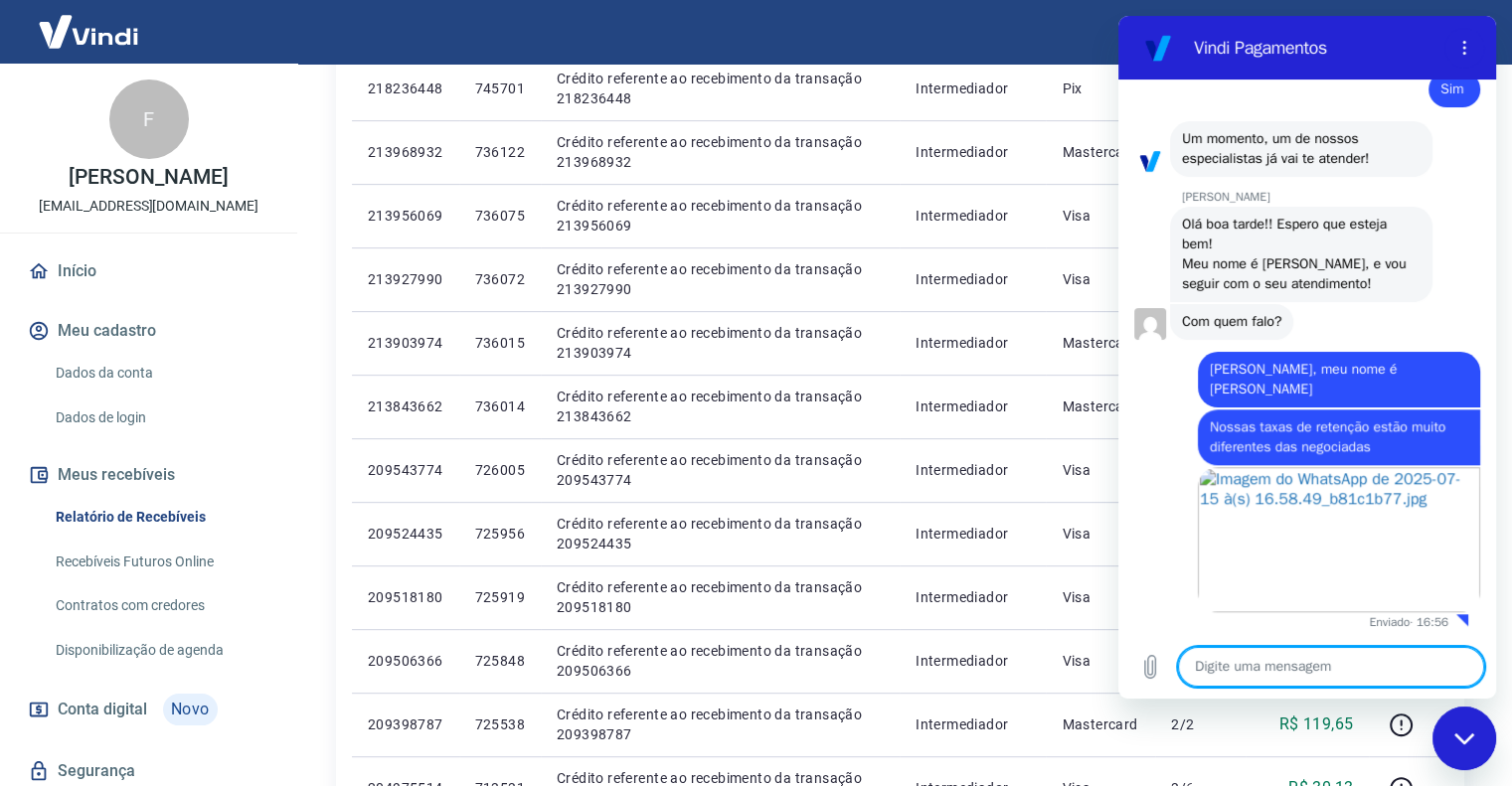 click at bounding box center [1331, 667] 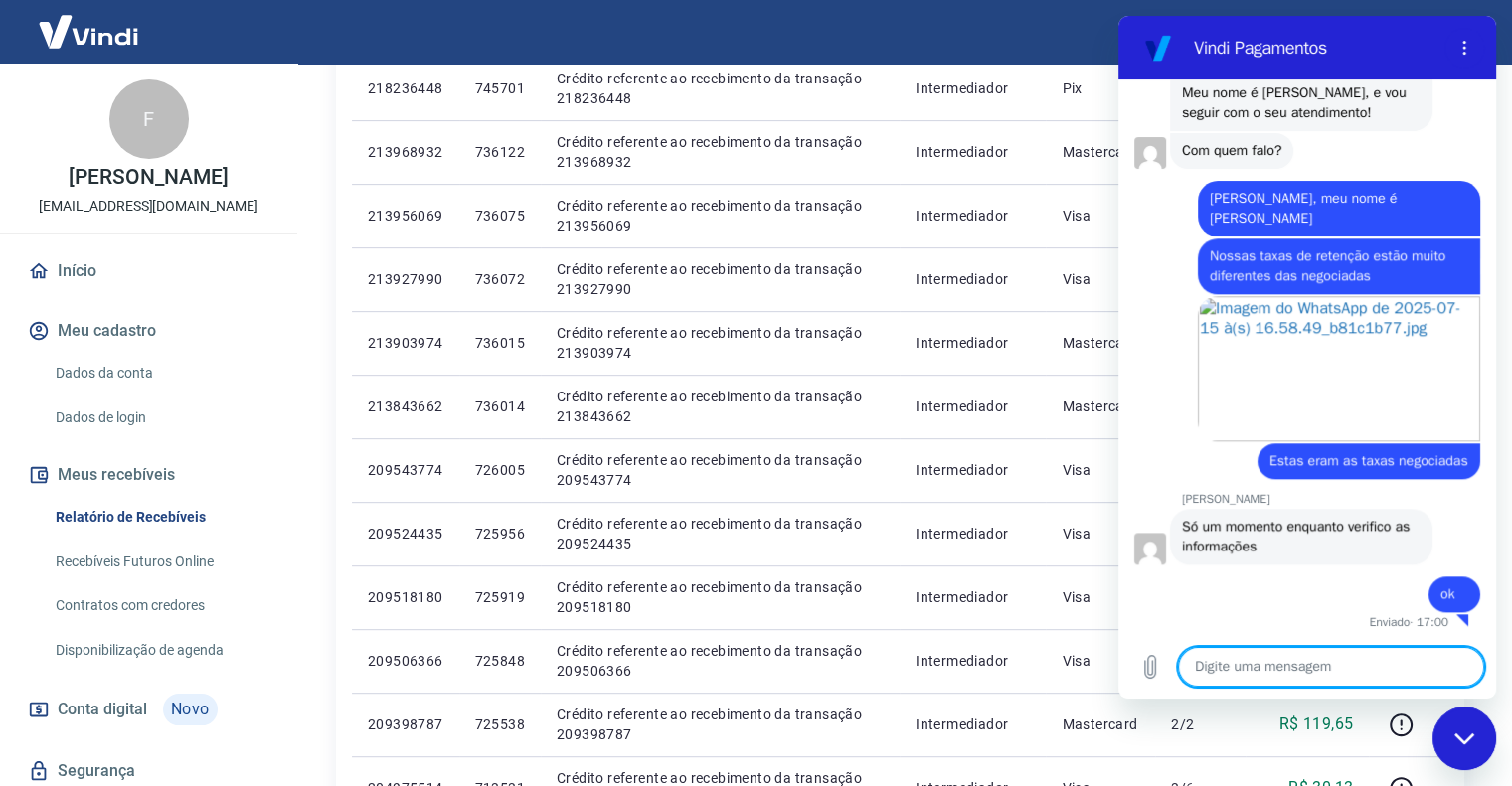 scroll, scrollTop: 2094, scrollLeft: 0, axis: vertical 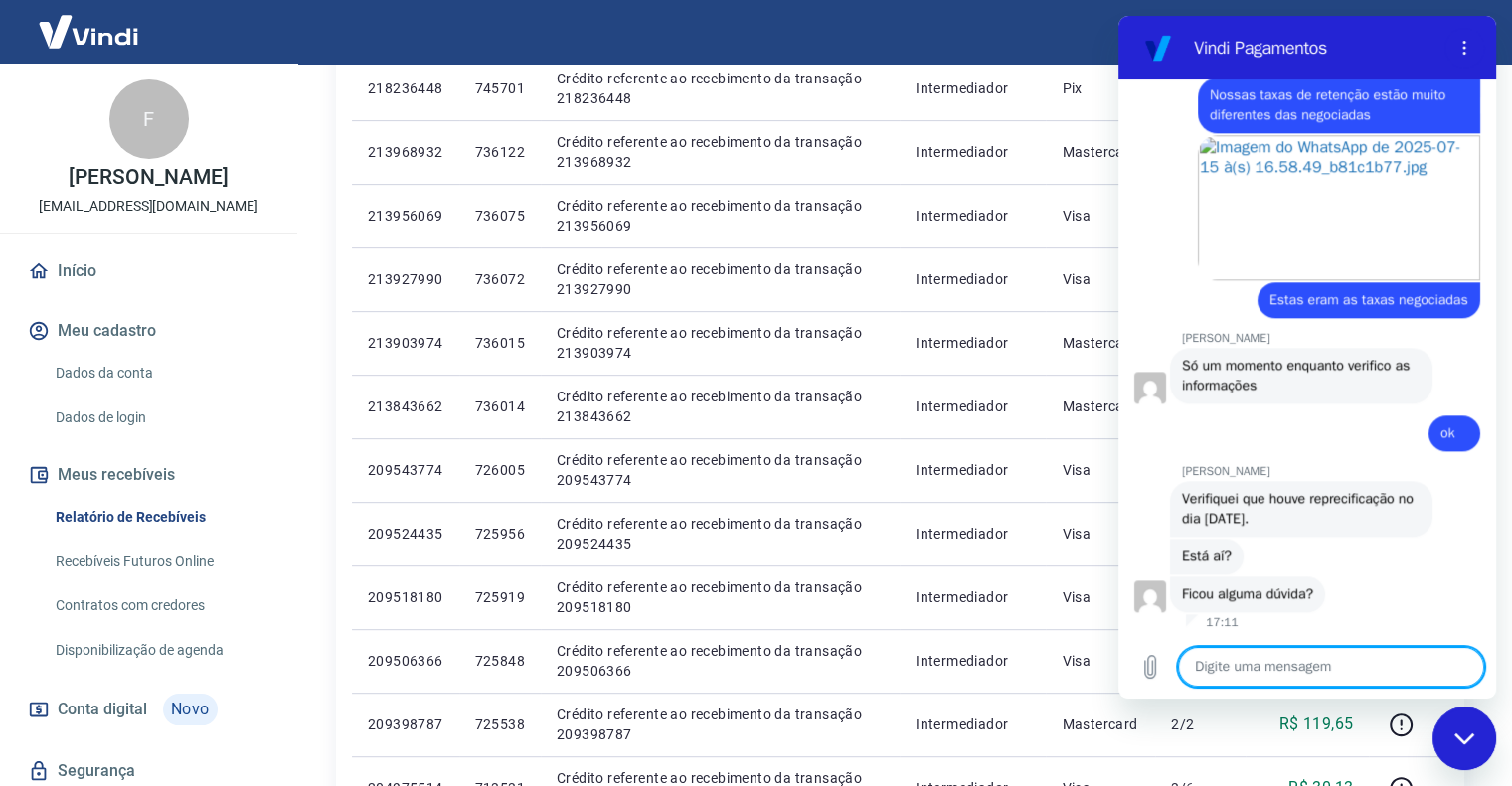 click at bounding box center [1331, 667] 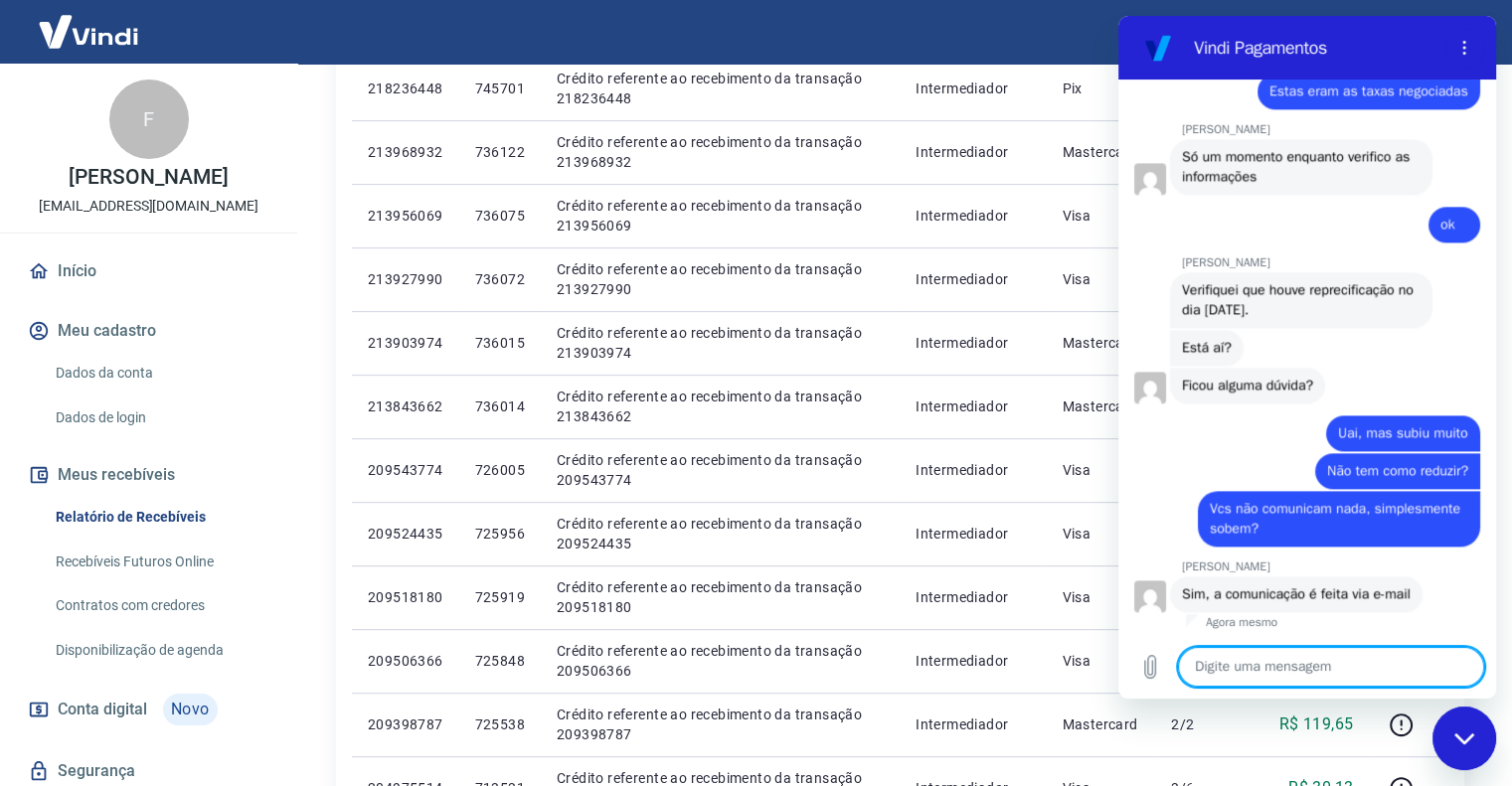 scroll, scrollTop: 2483, scrollLeft: 0, axis: vertical 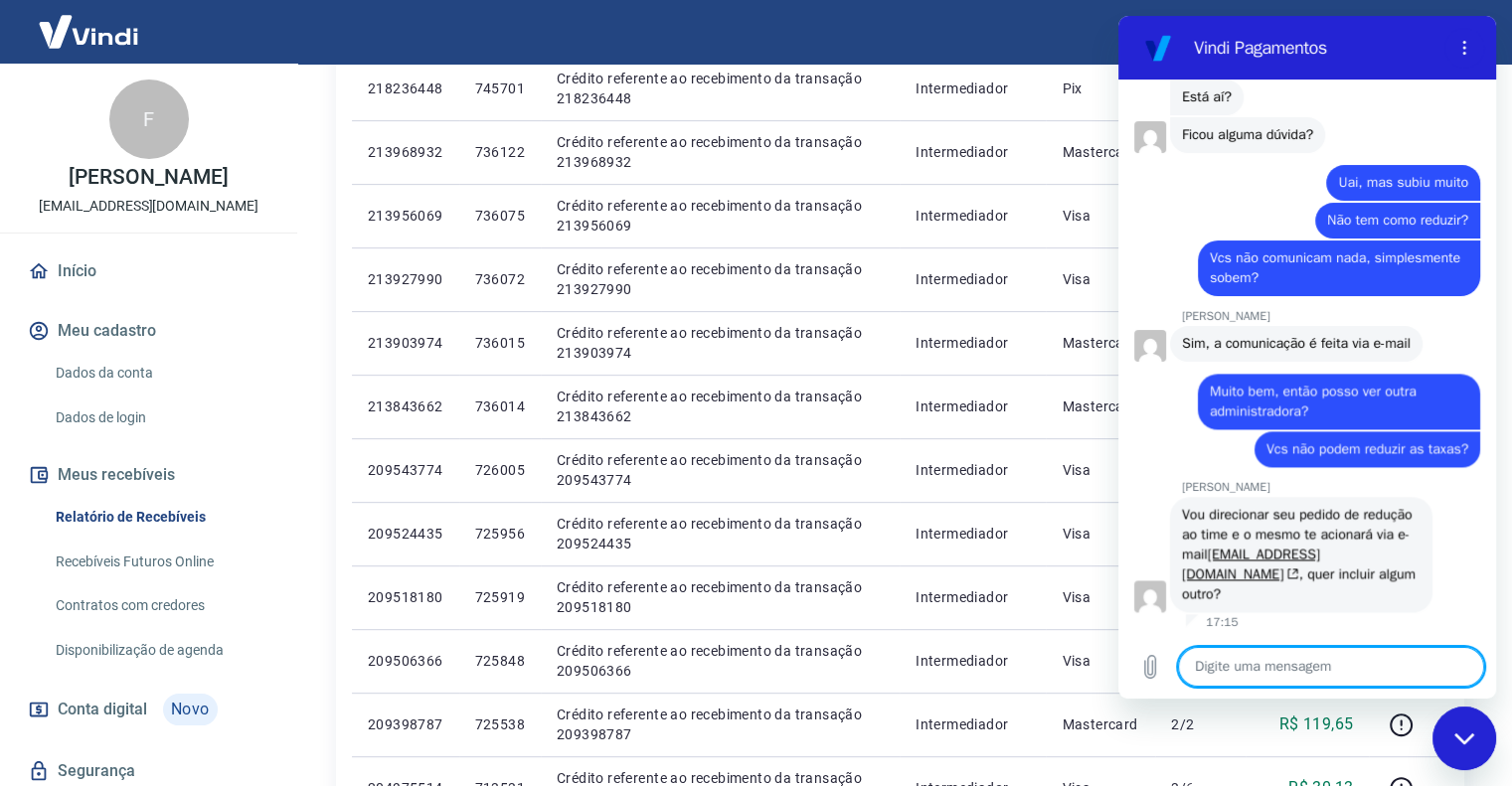 click at bounding box center (1331, 667) 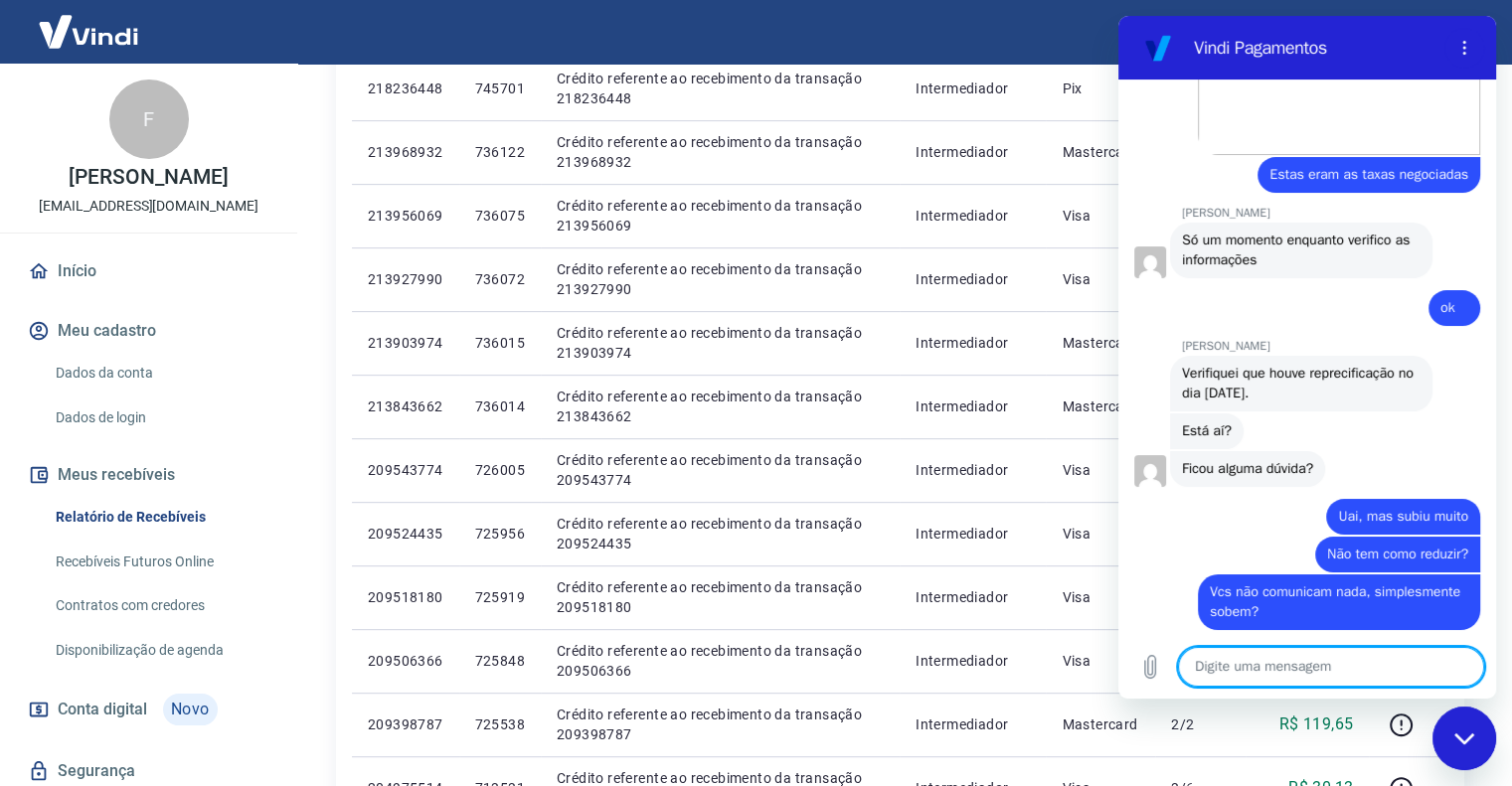 scroll, scrollTop: 2328, scrollLeft: 0, axis: vertical 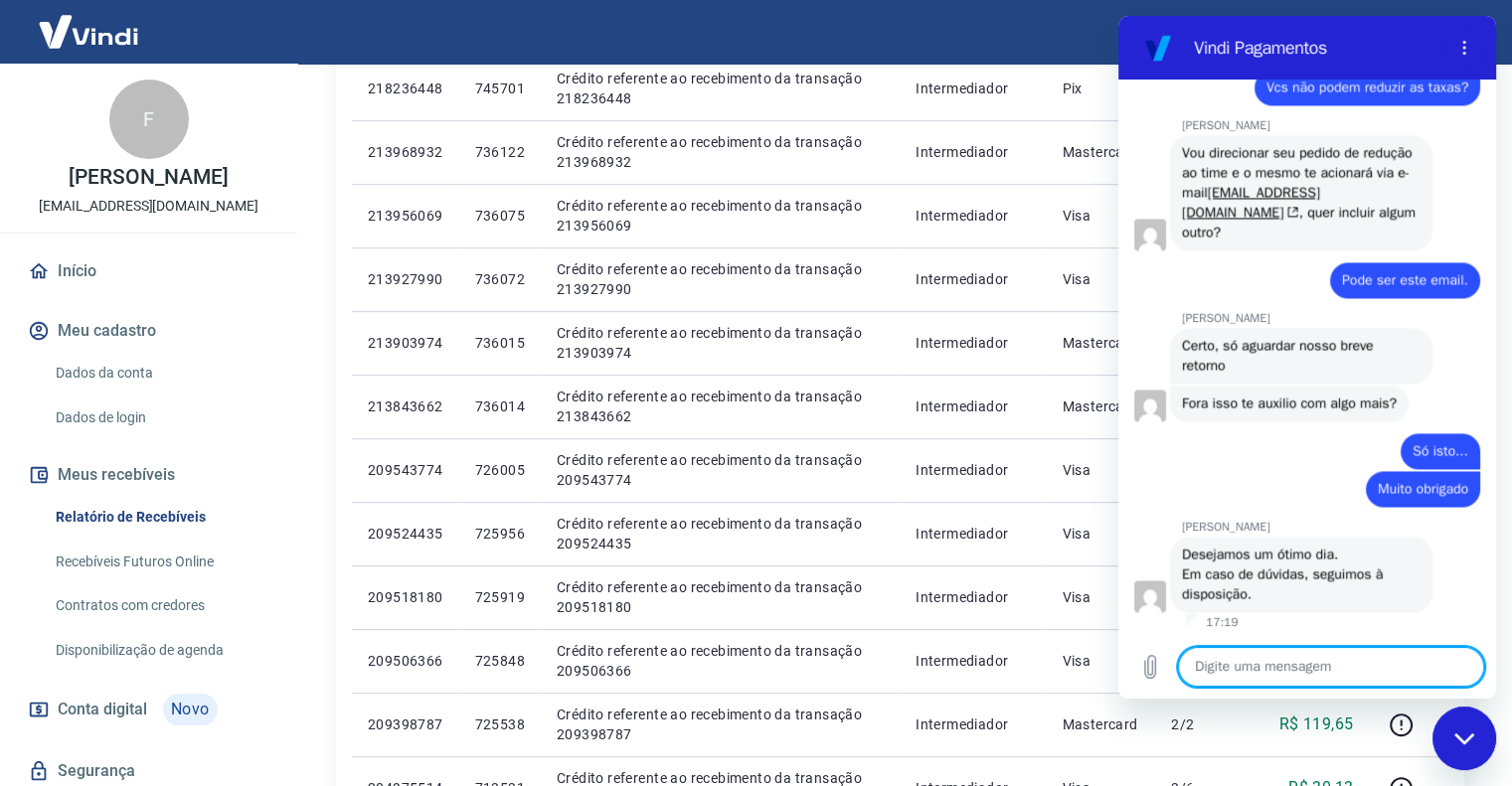 click at bounding box center [1331, 667] 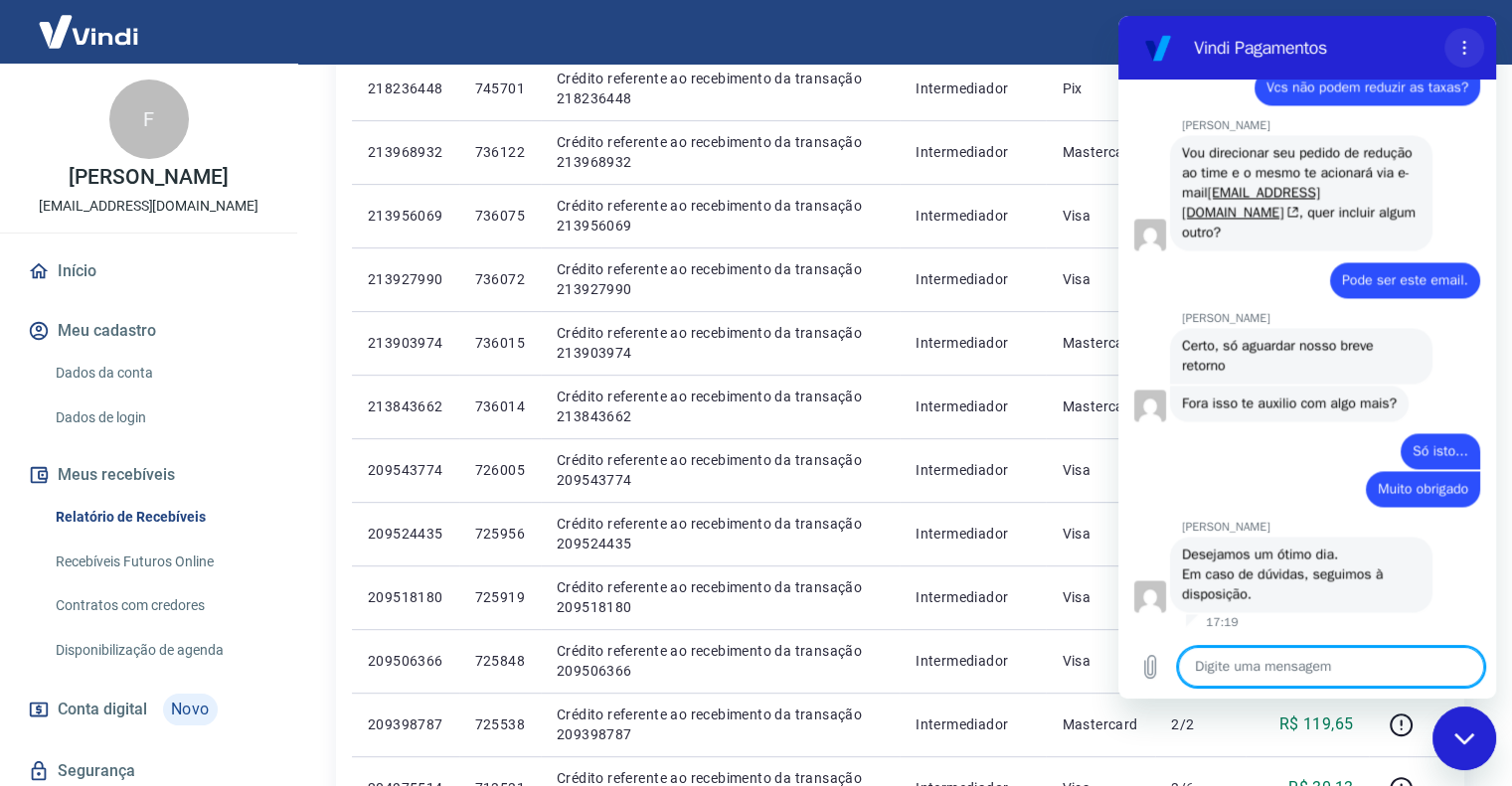 click 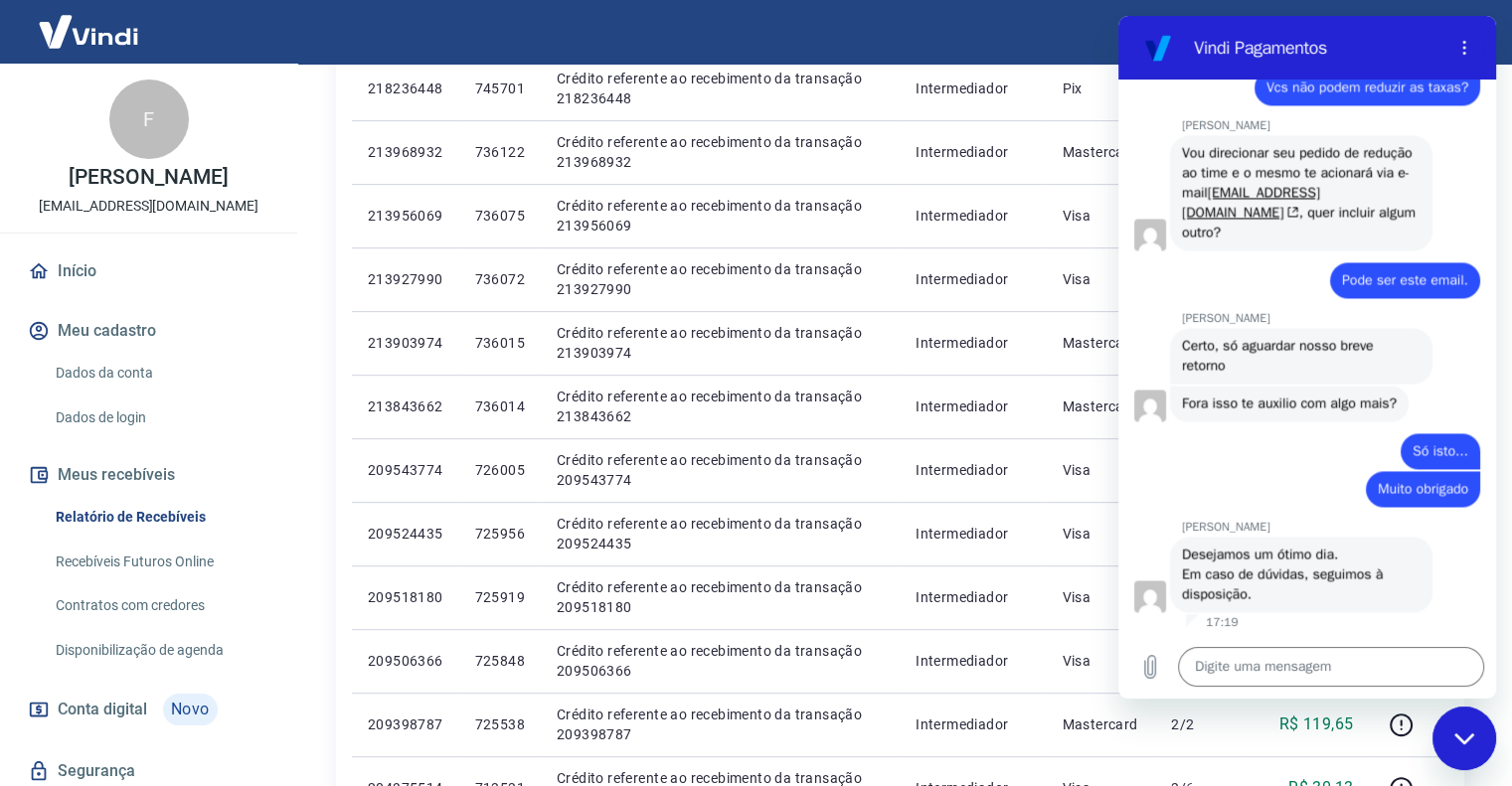 click on "Sair" at bounding box center (756, 32) 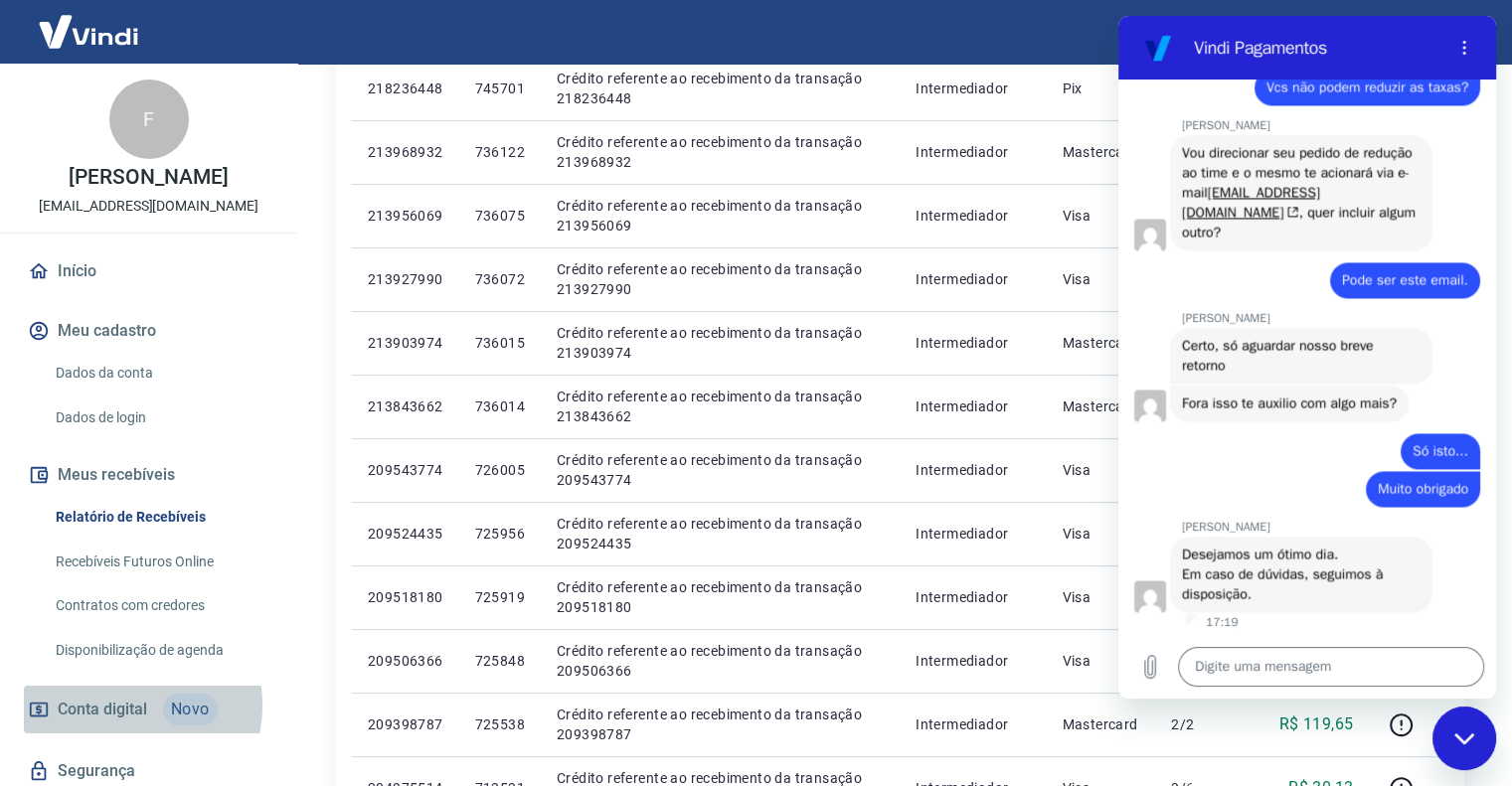 click on "Conta digital" at bounding box center (102, 709) 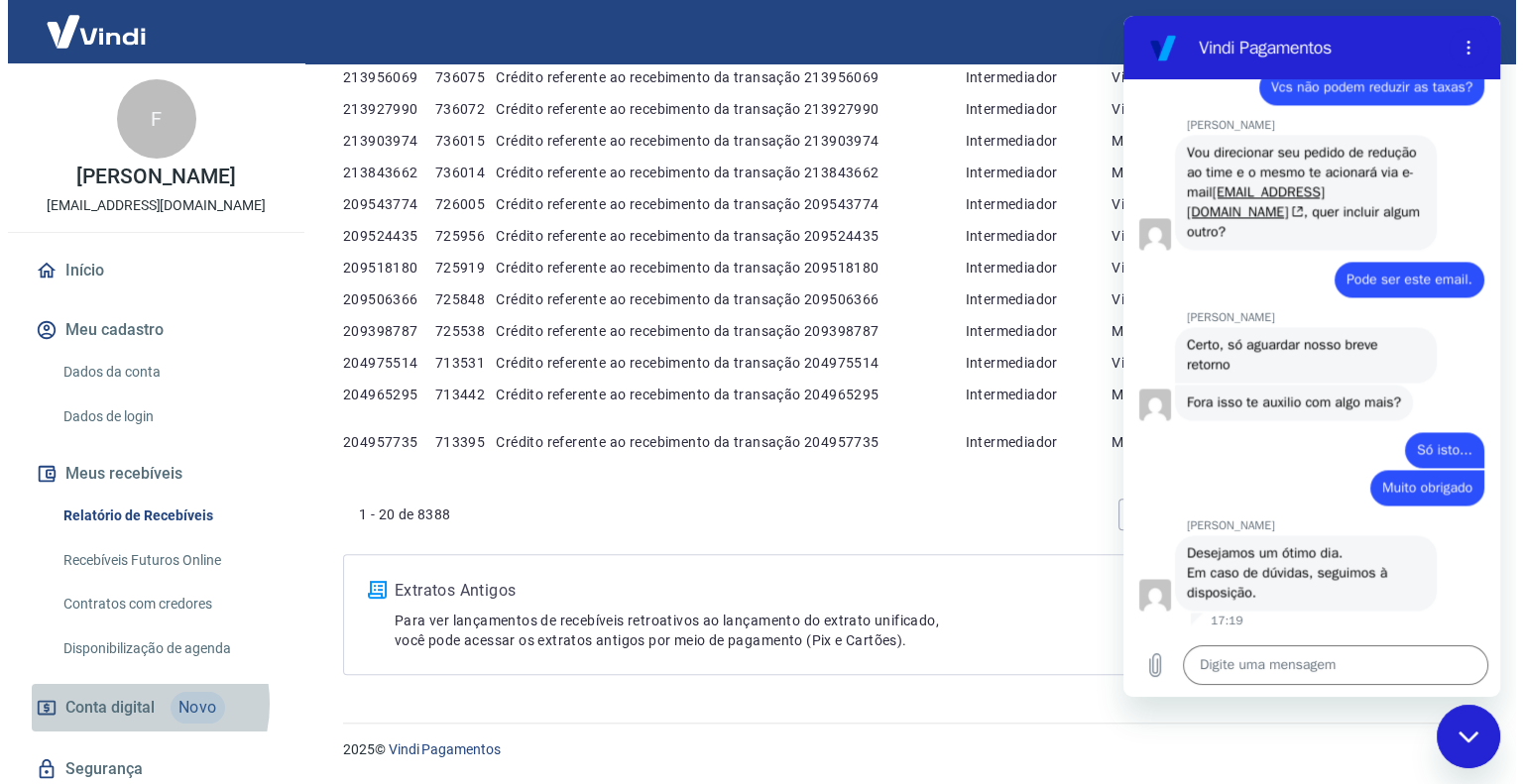 scroll, scrollTop: 0, scrollLeft: 0, axis: both 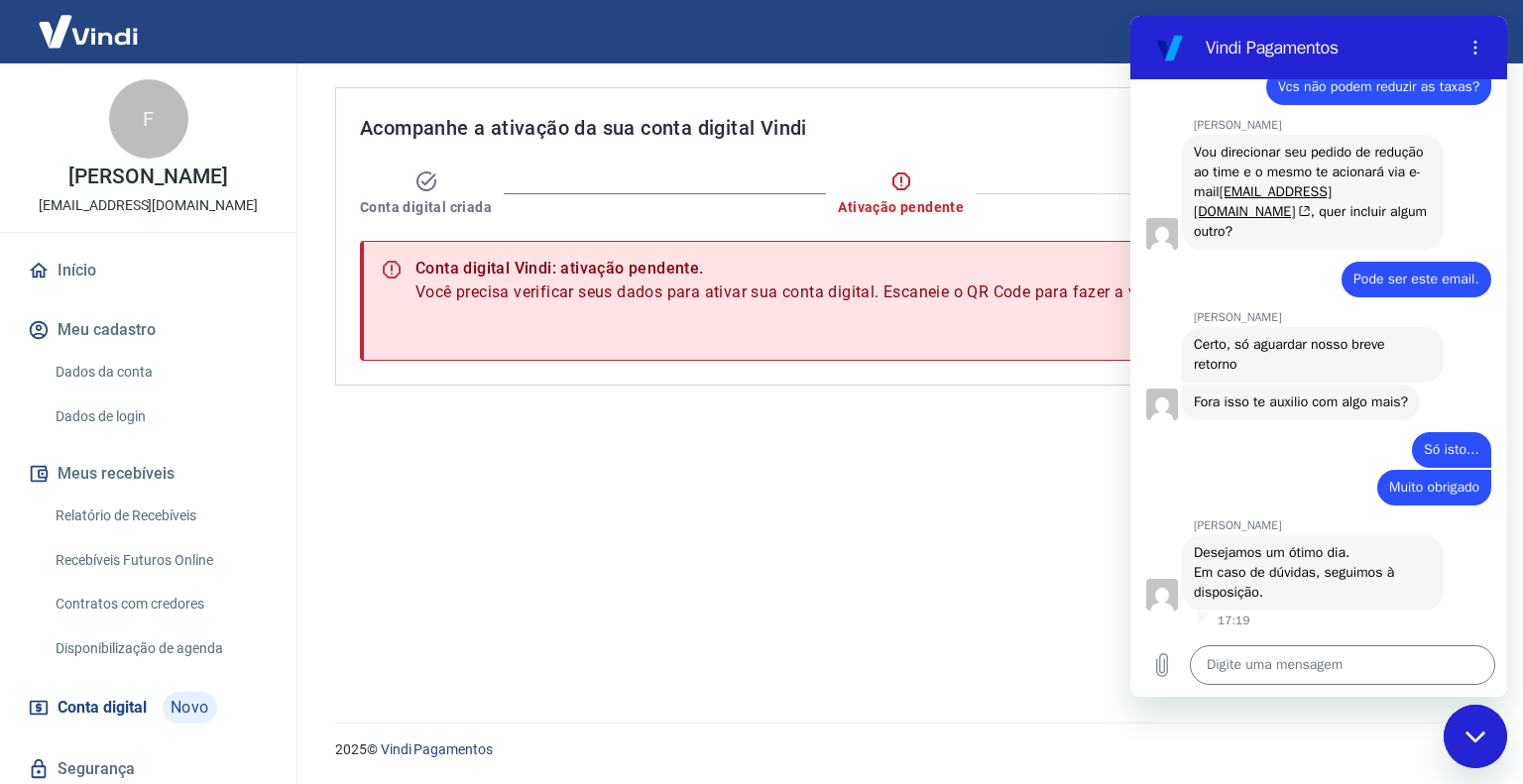 click on "Acompanhe a ativação da sua conta digital Vindi Conta digital criada Ativação pendente Conta digital ativada Conta digital Vindi: ativação pendente. Você precisa verificar seus dados para ativar sua conta digital. Escaneie o QR Code para fazer a verificação. Você precisa verificar seus dados para ativar sua conta digital. Acesse o link para fazer a verificação. Fazer verificação" at bounding box center [905, 381] 